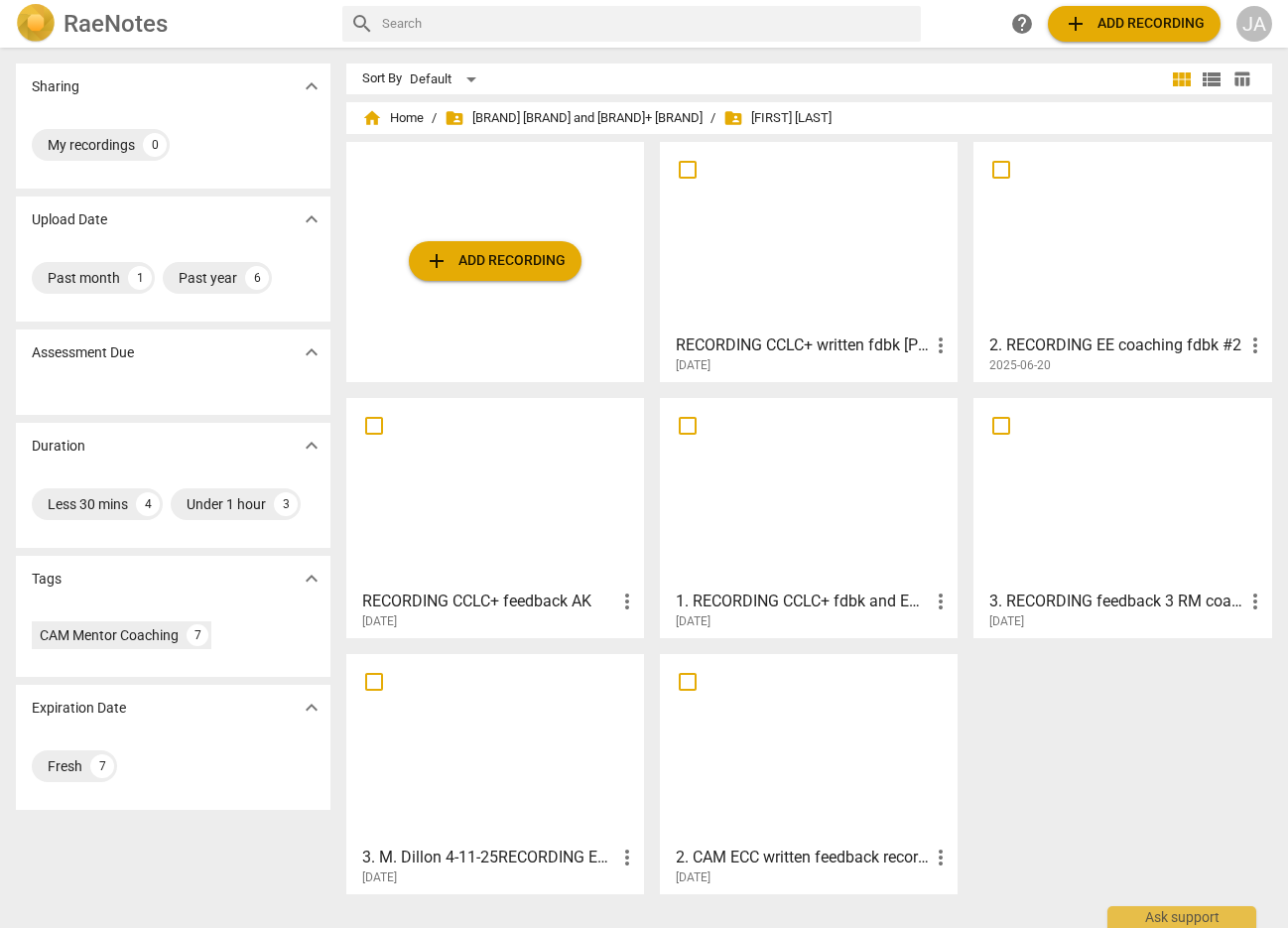 scroll, scrollTop: 0, scrollLeft: 0, axis: both 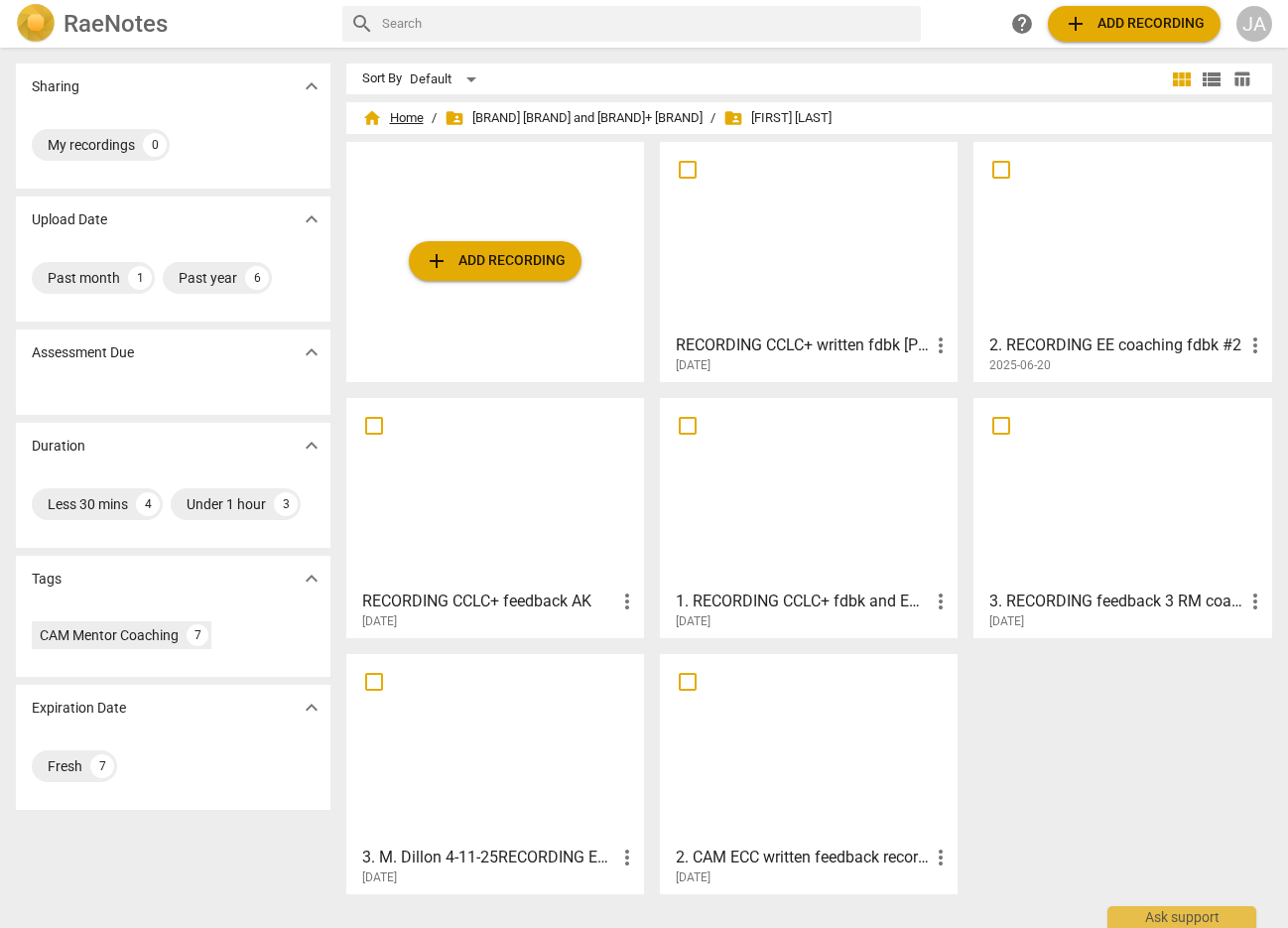 click on "home Home" at bounding box center [393, 118] 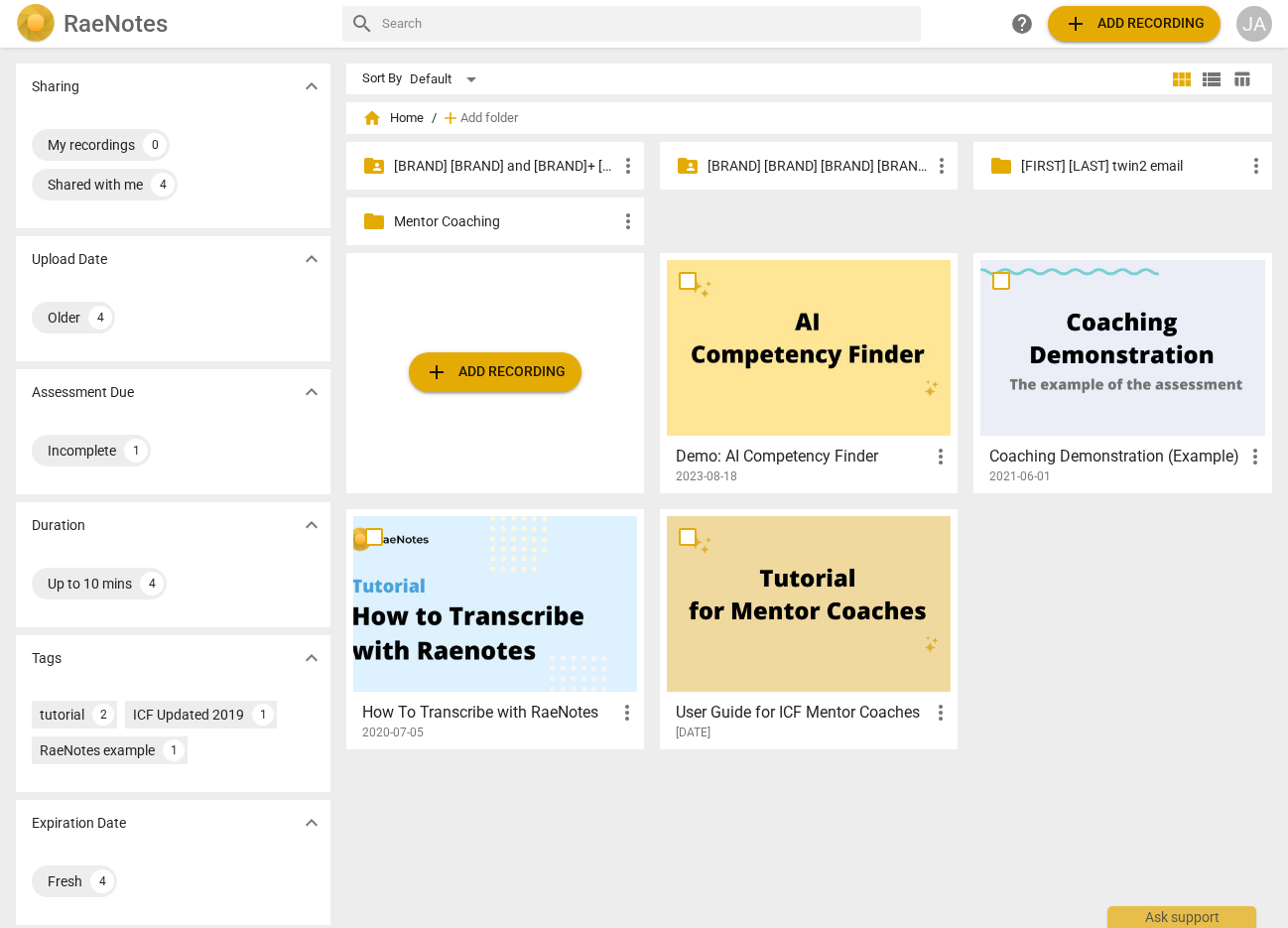 click on "[FIRST] [LAST] twin2 email" at bounding box center (1132, 166) 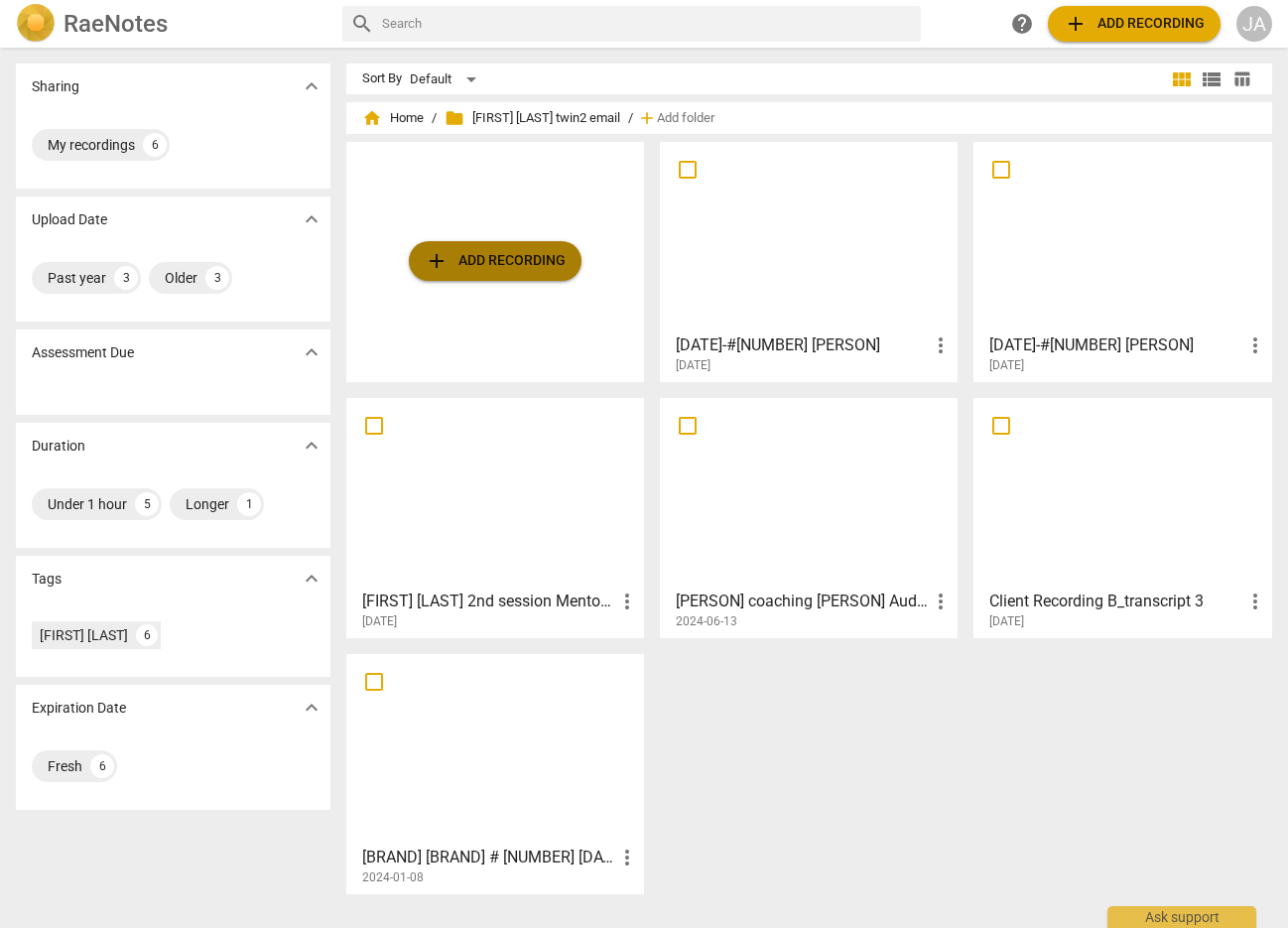 click on "add   Add recording" at bounding box center [495, 261] 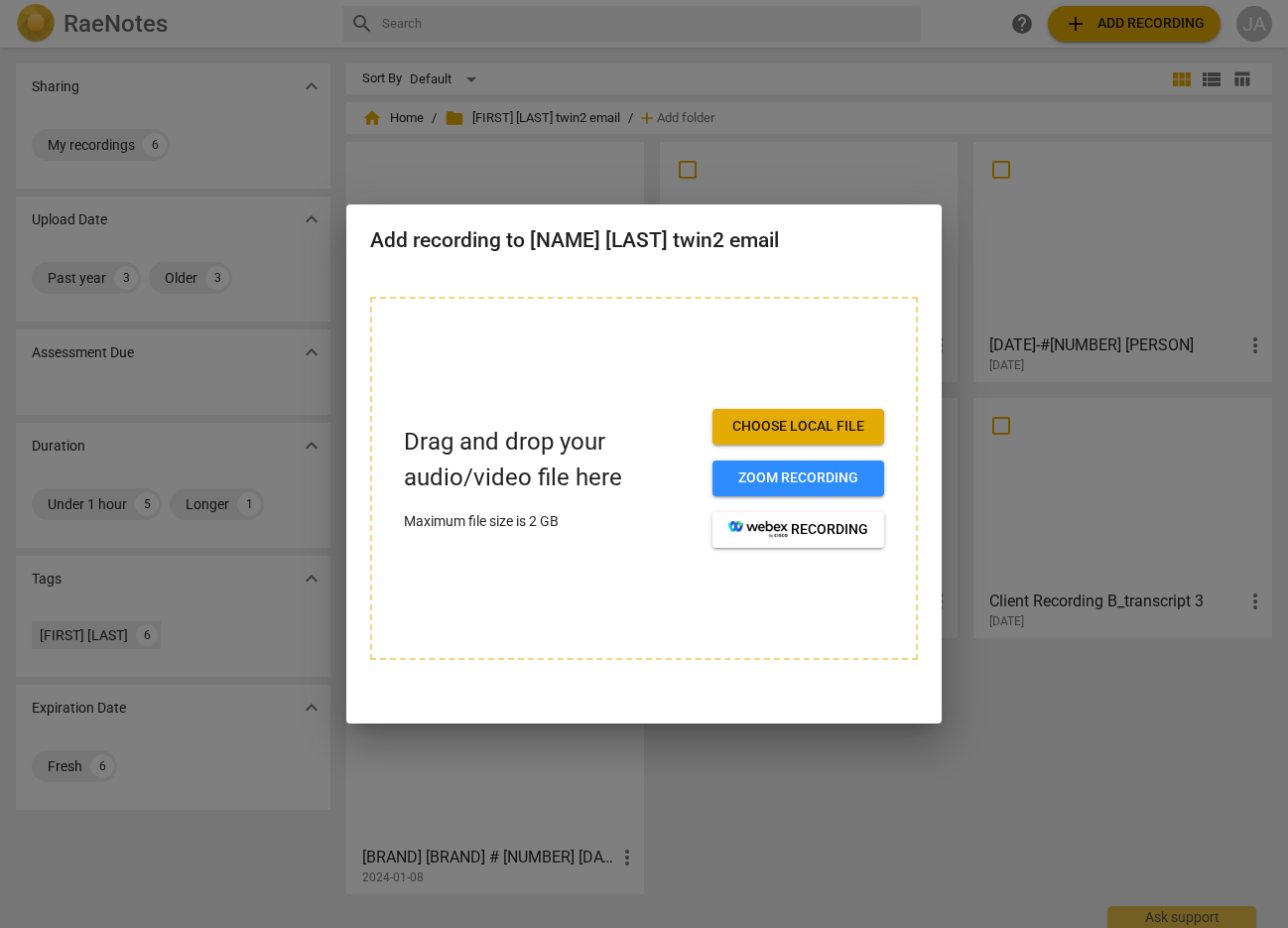 click on "Choose local file" at bounding box center [798, 427] 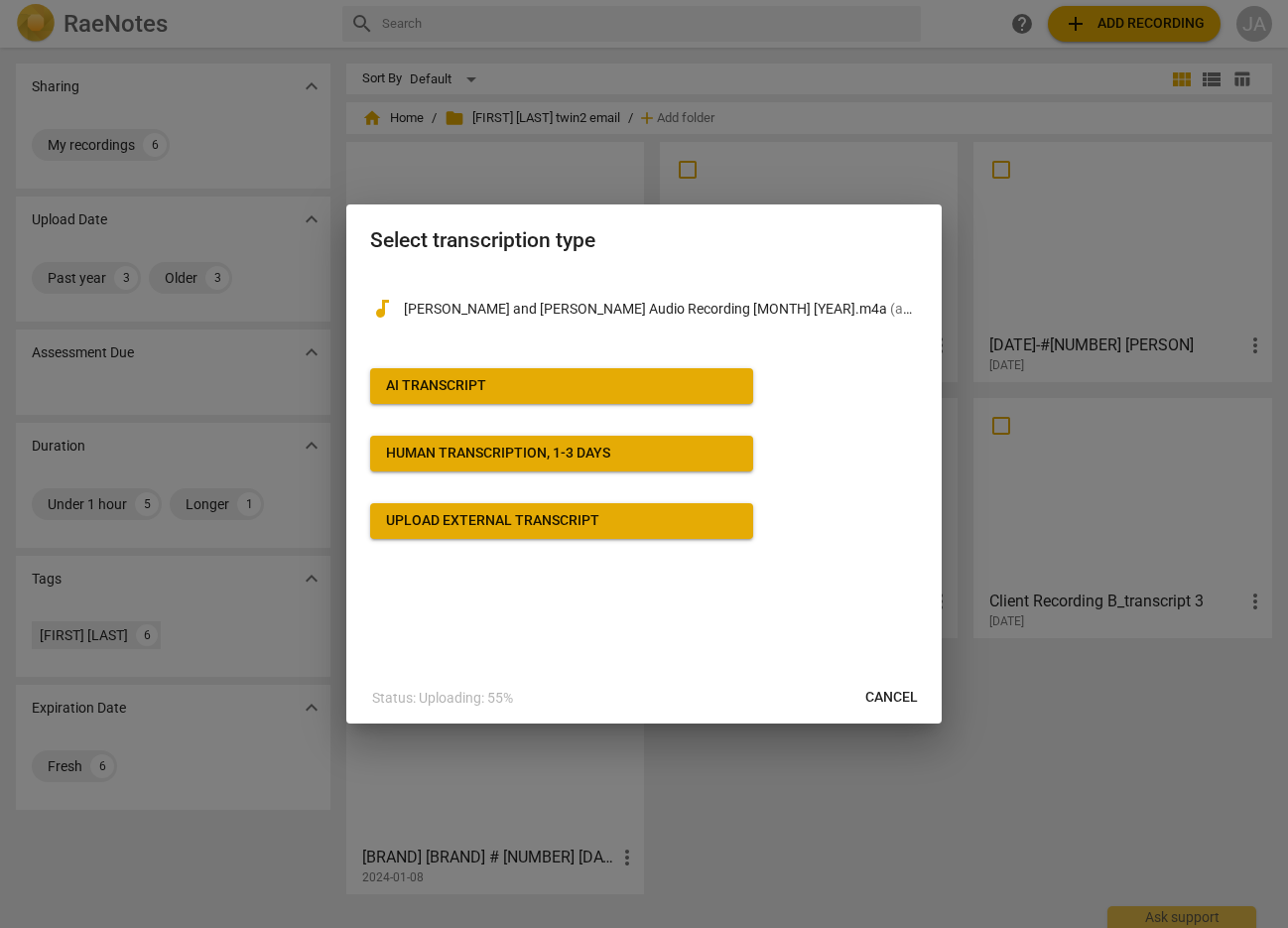 click on "AI Transcript" at bounding box center (562, 386) 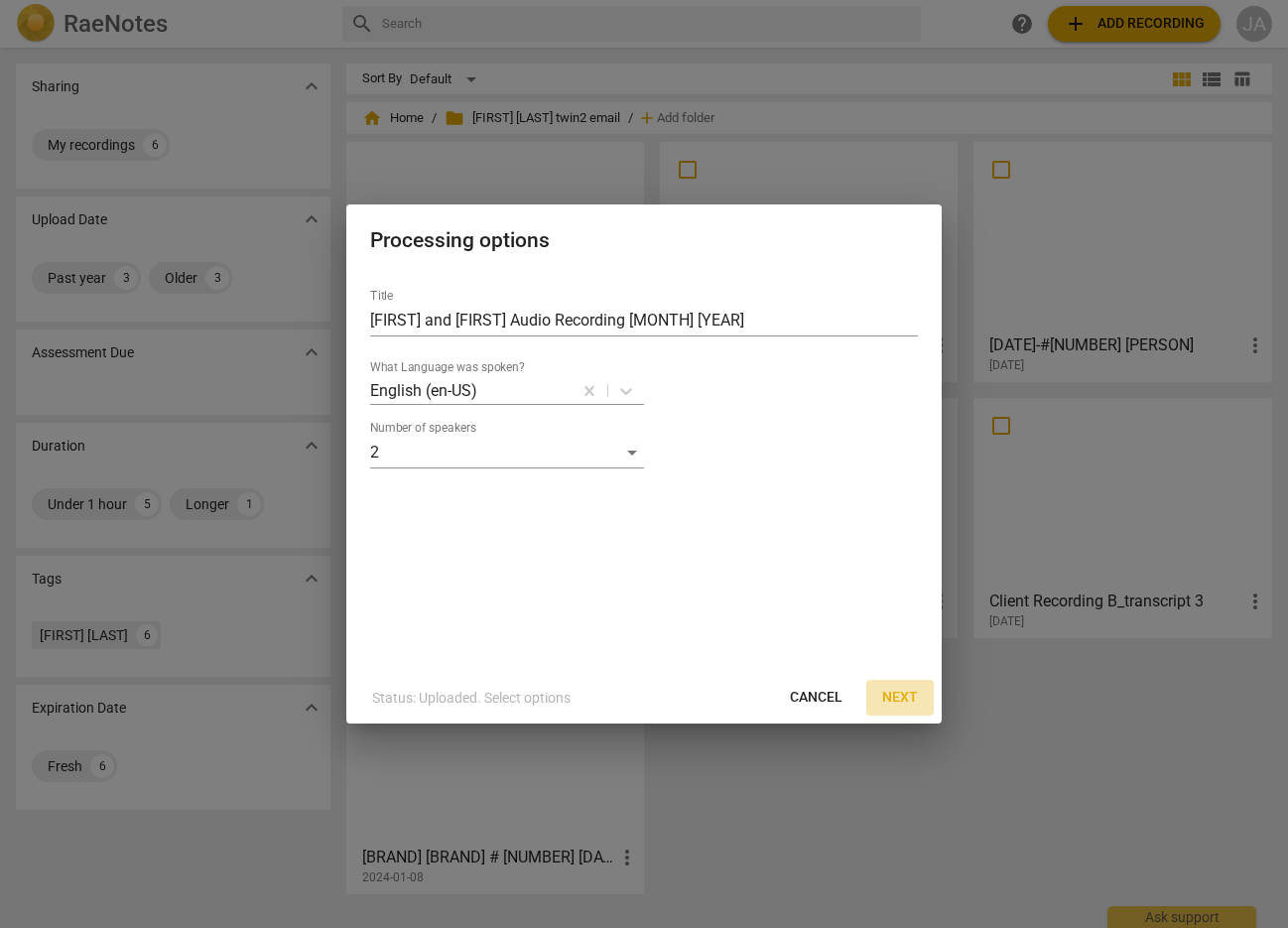 click on "Next" at bounding box center [900, 698] 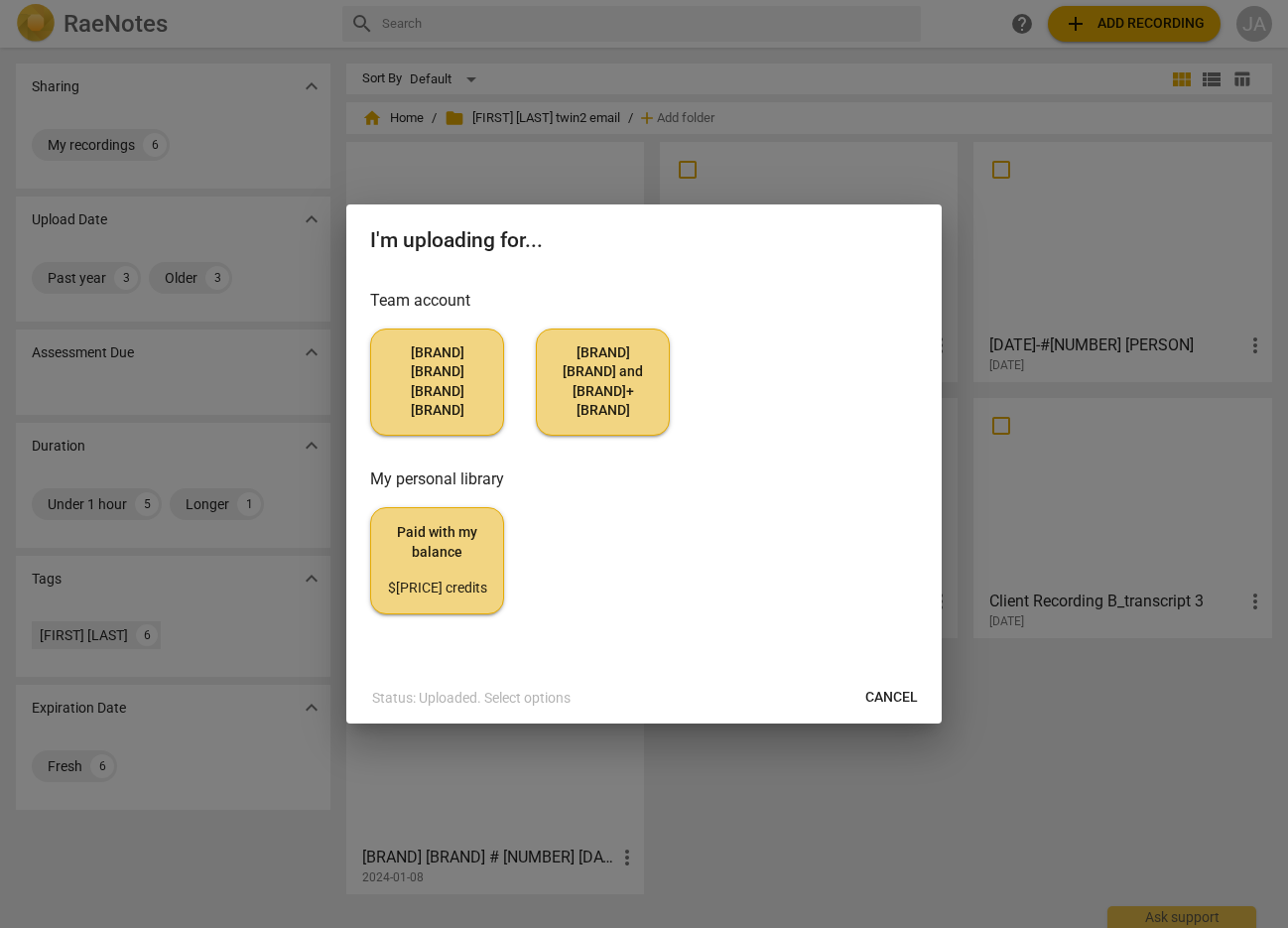 click on "Paid with my balance $[PRICE] credits" at bounding box center (437, 560) 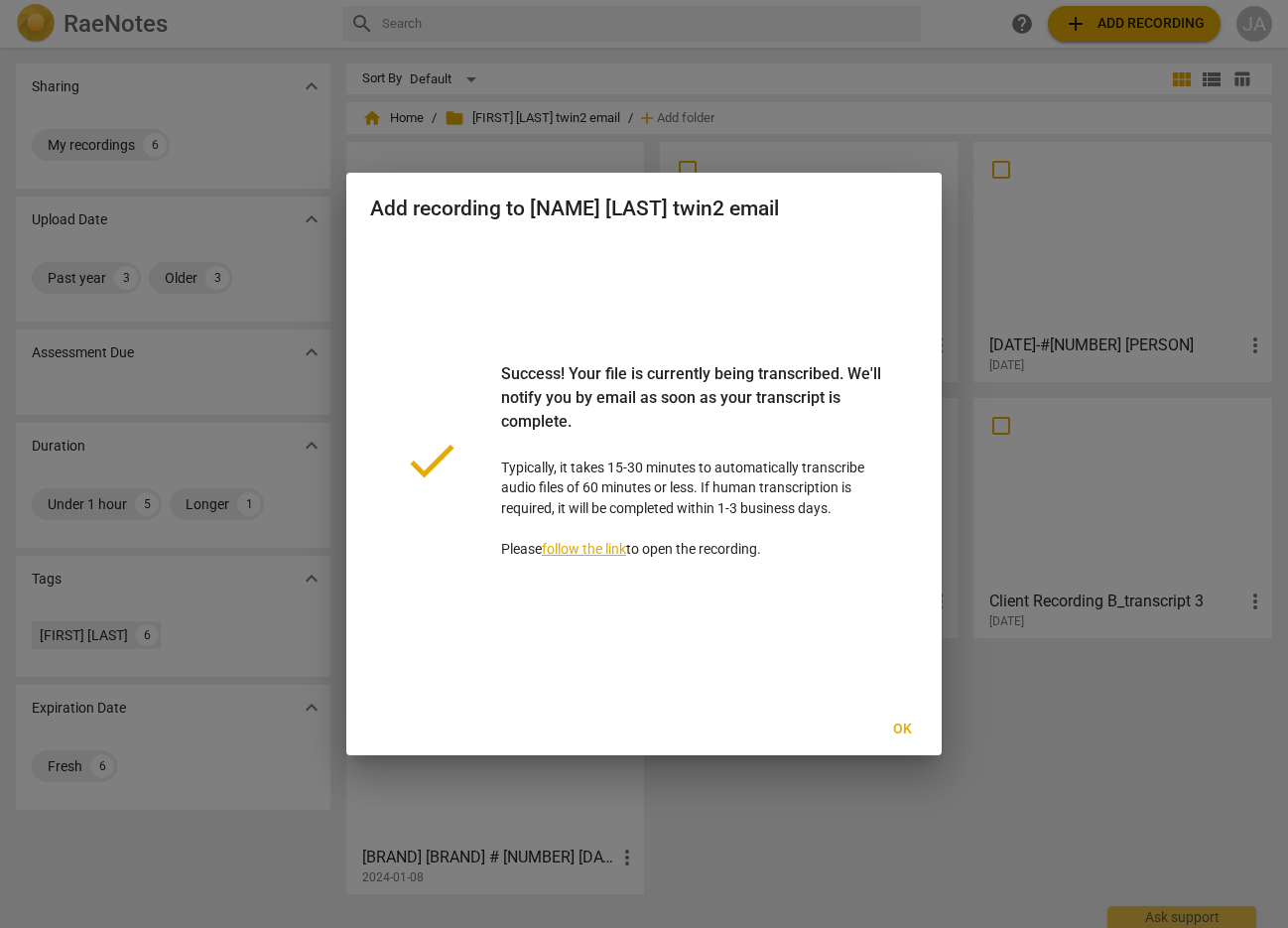 click on "Ok" at bounding box center [902, 729] 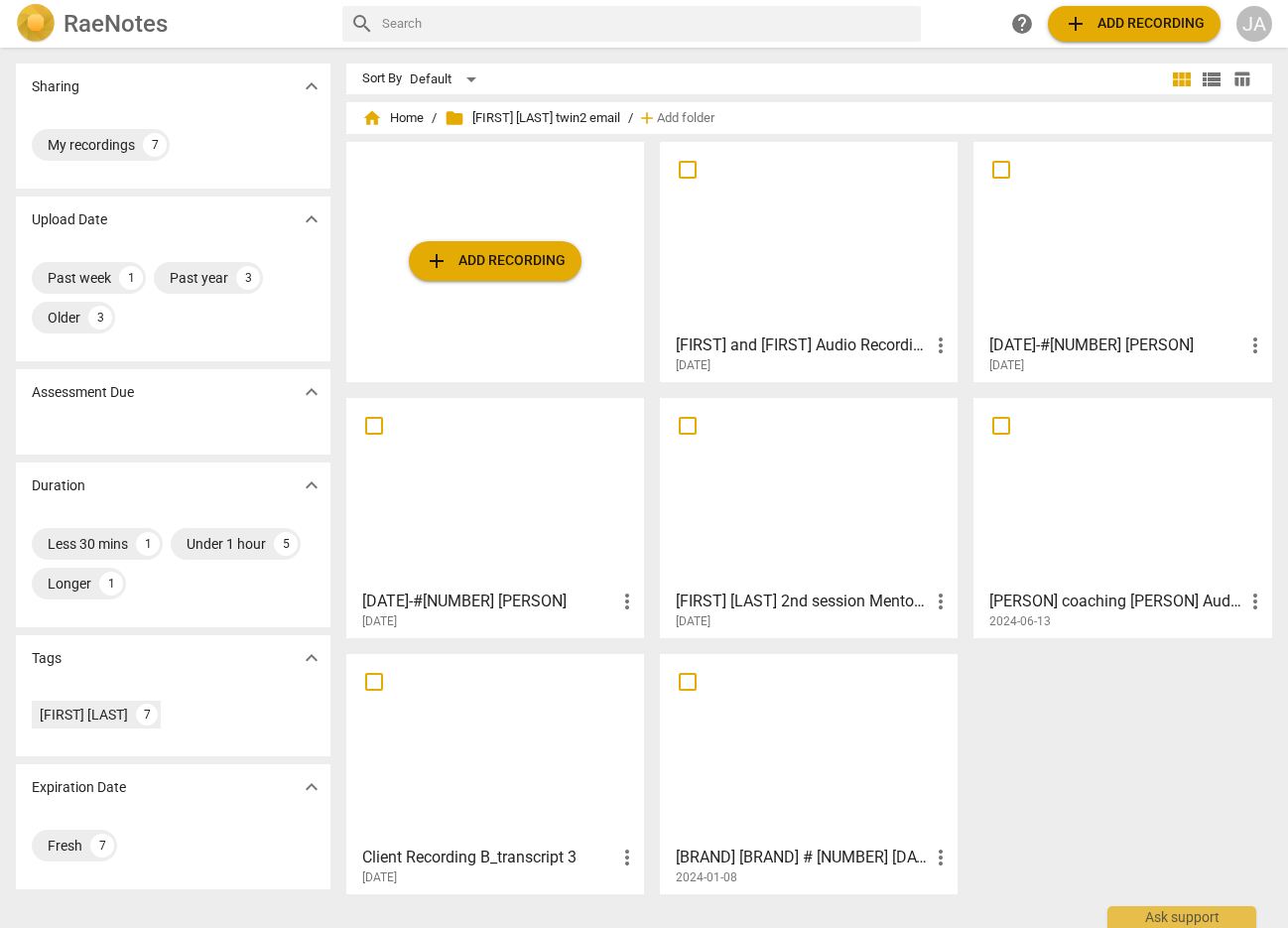 click at bounding box center (809, 236) 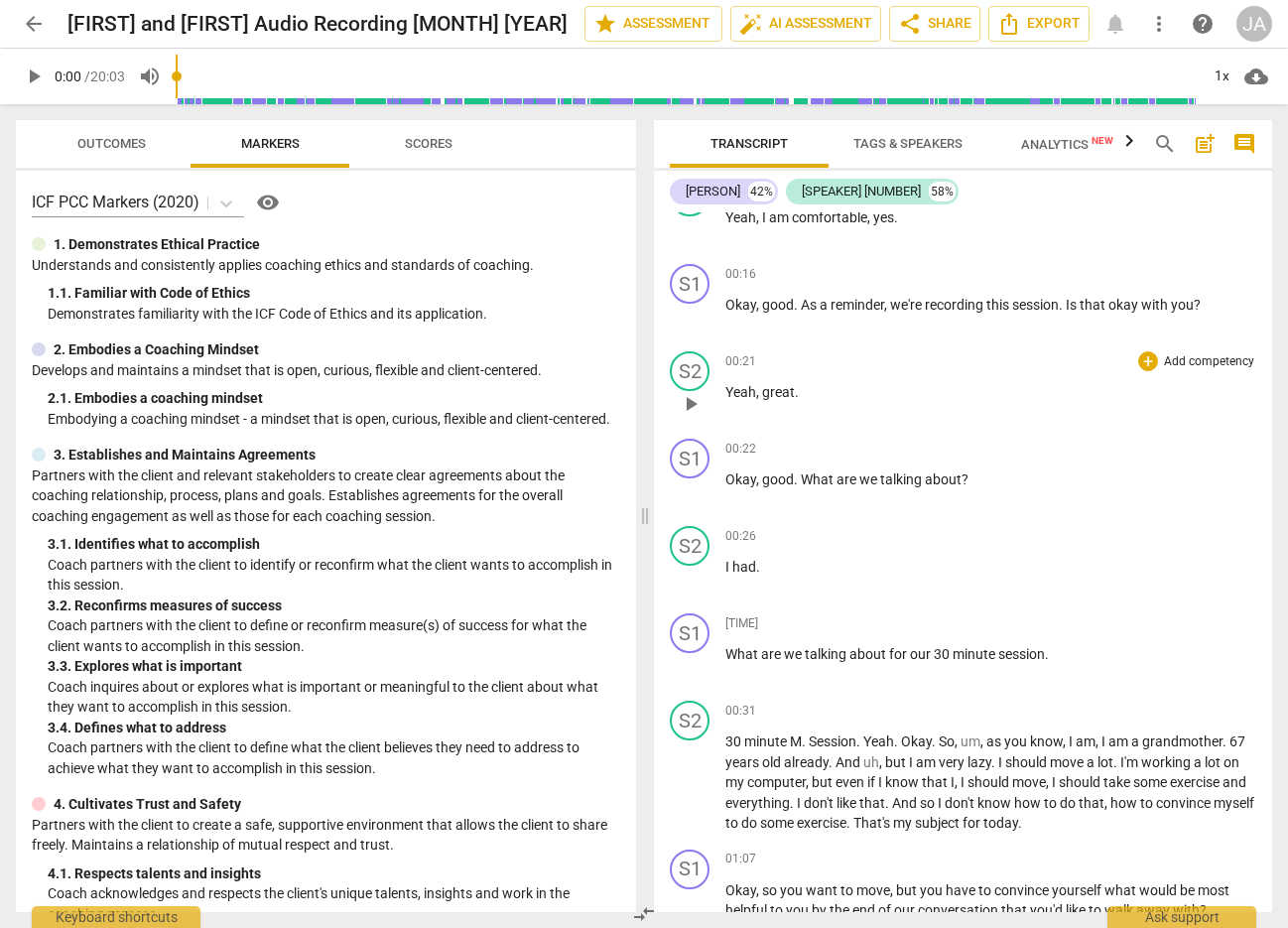 scroll, scrollTop: 311, scrollLeft: 0, axis: vertical 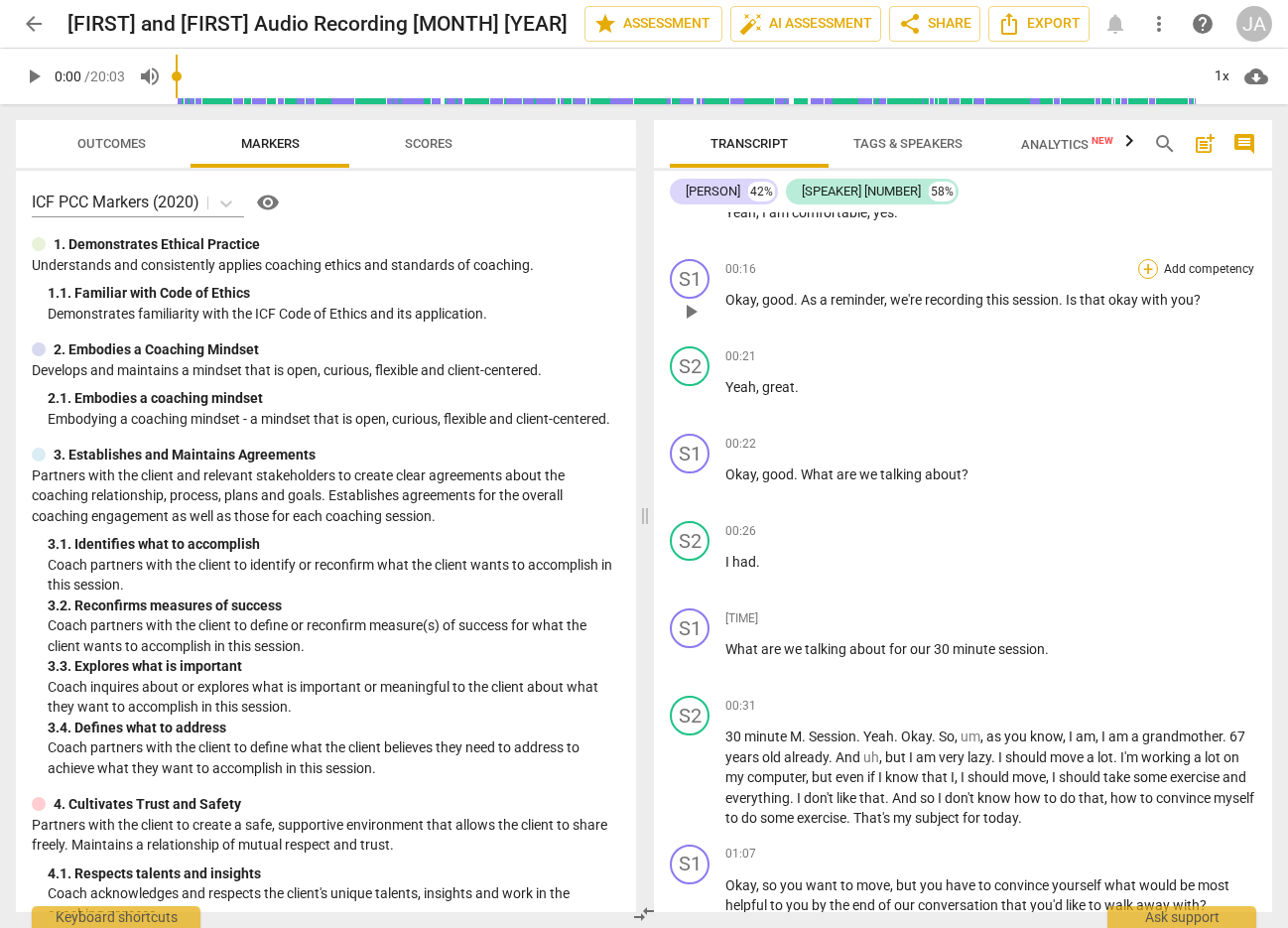 click on "+" at bounding box center [1148, 269] 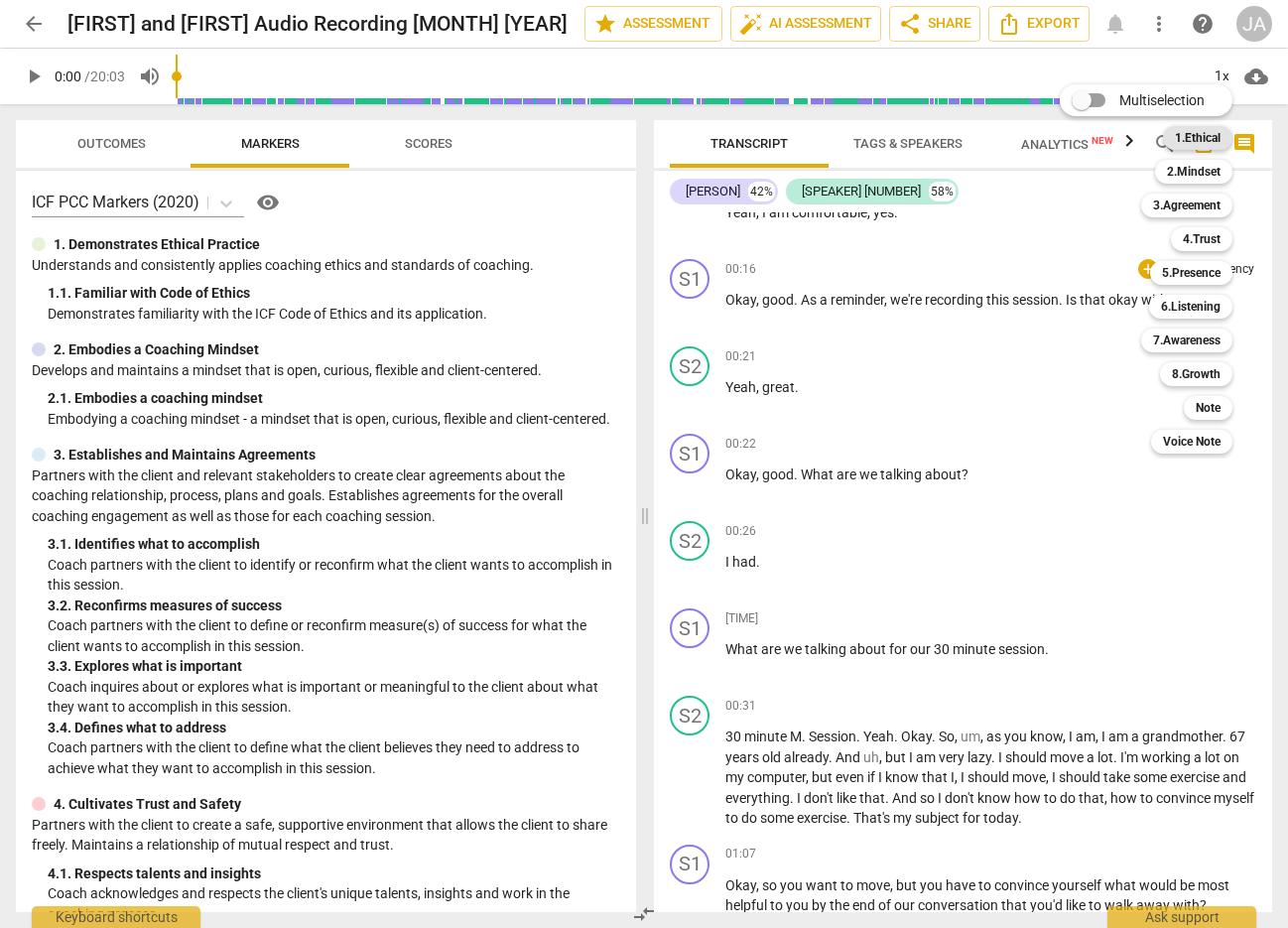 click on "1.Ethical" at bounding box center (1198, 138) 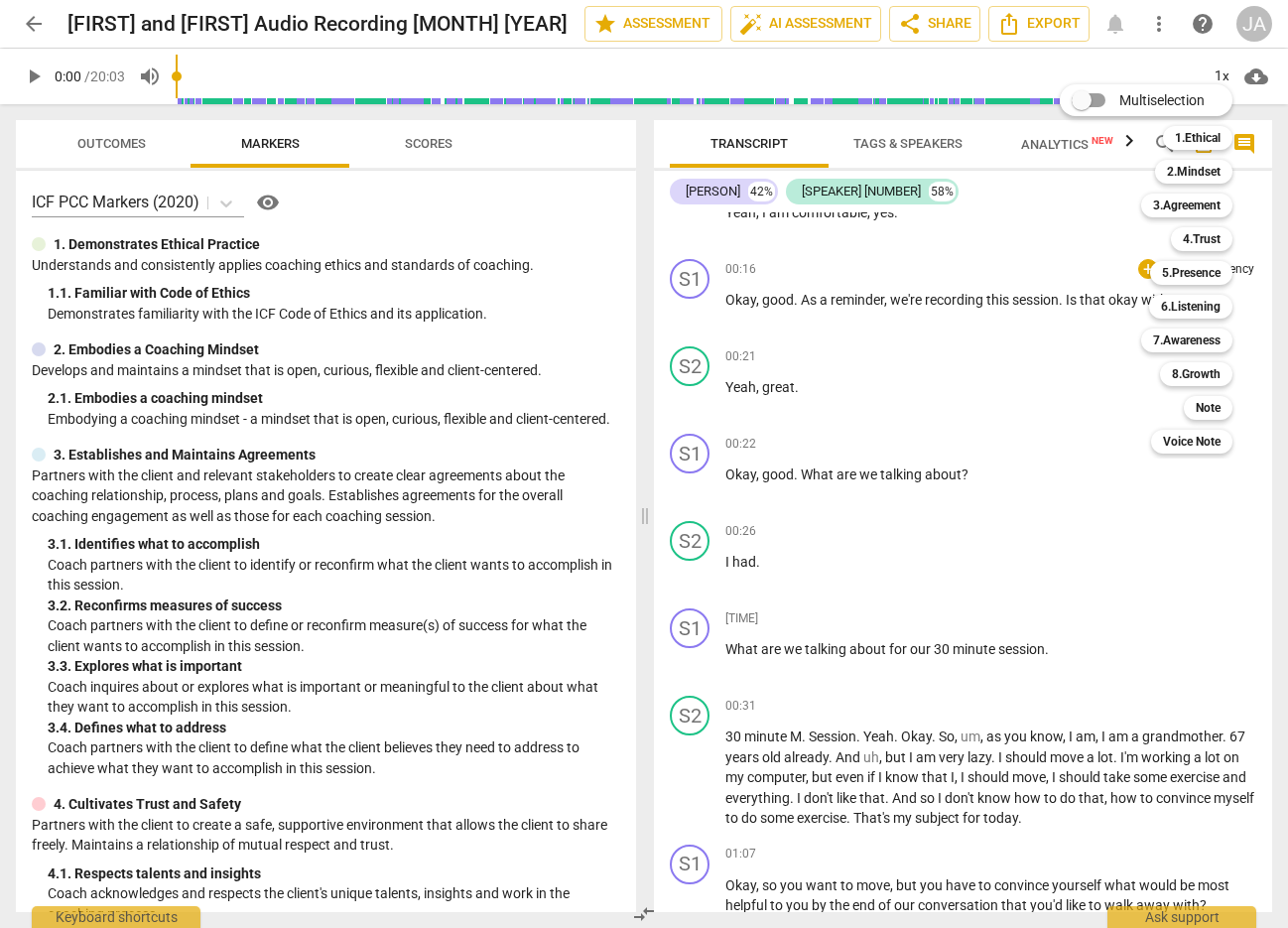 scroll, scrollTop: 313, scrollLeft: 0, axis: vertical 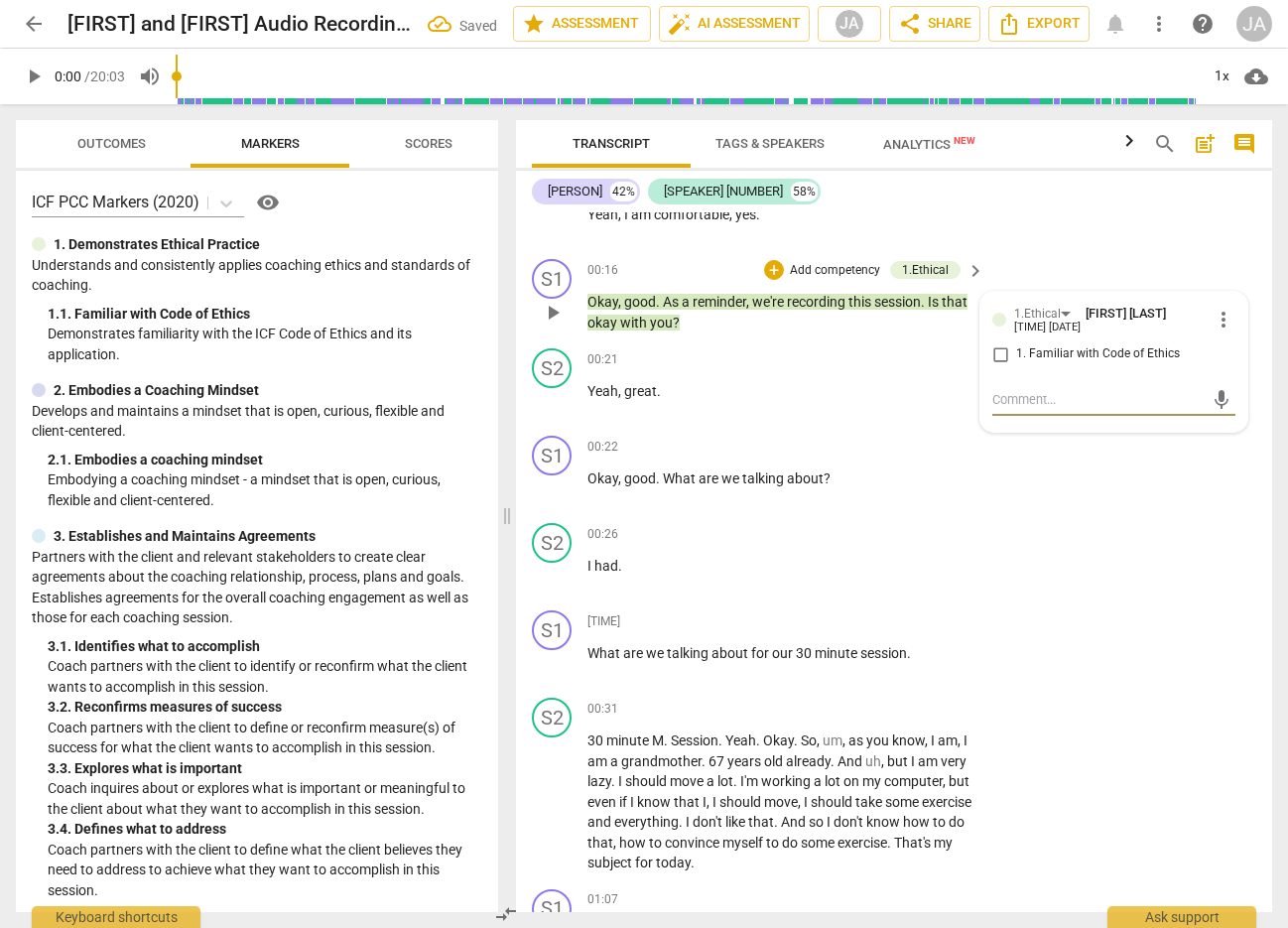 click on "1. Familiar with Code of Ethics" at bounding box center (1000, 354) 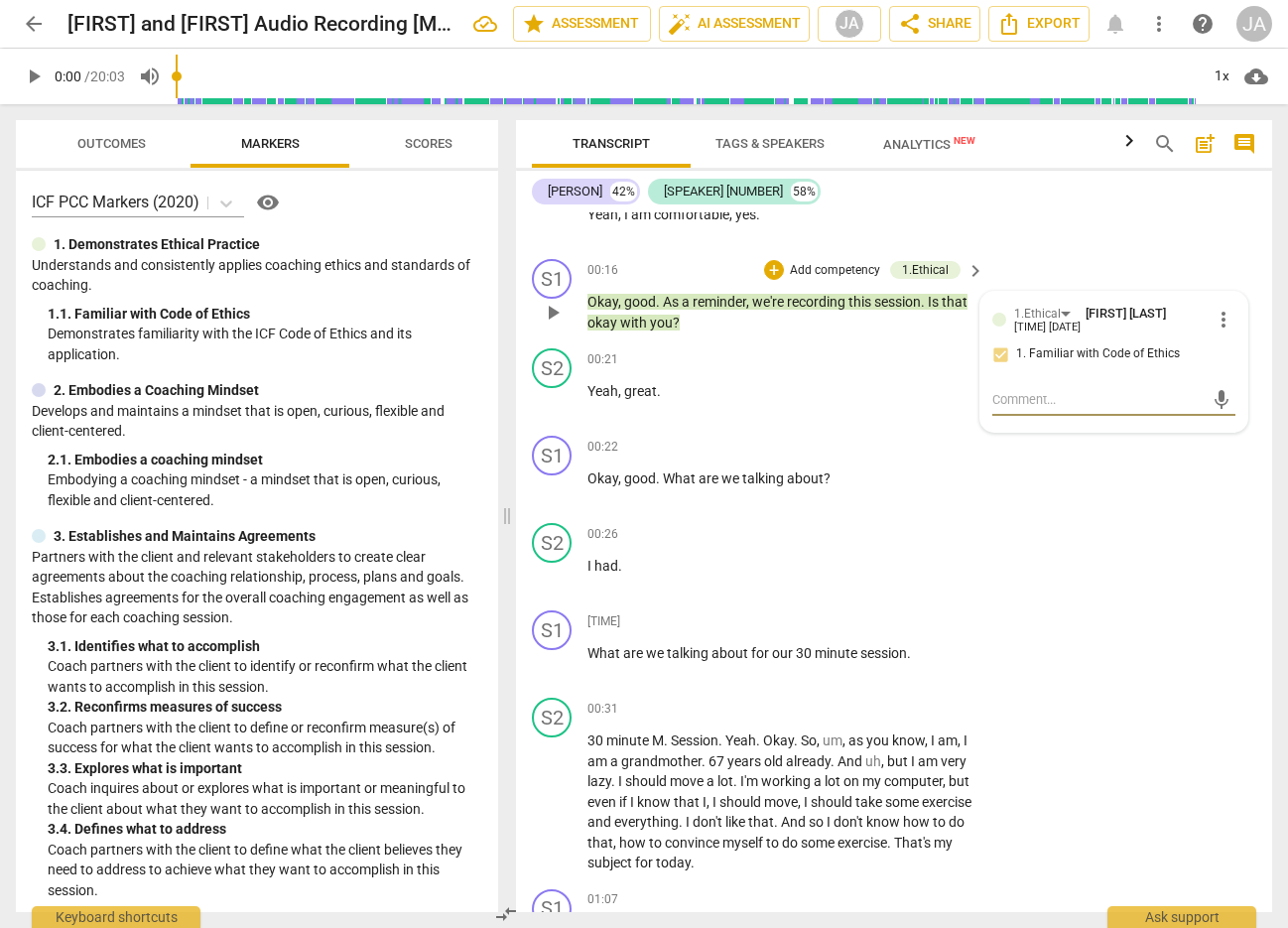 click at bounding box center (1097, 399) 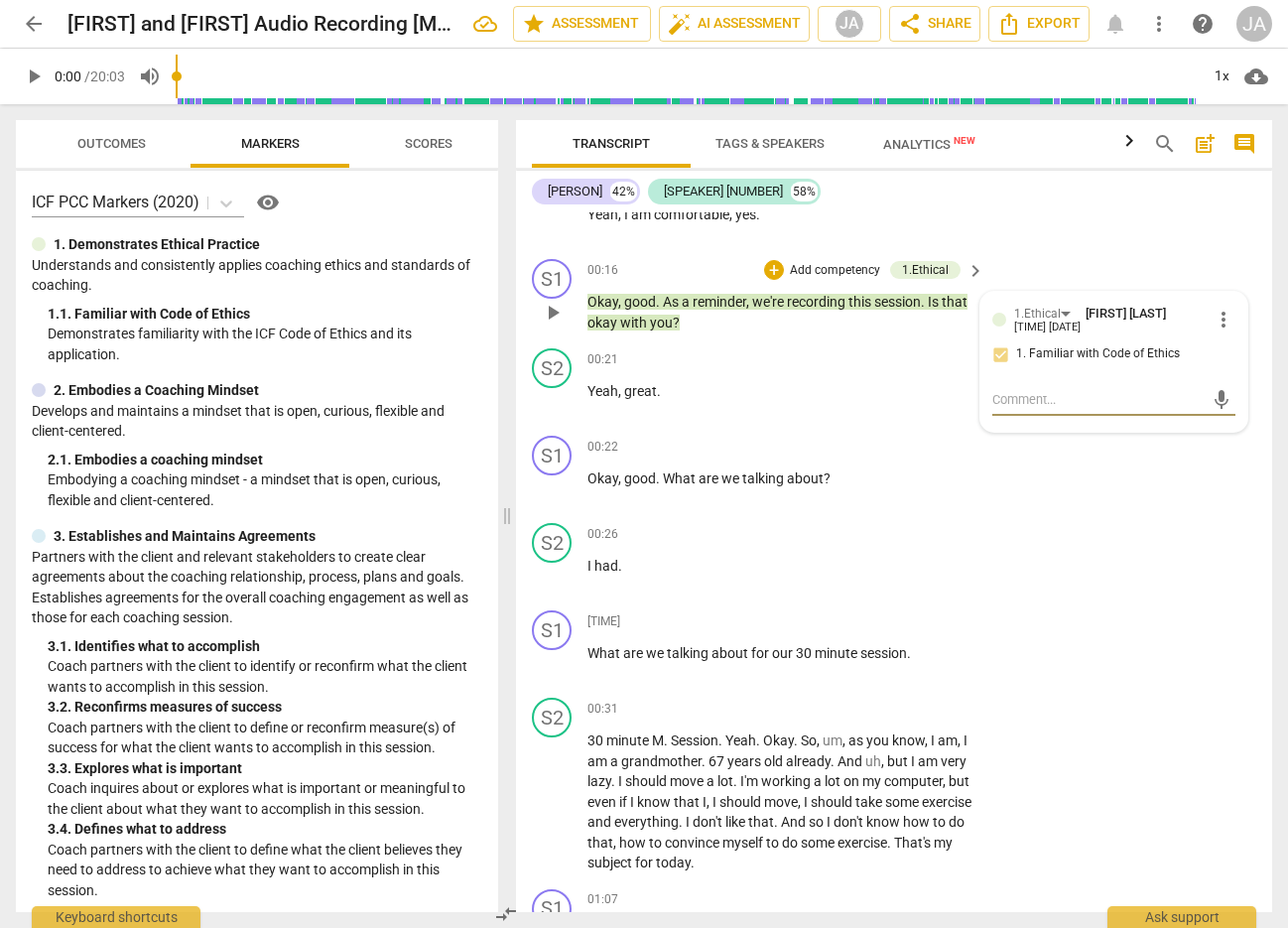 type on "G" 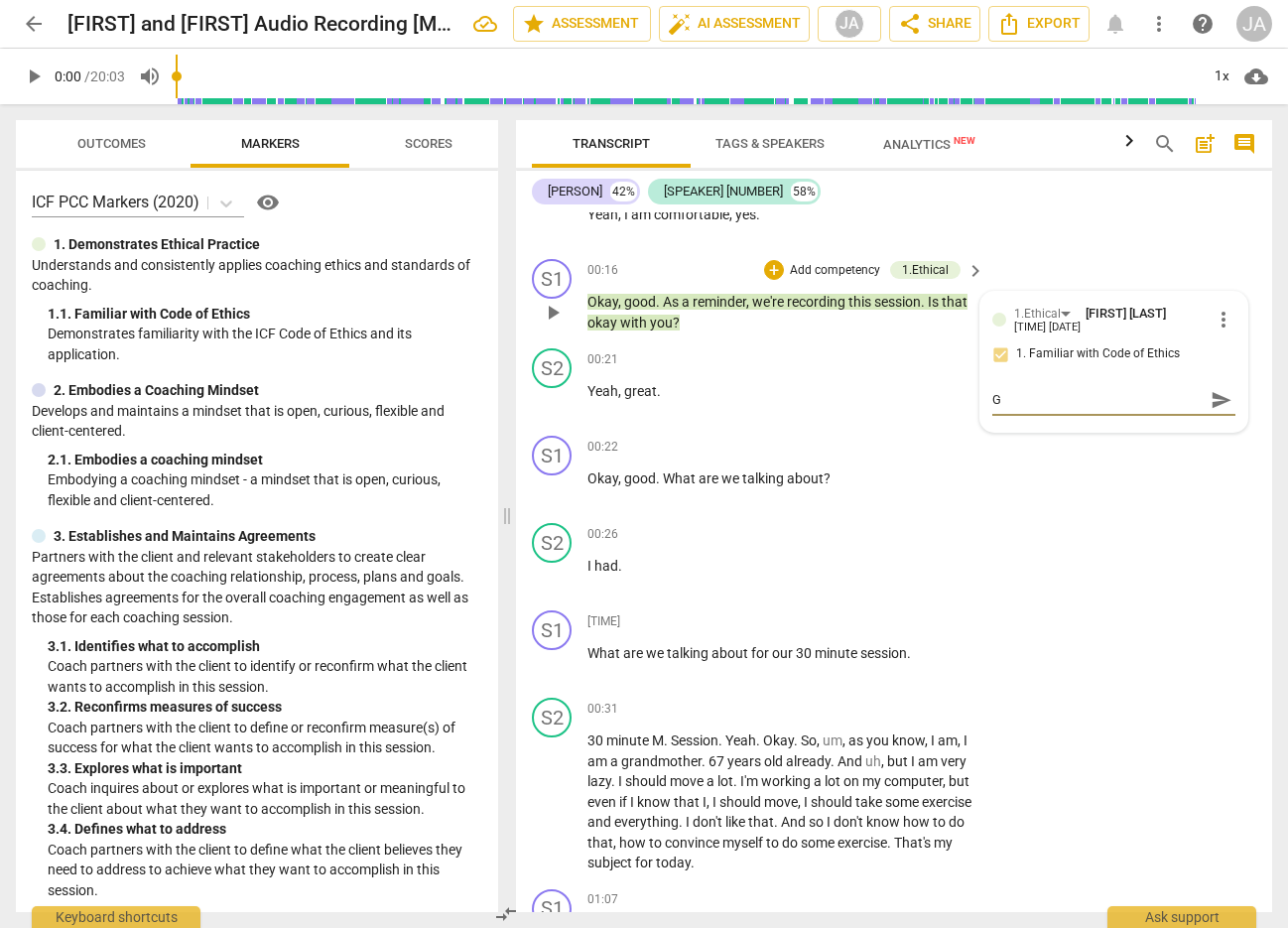 type on "Go" 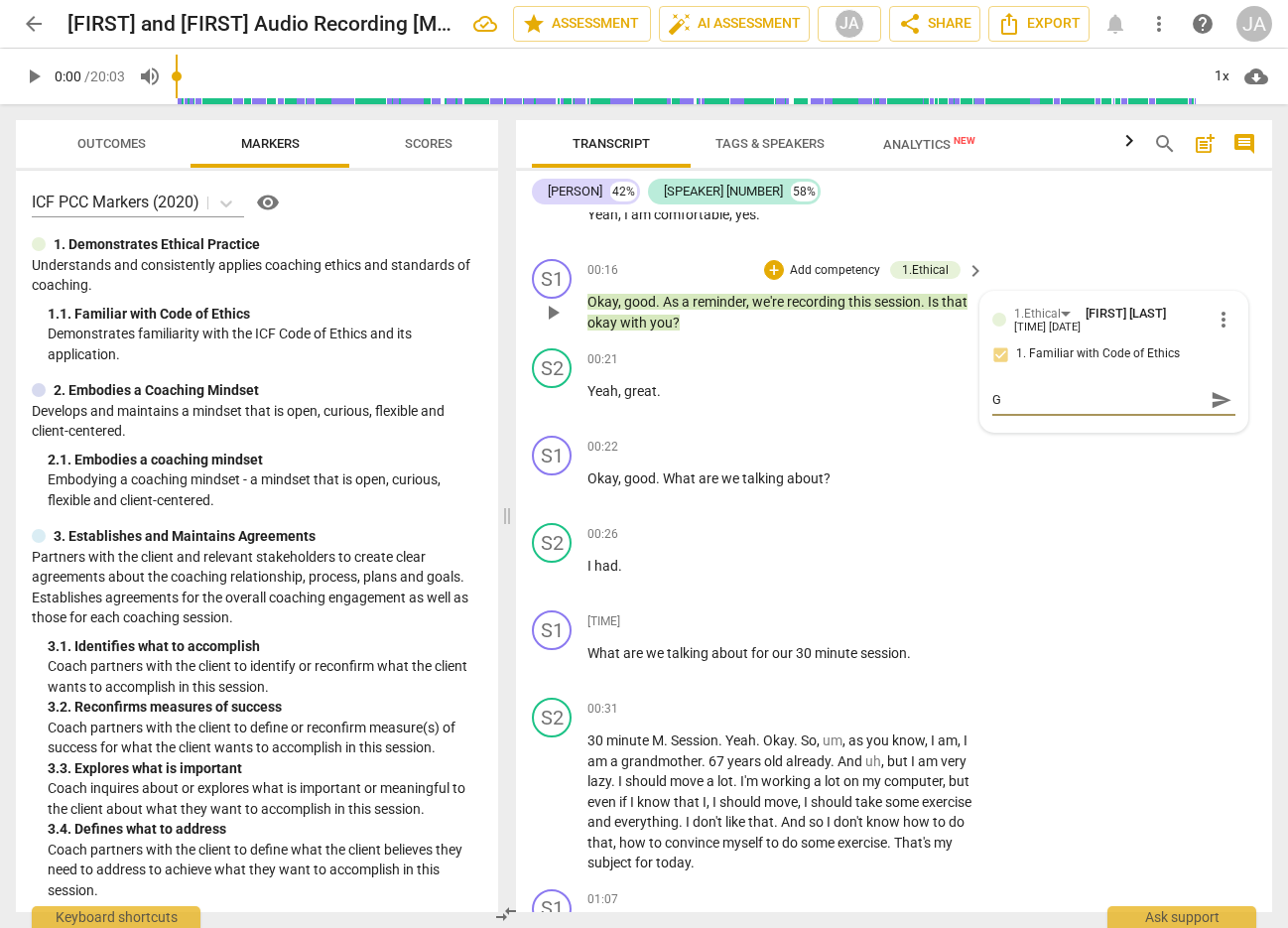 type on "Go" 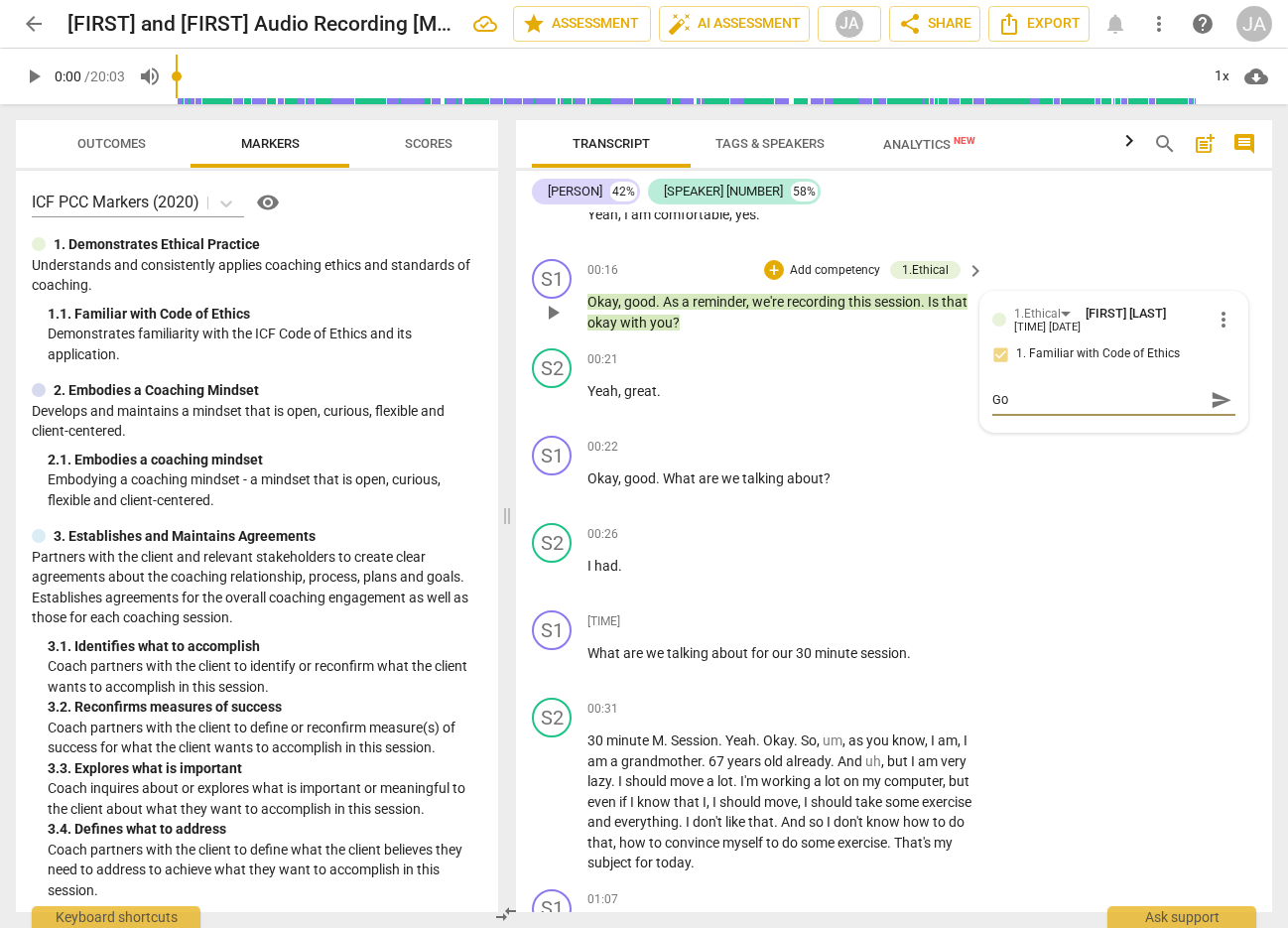 type on "Goo" 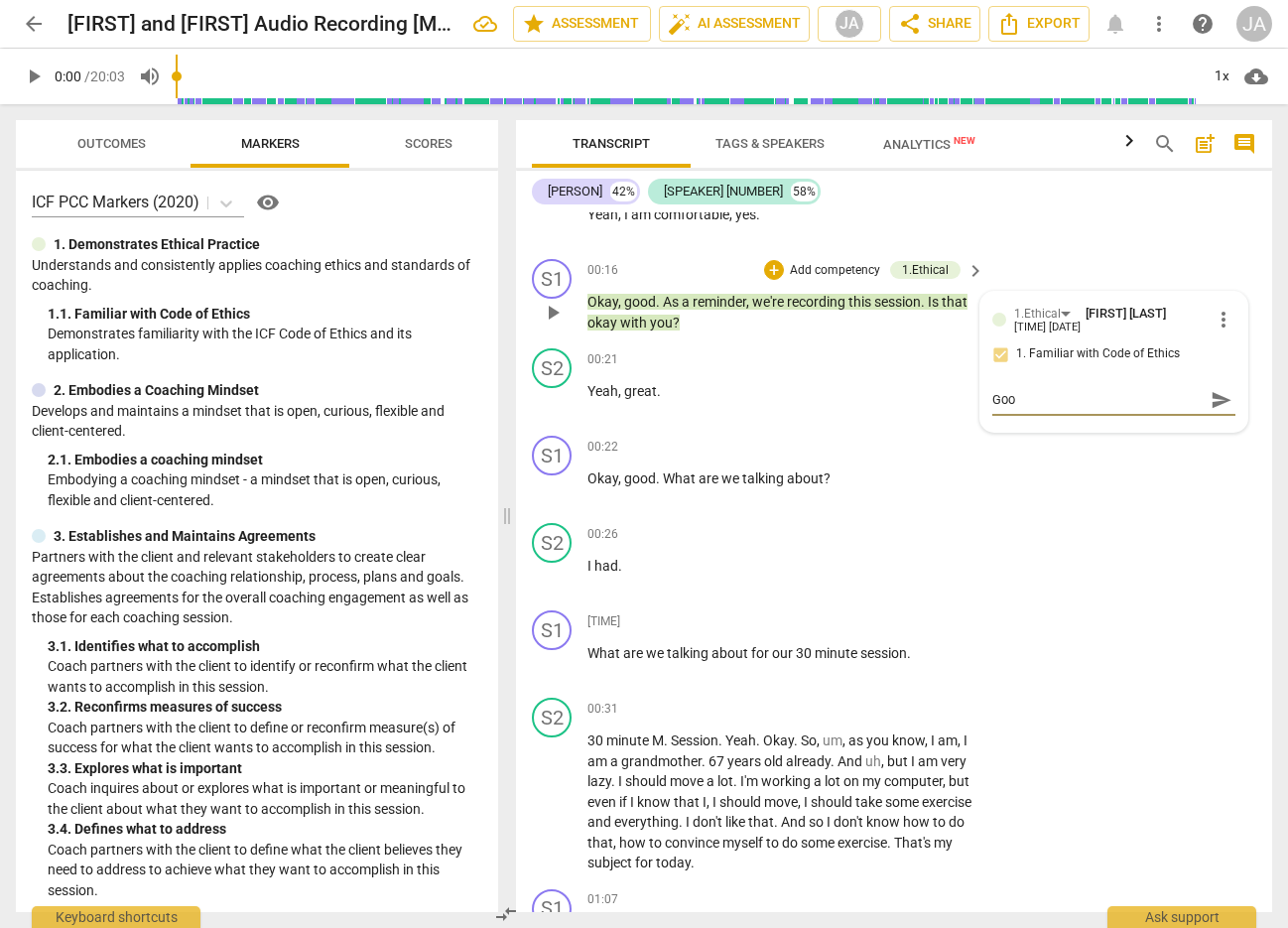 type on "Good" 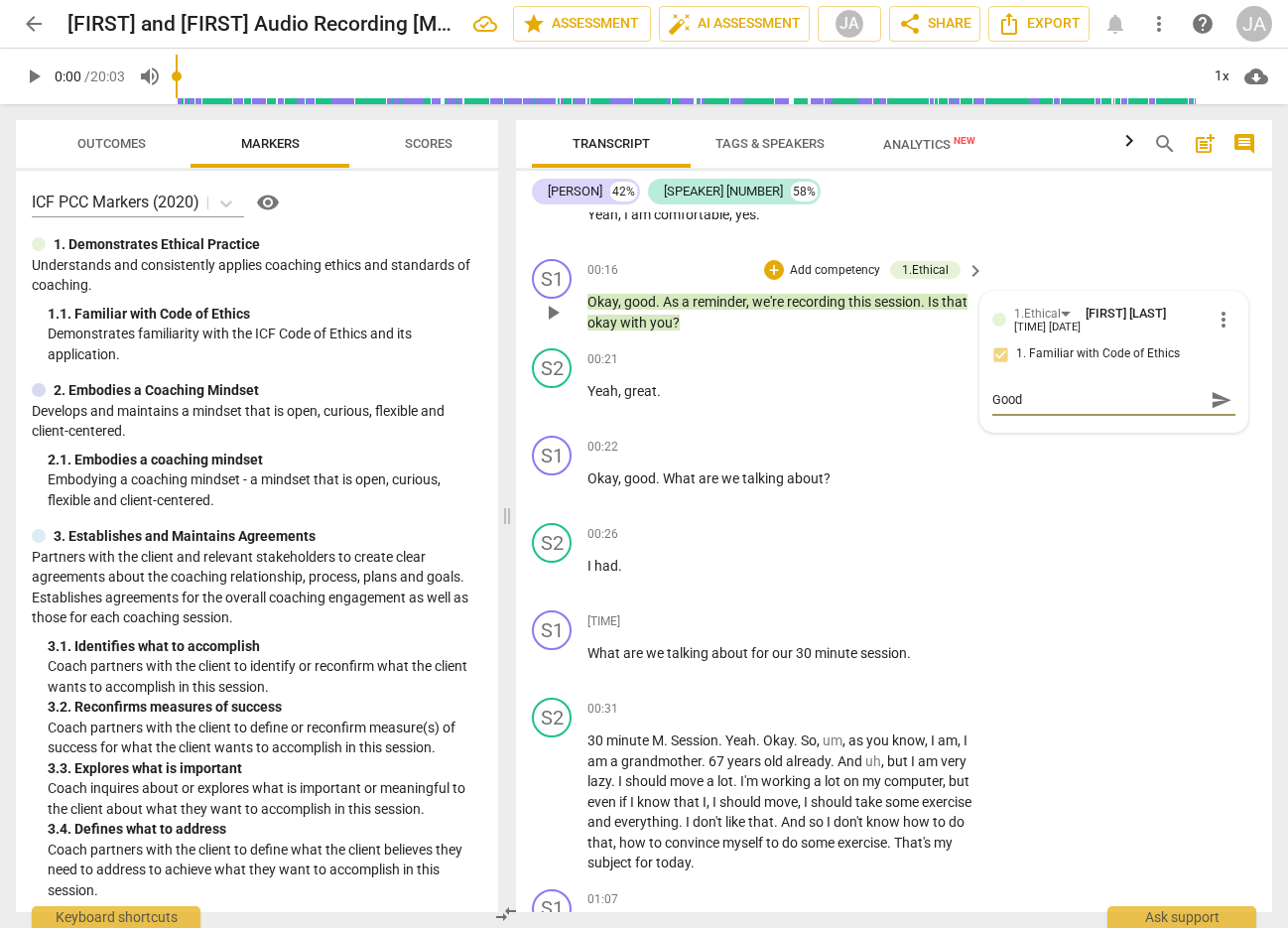 type on "Good" 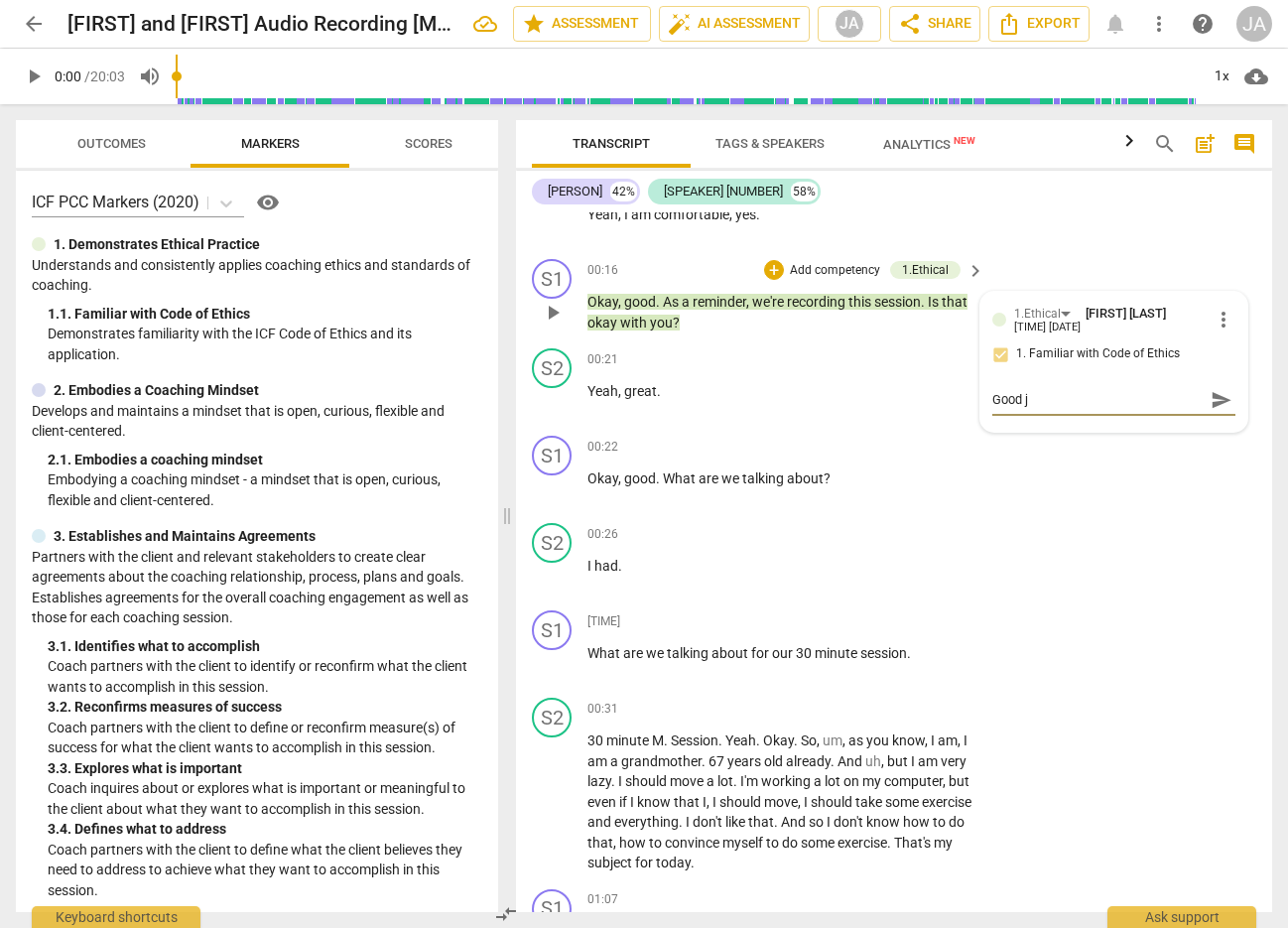 type on "Good jo" 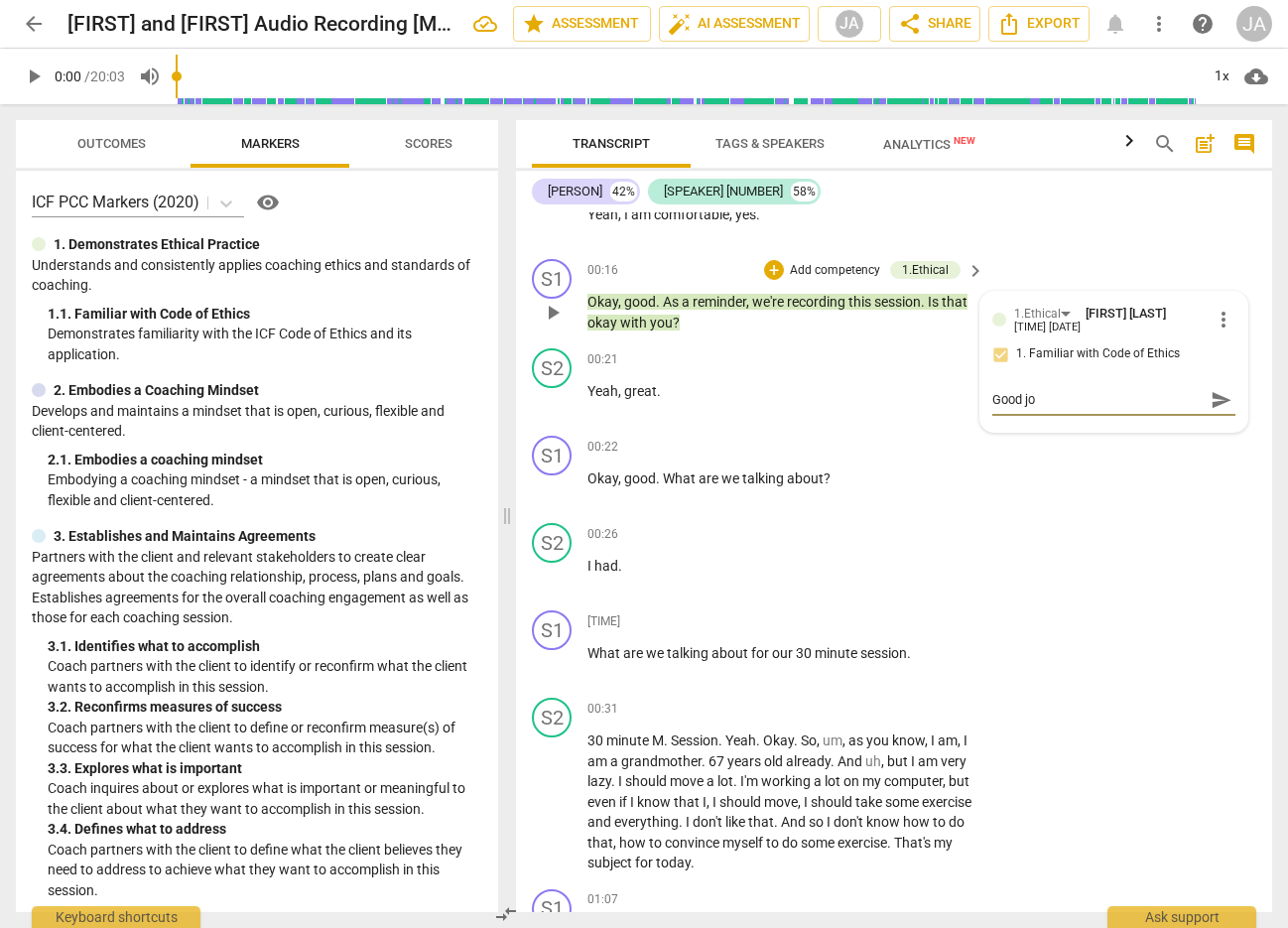 type on "Good job" 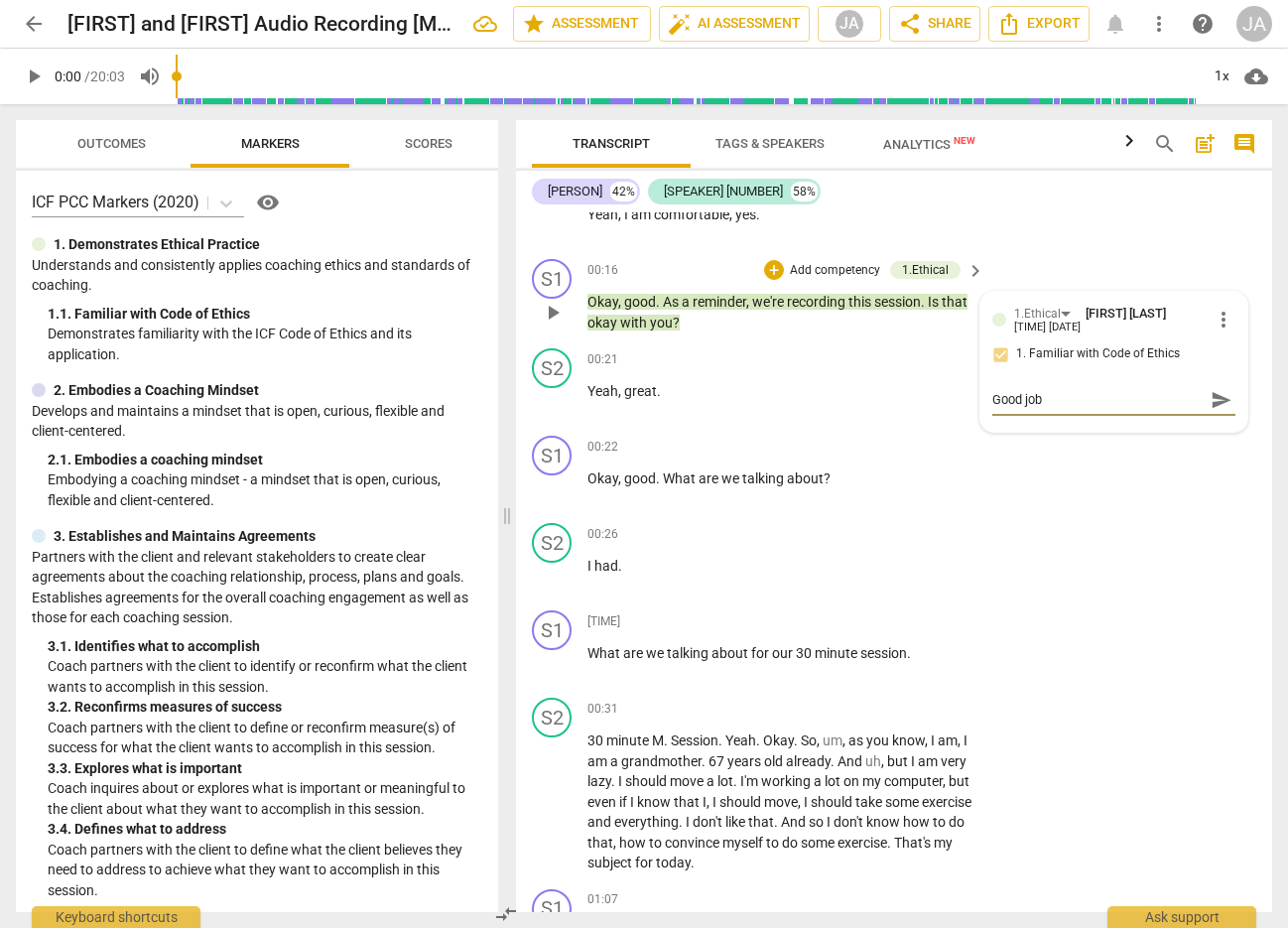 type on "Good job" 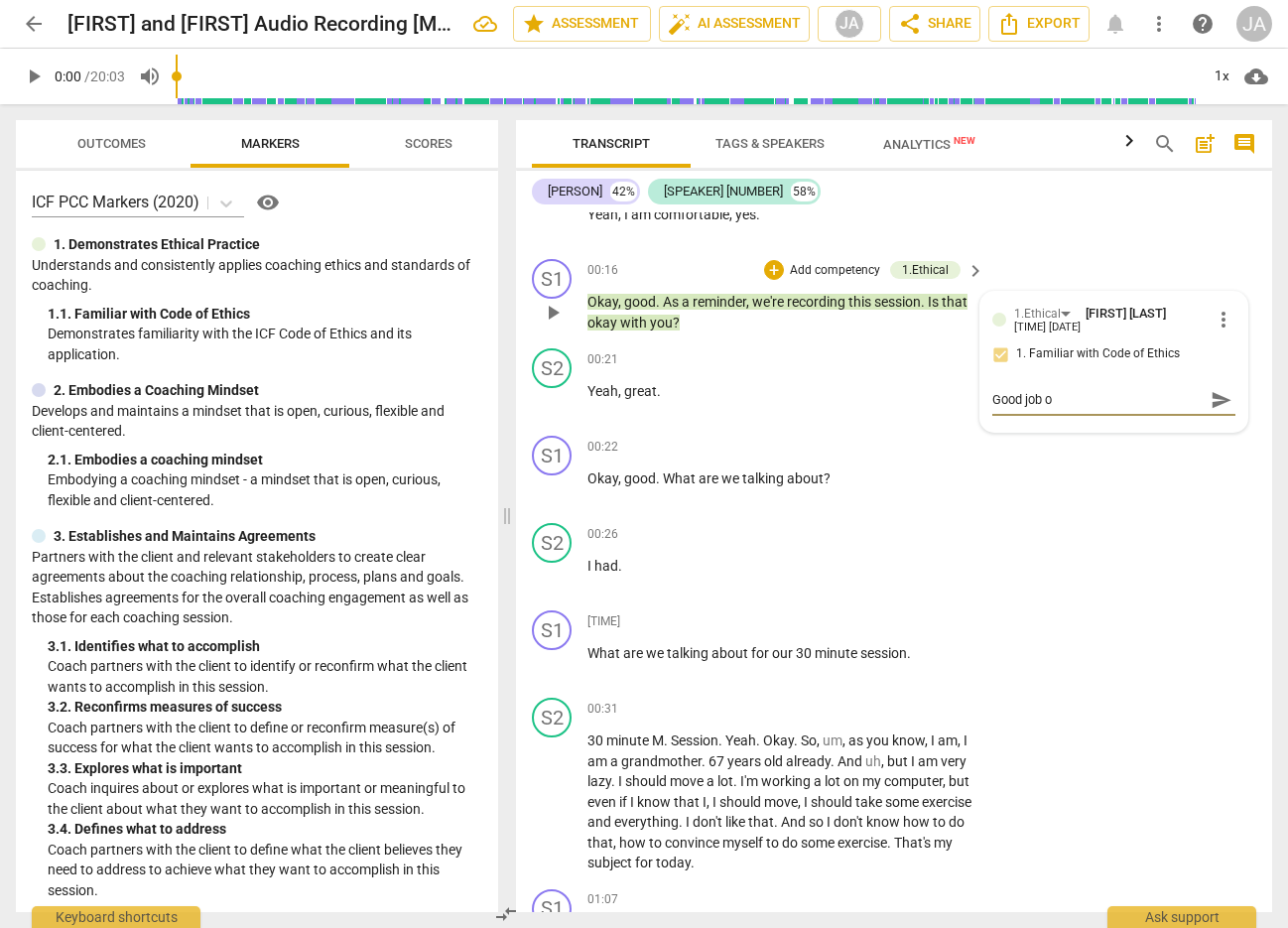 type on "Good job of" 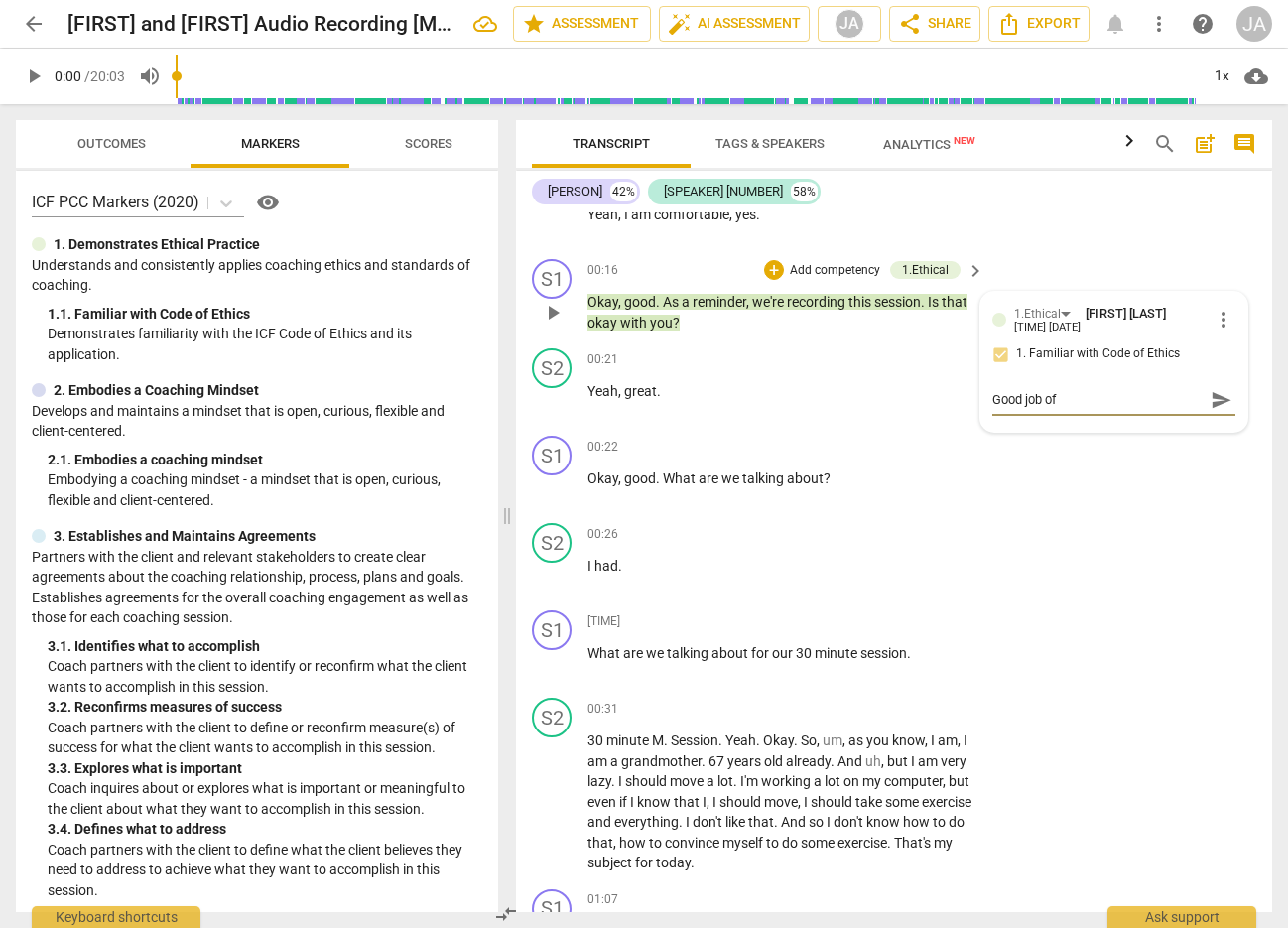 type on "Good job of" 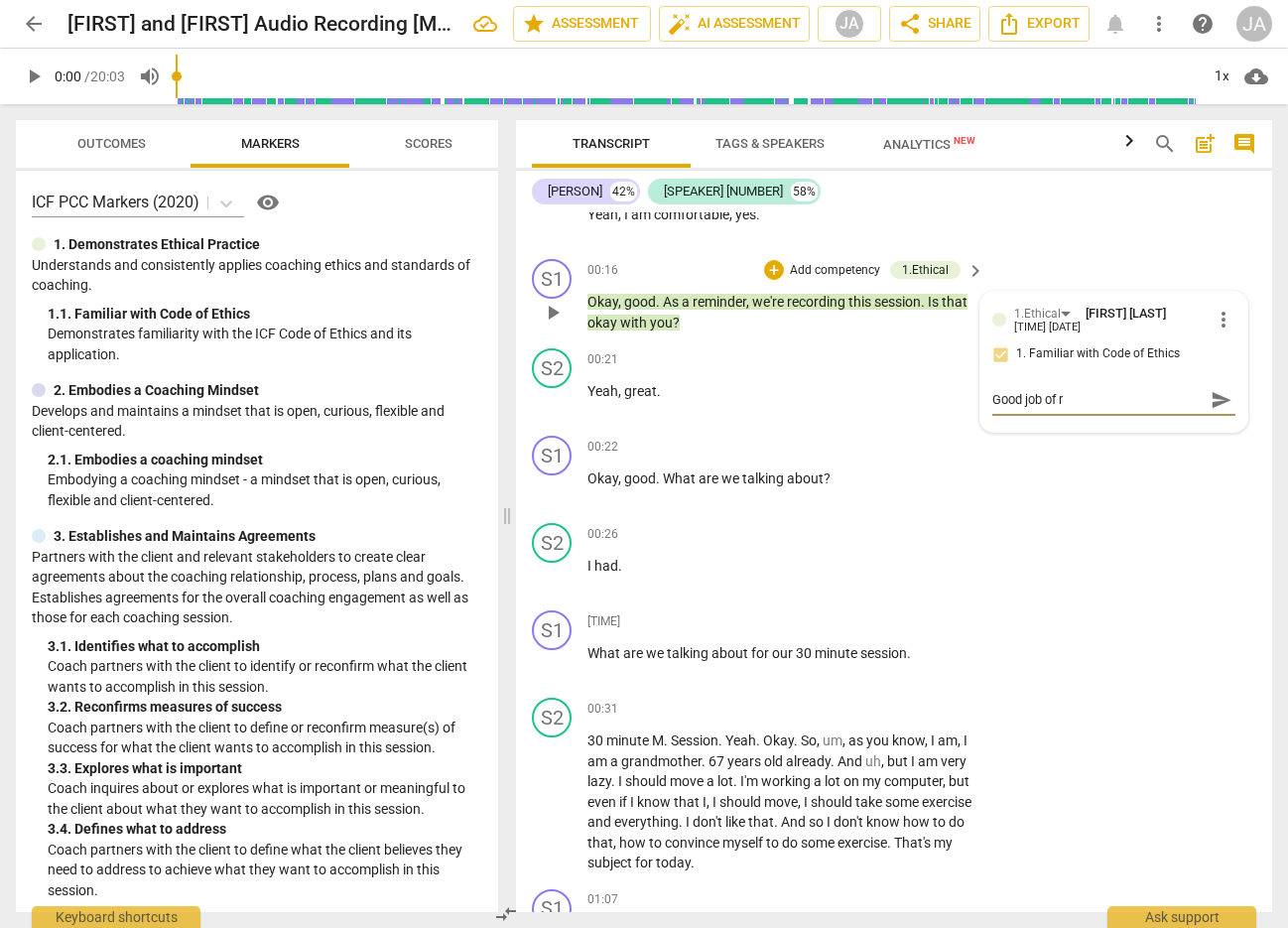 type on "Good job of re" 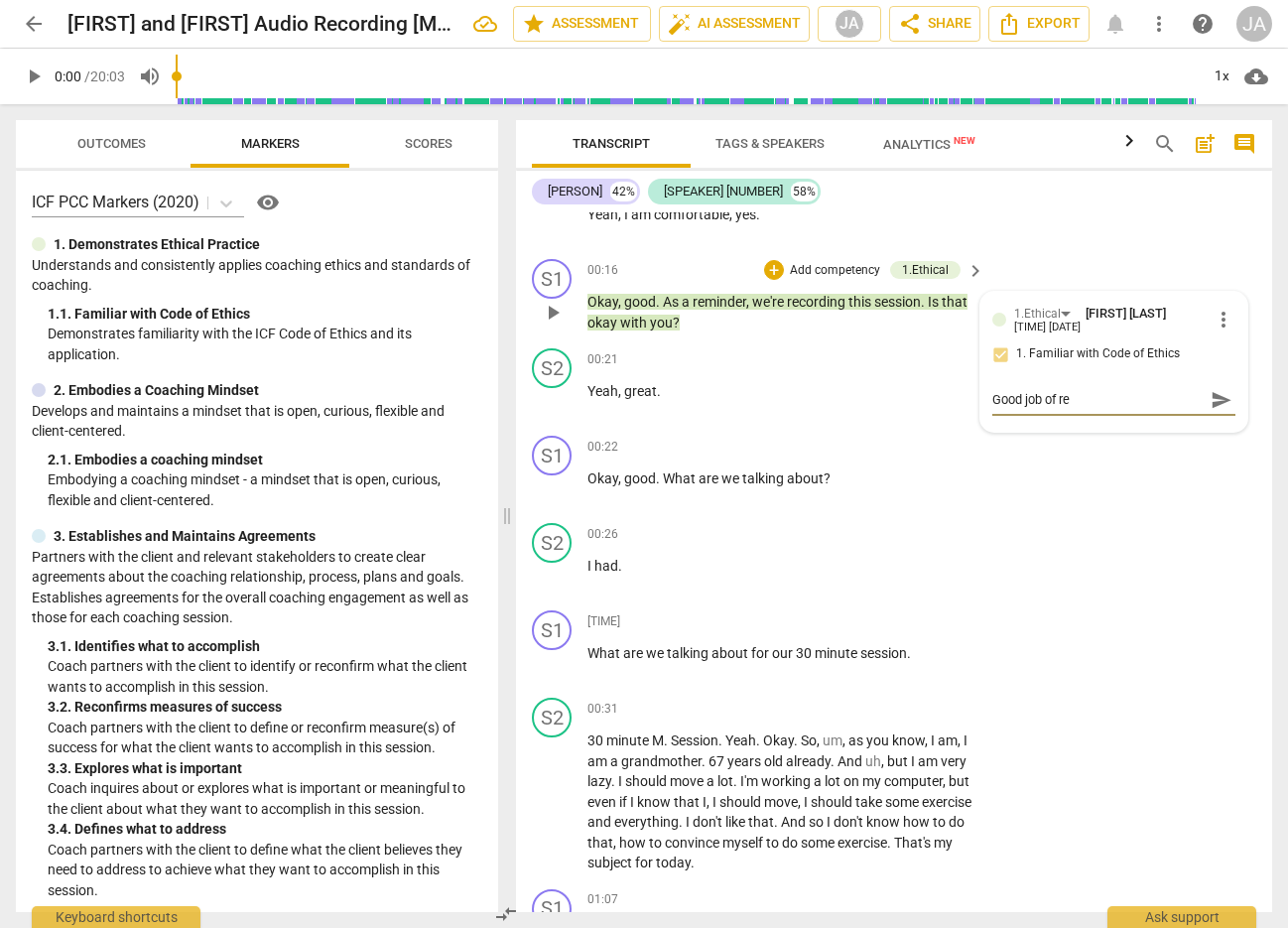 type on "Good job of rem" 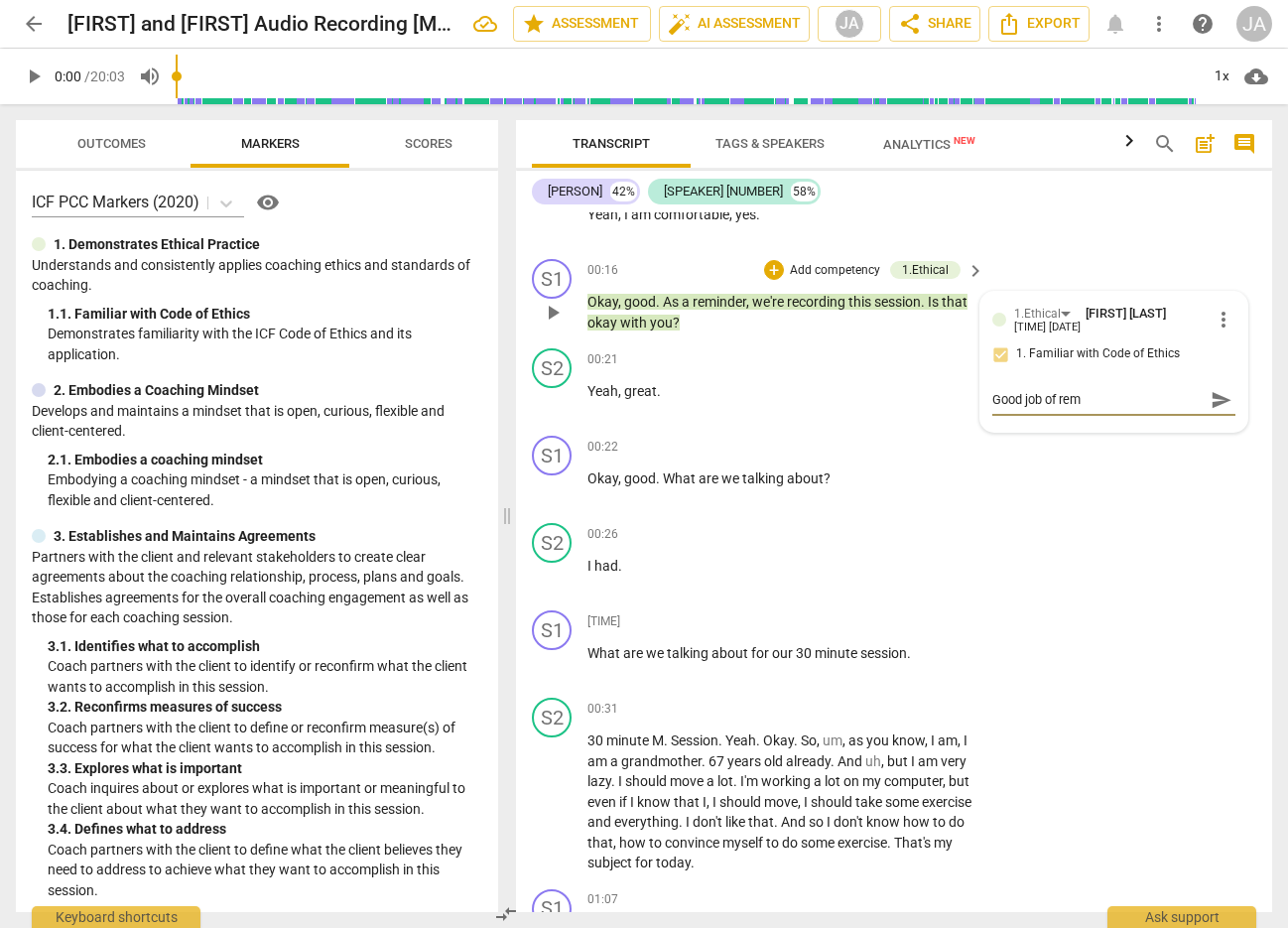 type on "Good job of remi" 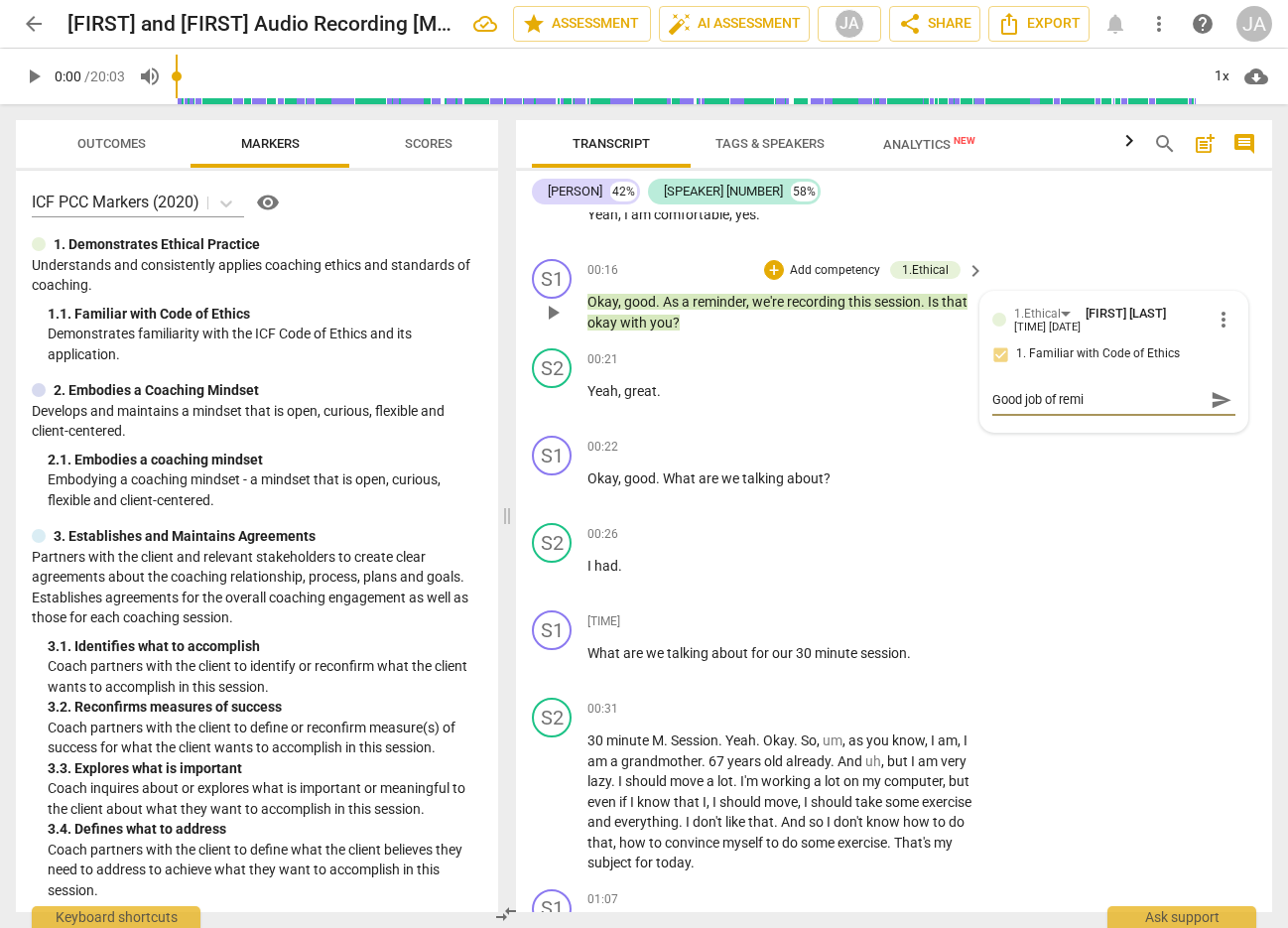 type on "Good job of remin" 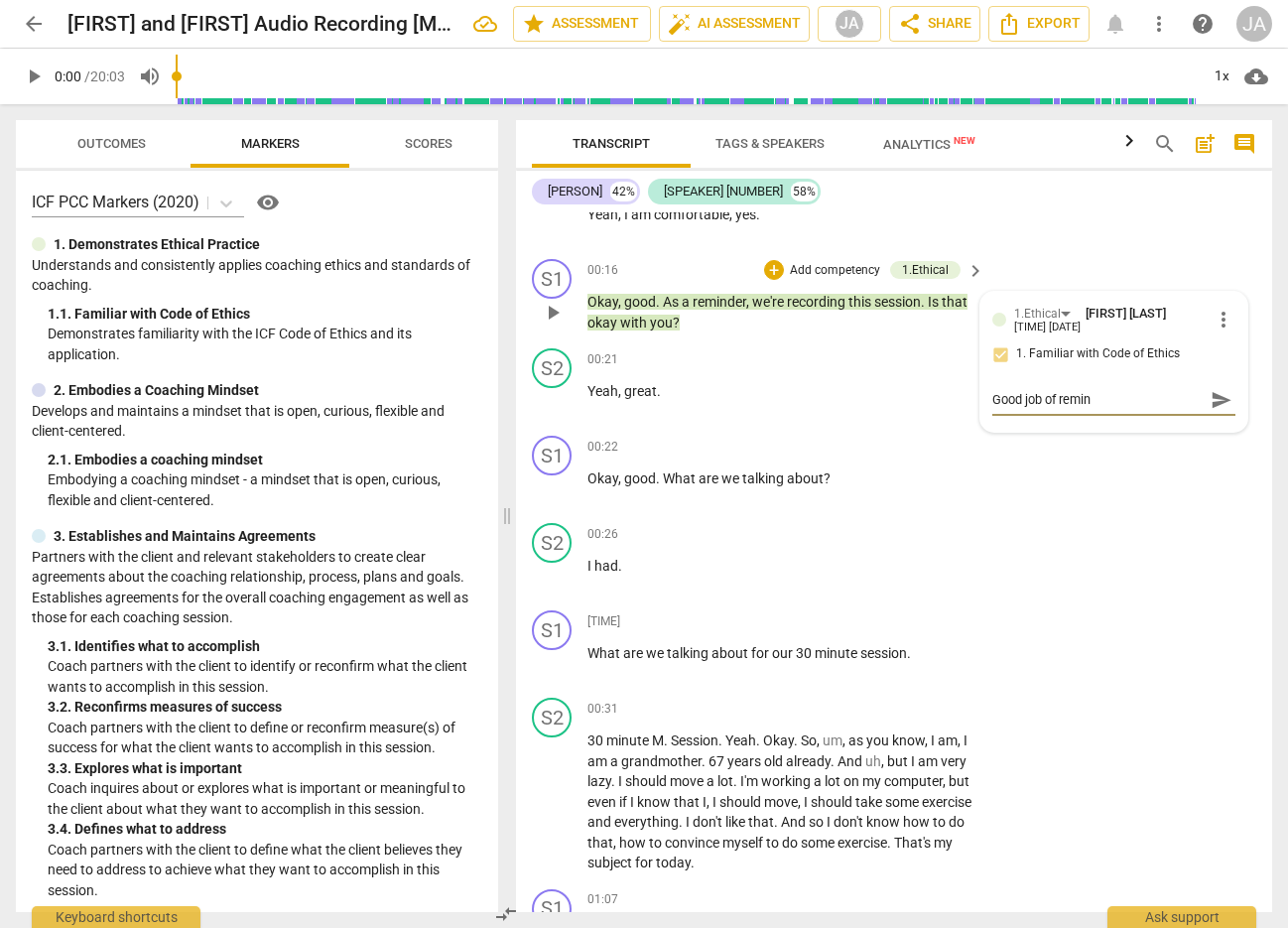 type on "Good job of remind" 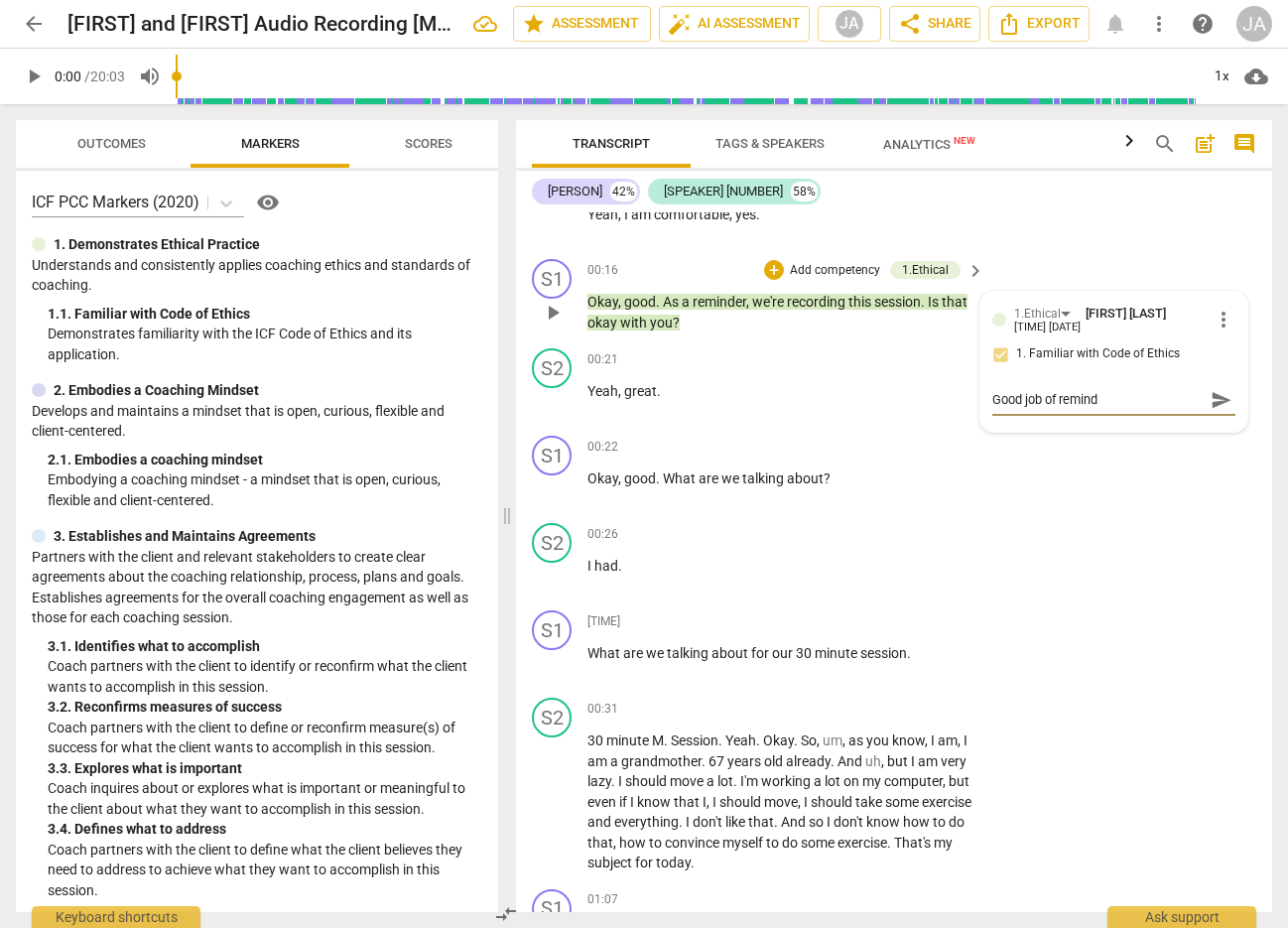type on "Good job of remindi" 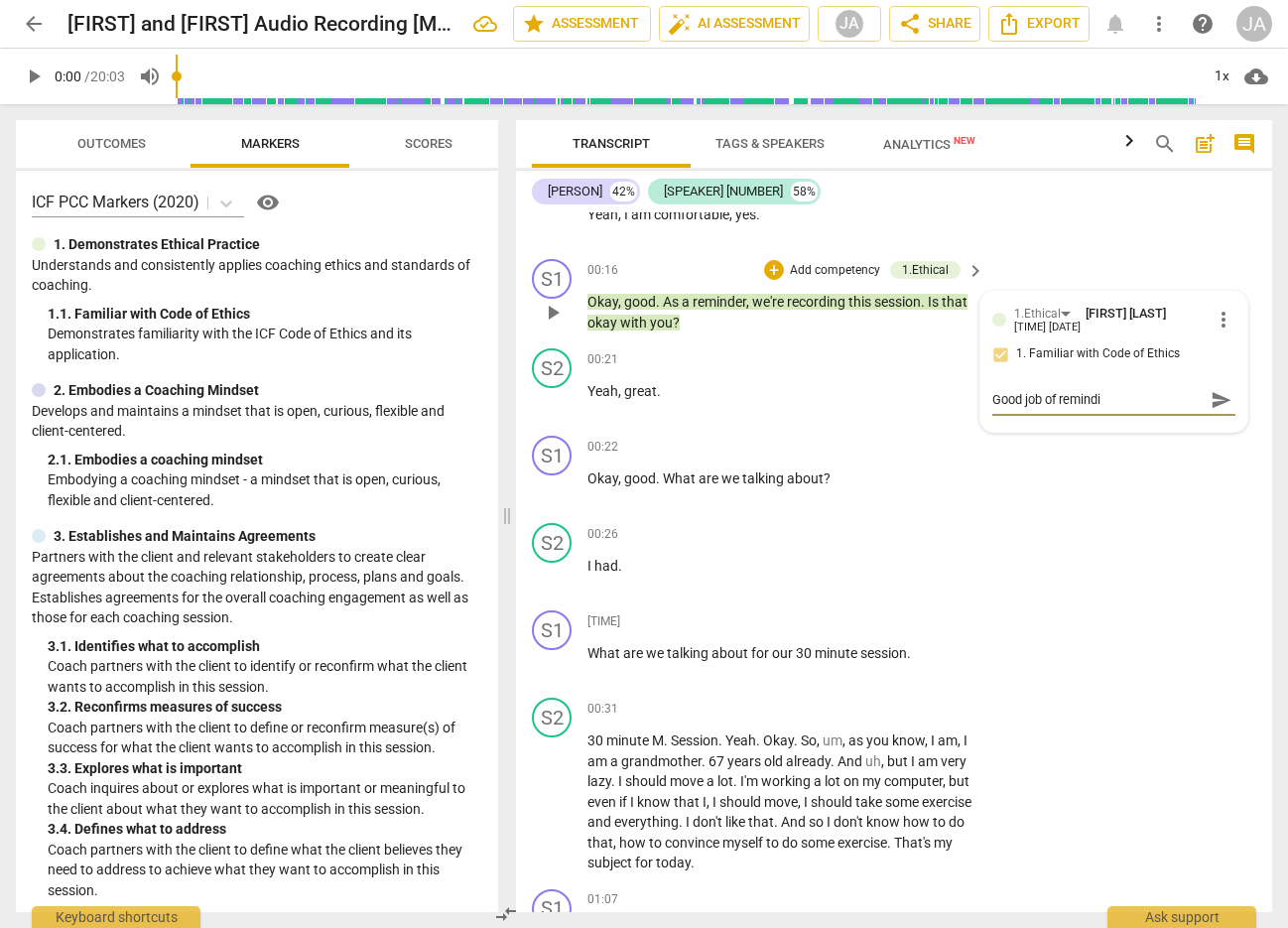 type on "Good job of remindin" 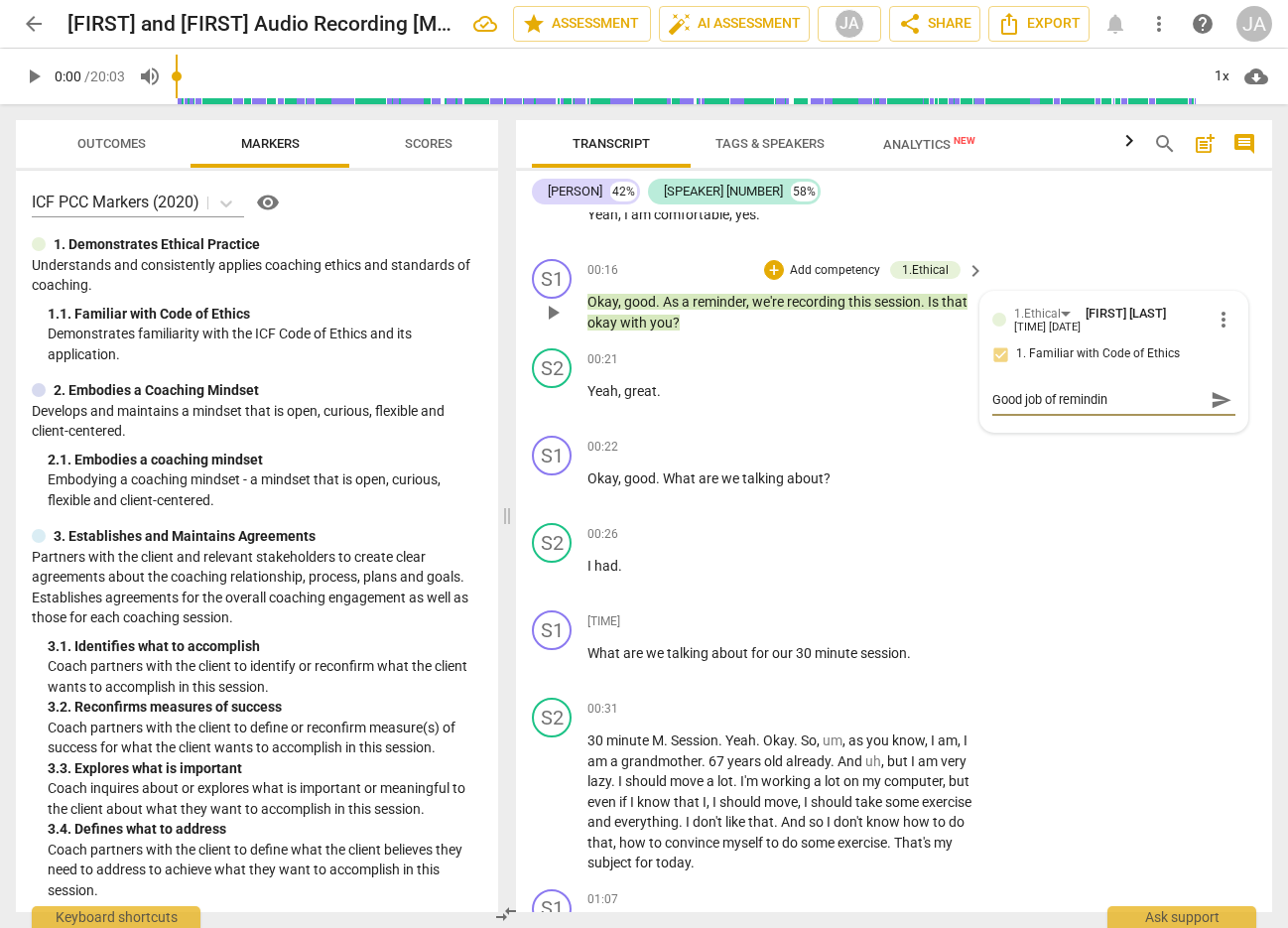 type on "Good job of reminding" 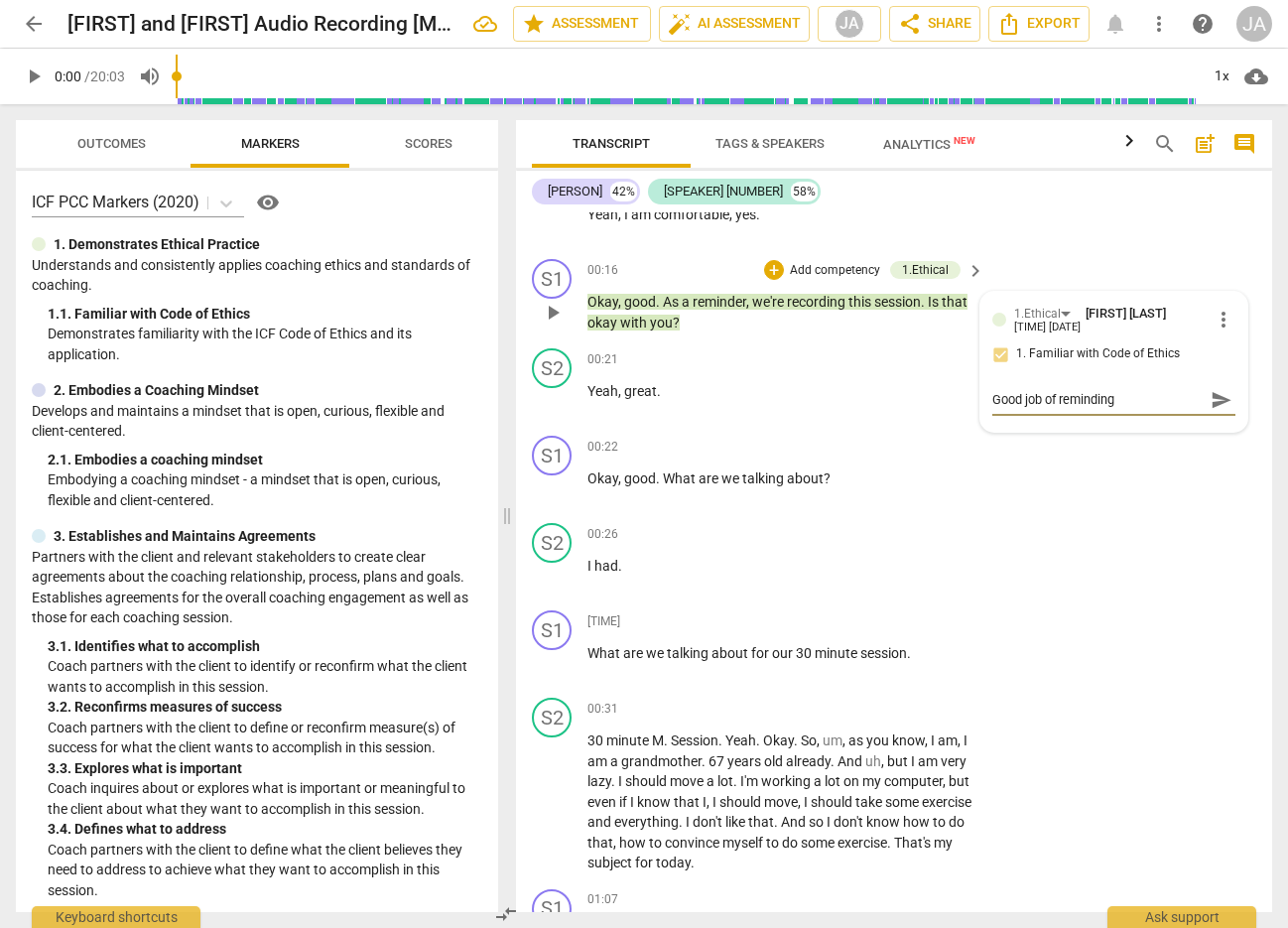 type on "Good job of reminding" 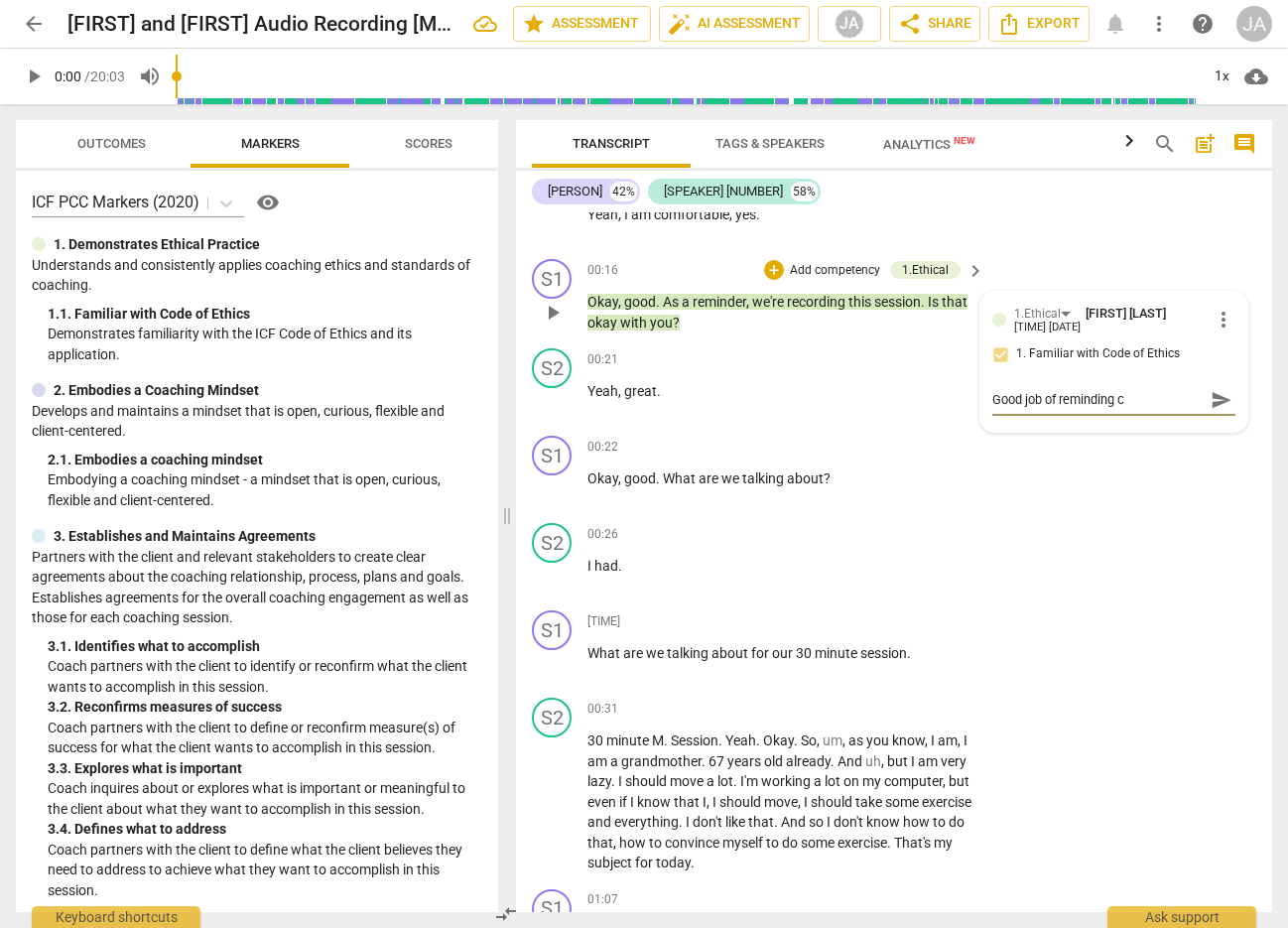 type on "Good job of reminding cl" 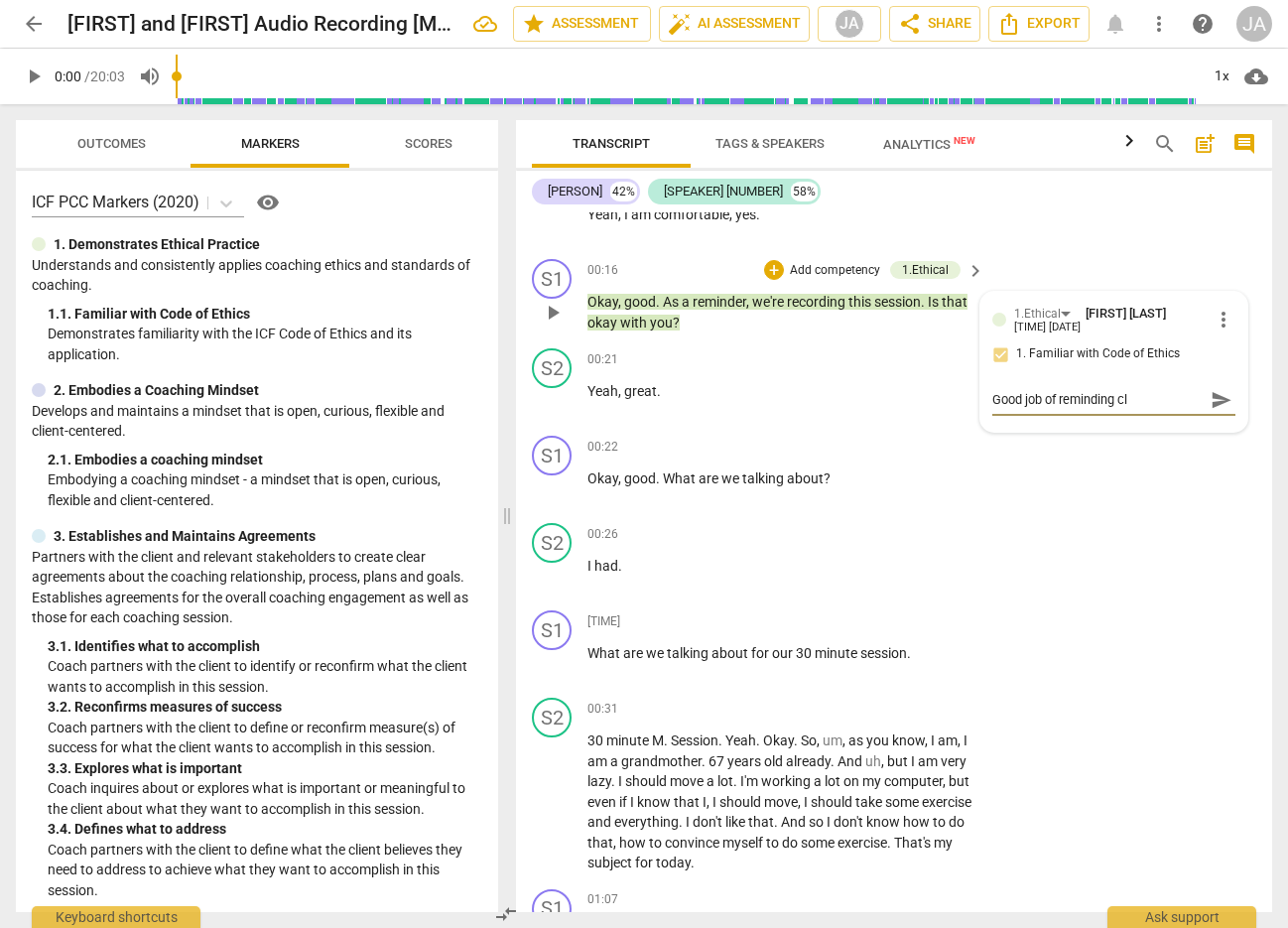 type on "Good job of reminding cli" 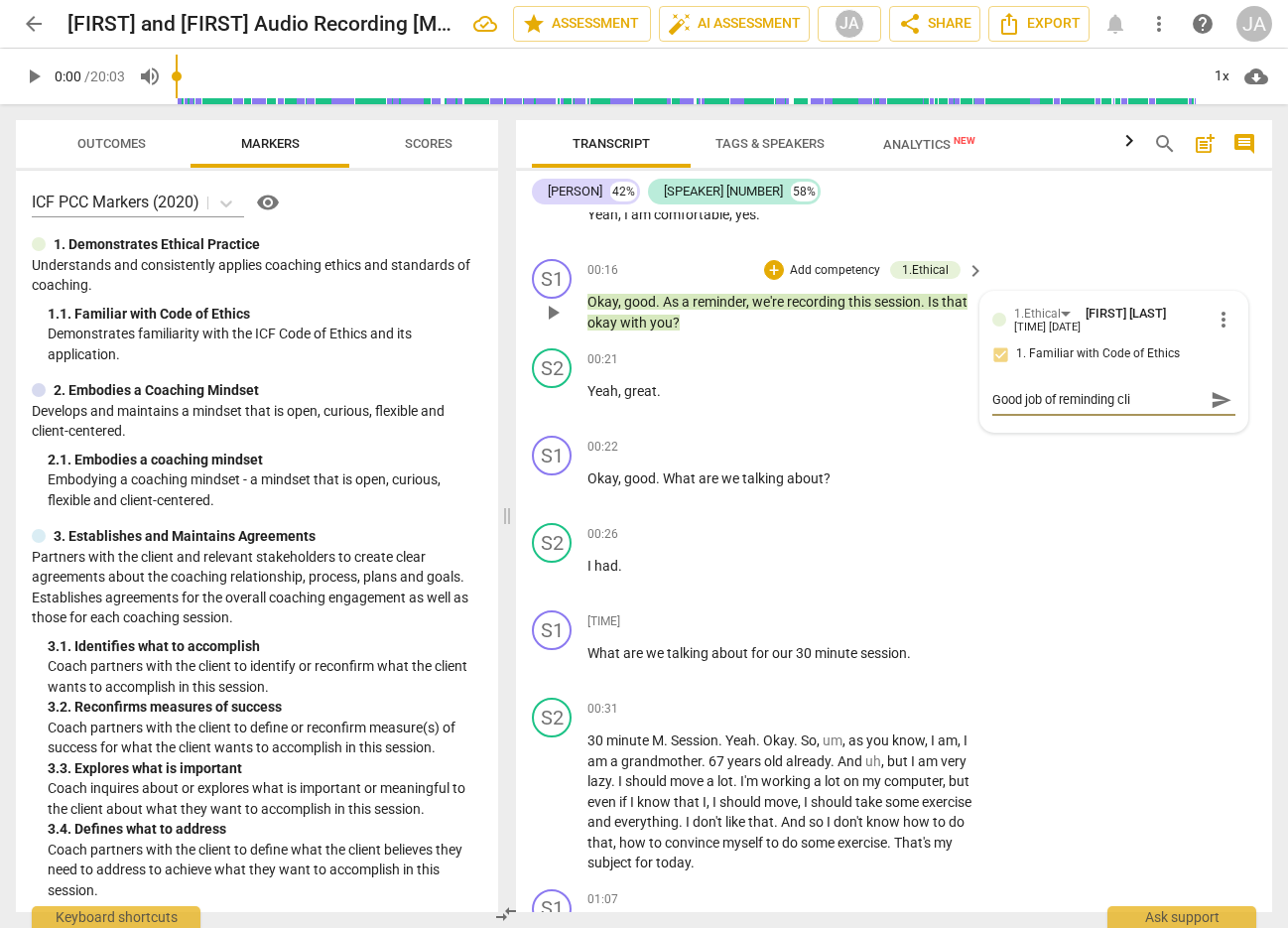 type on "Good job of reminding clie" 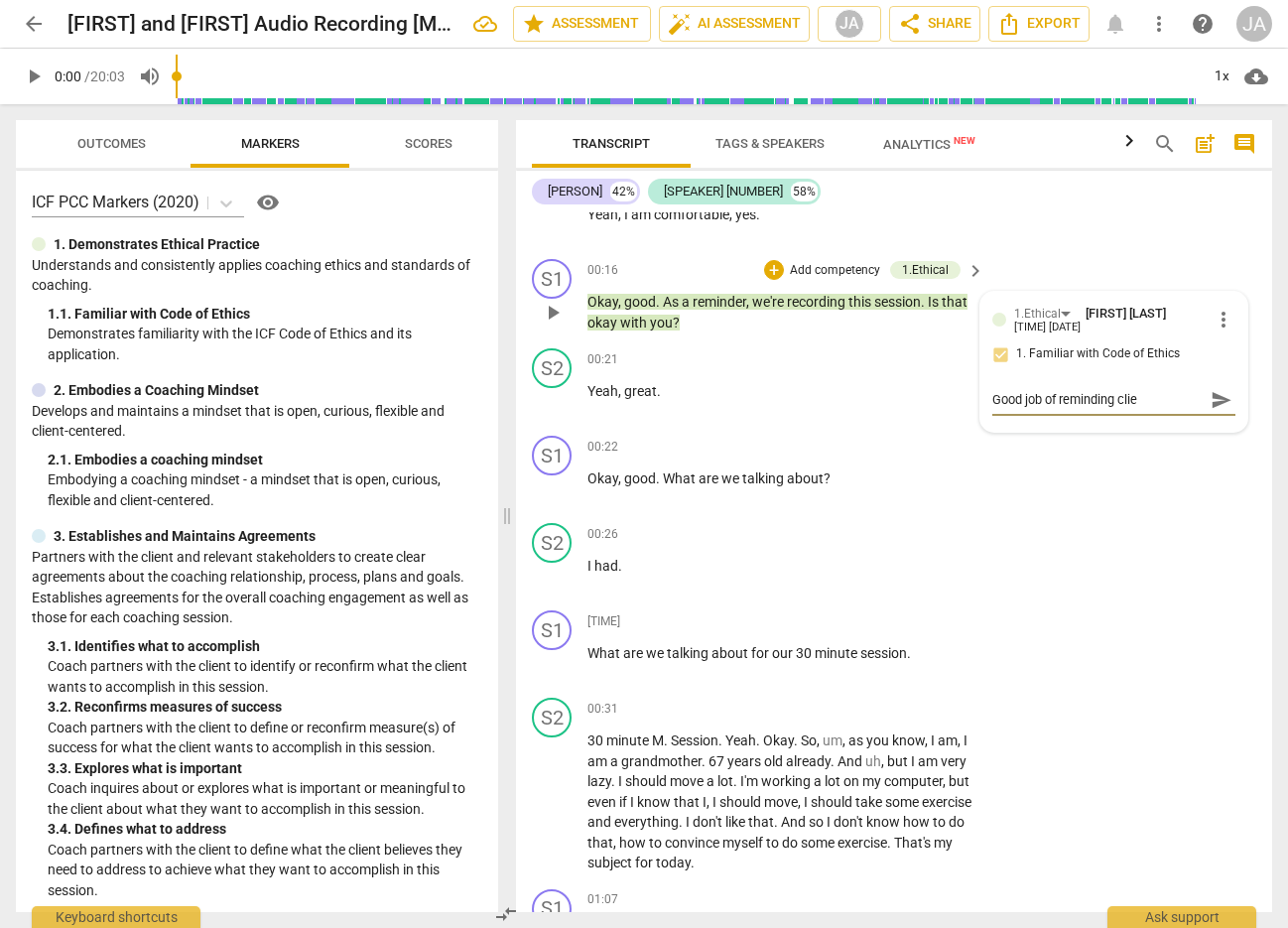 type on "Good job of reminding clien" 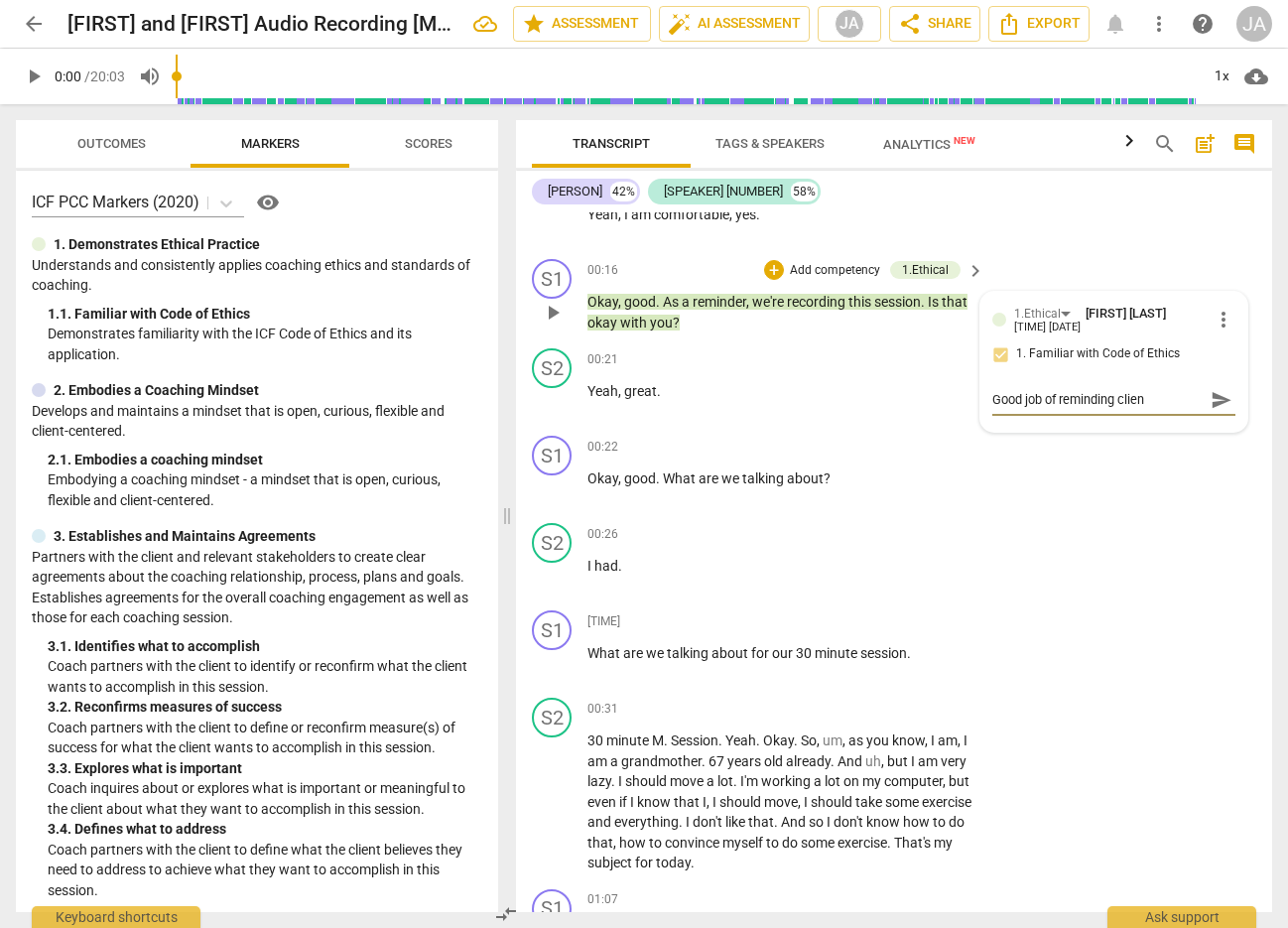 type on "Good job of reminding client" 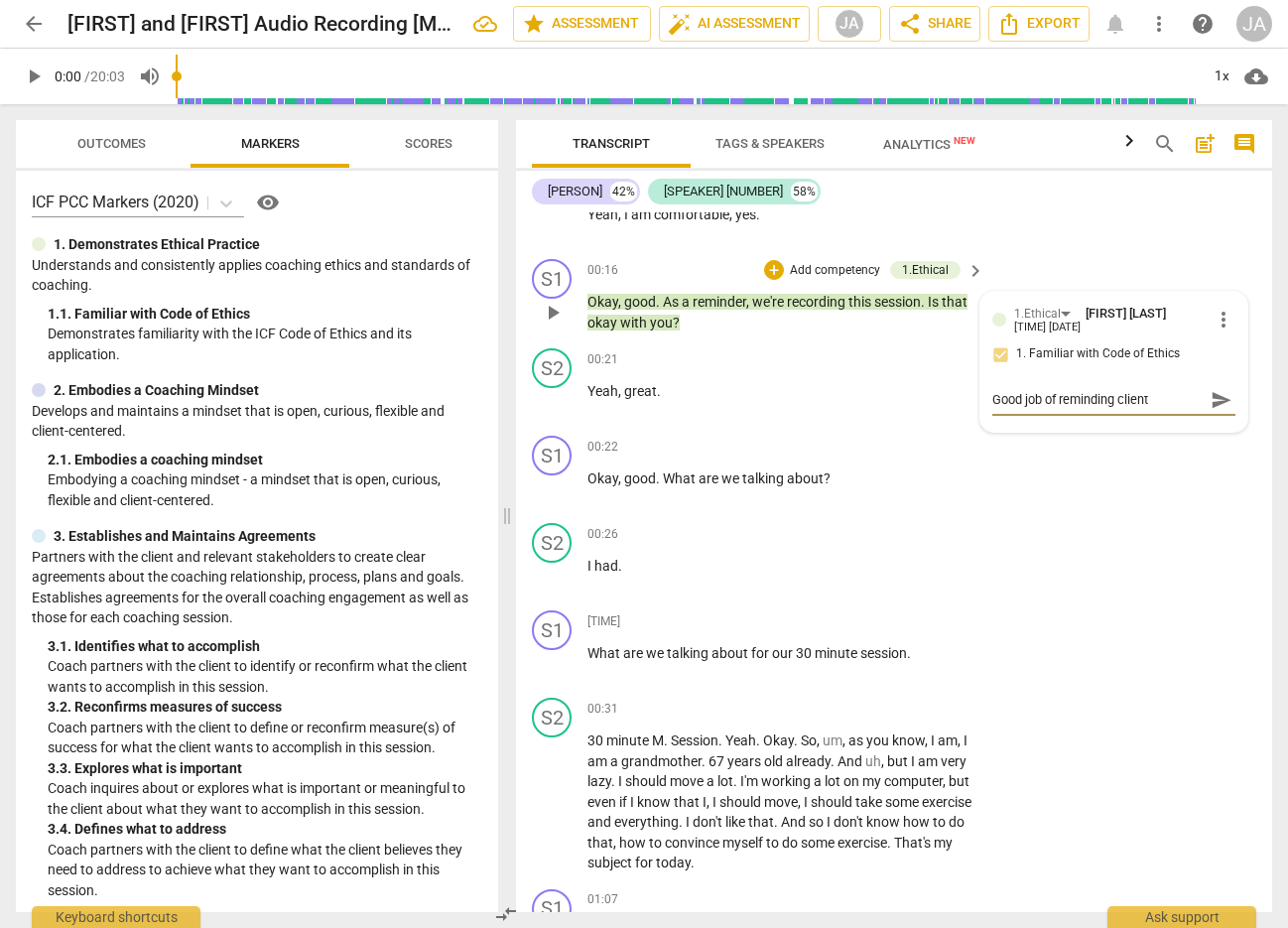 type on "Good job of reminding client" 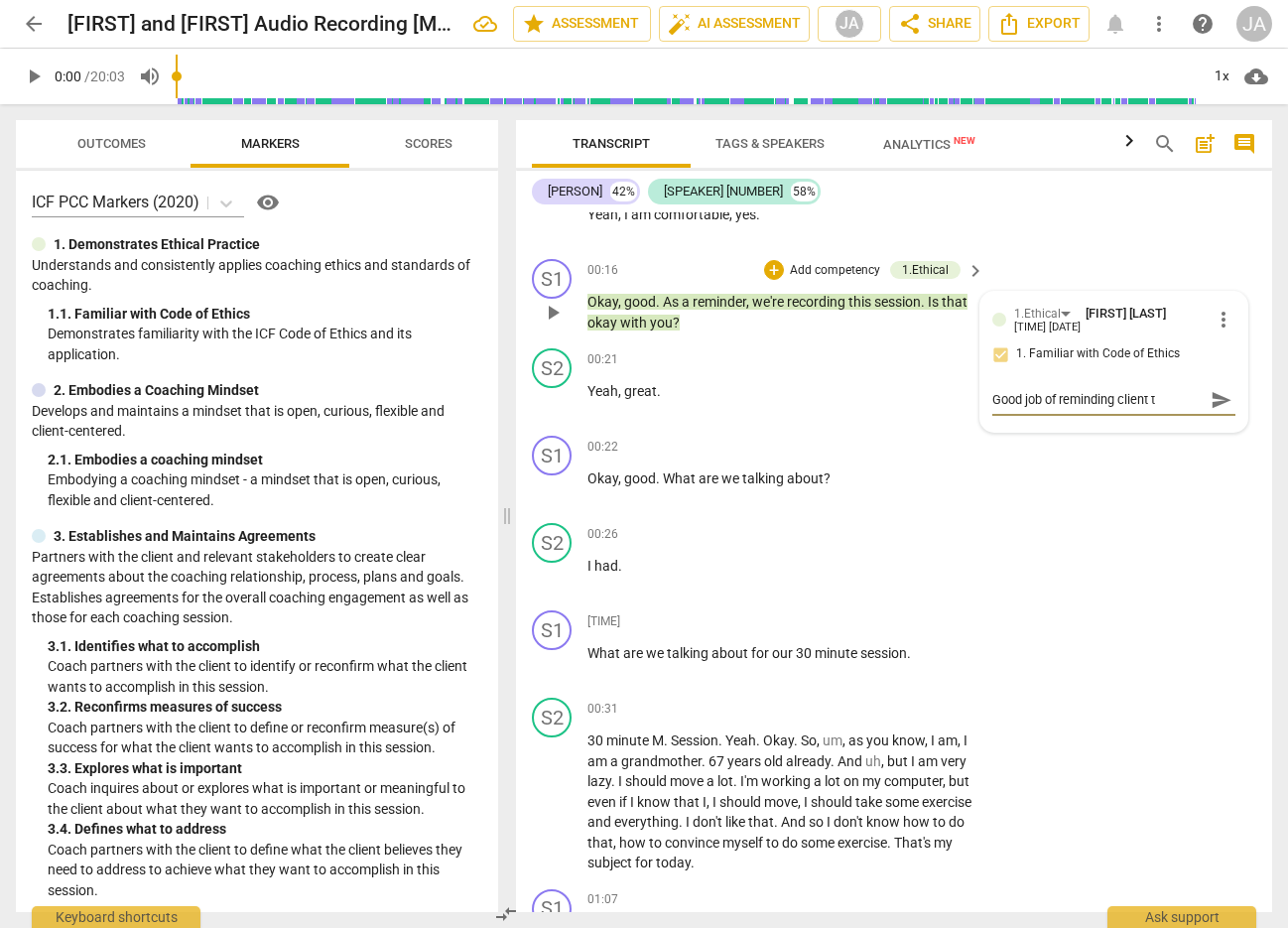 type on "Good job of reminding client th" 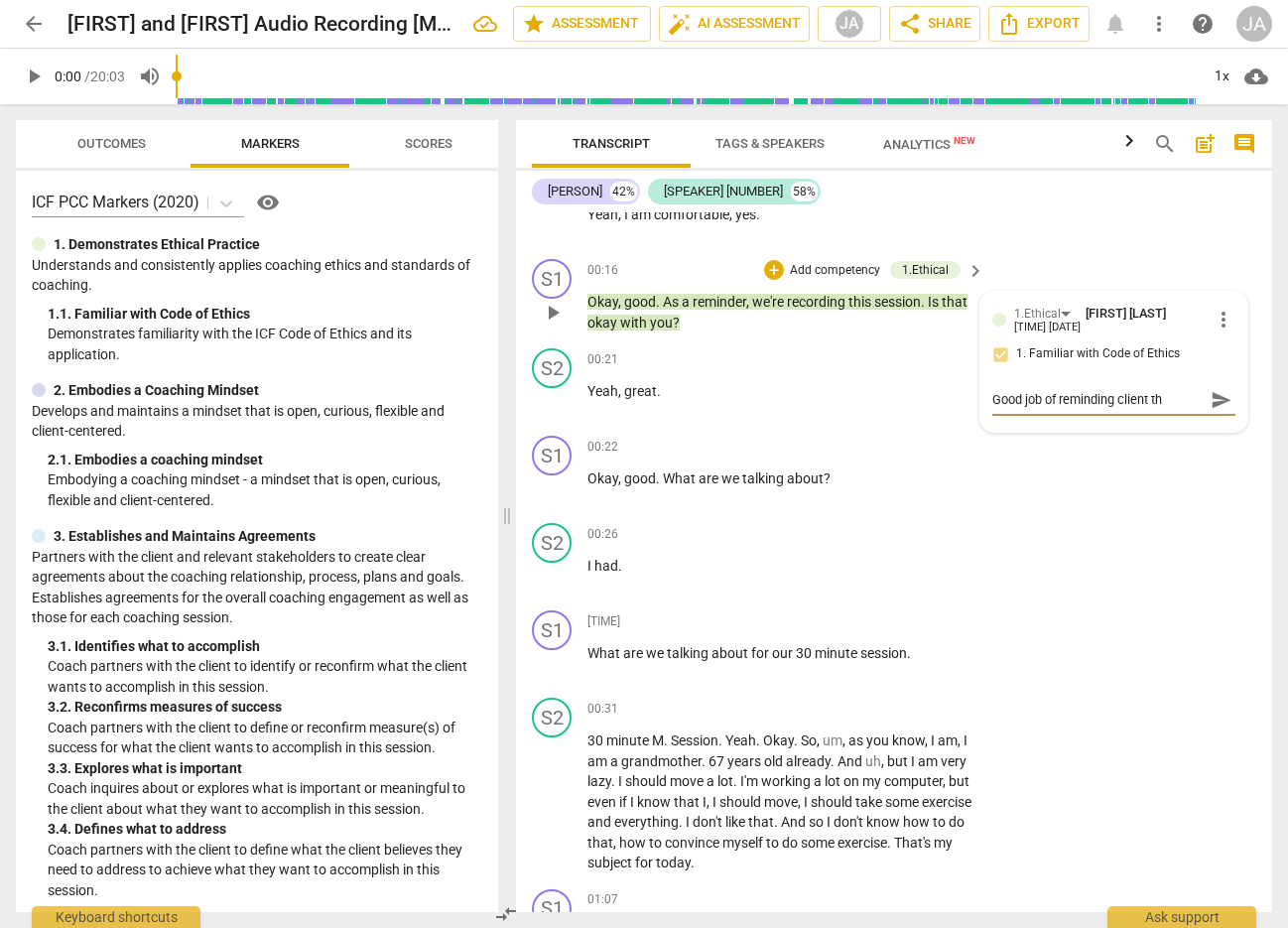 type on "Good job of reminding client tha" 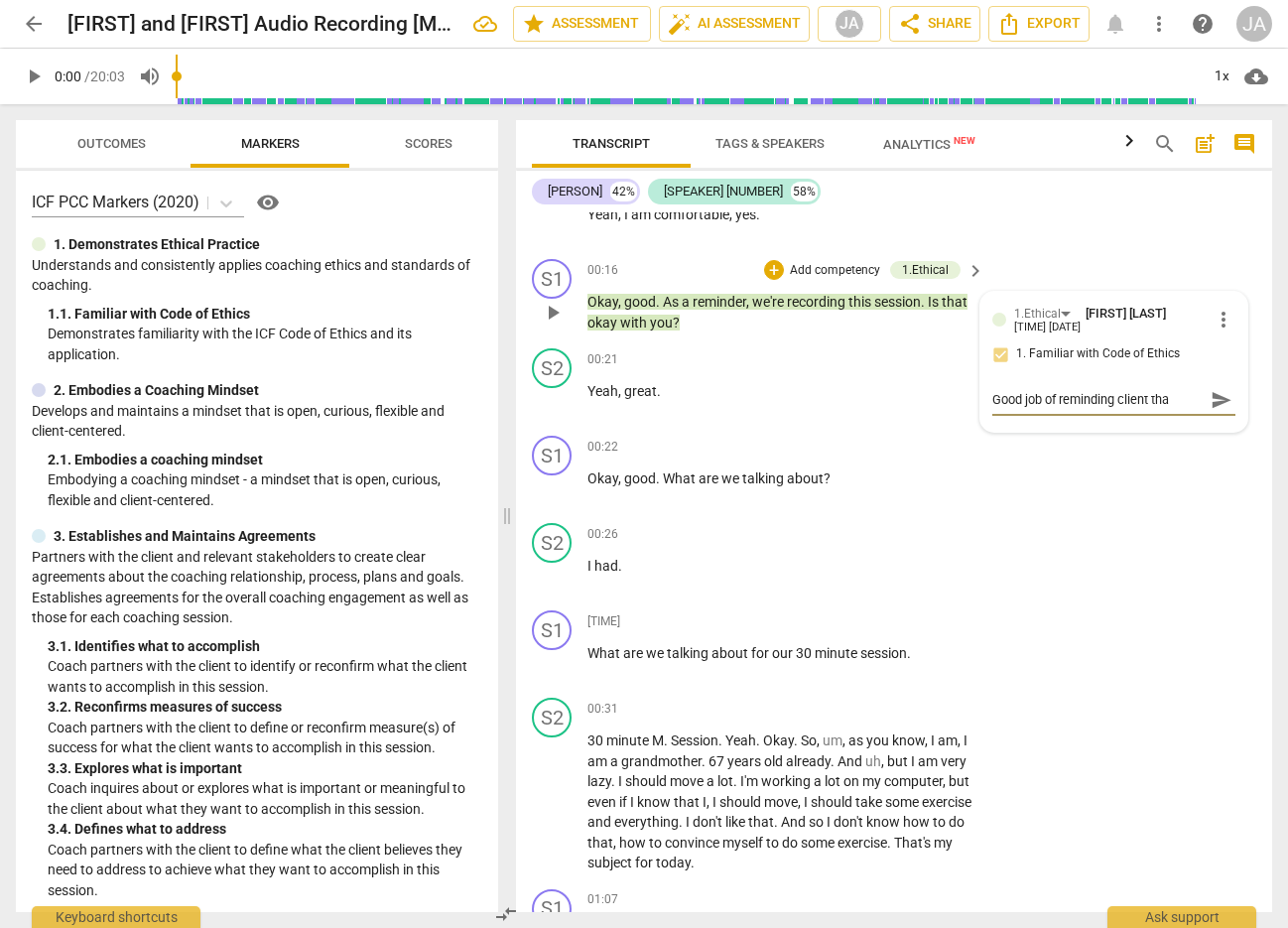 type on "Good job of reminding client that" 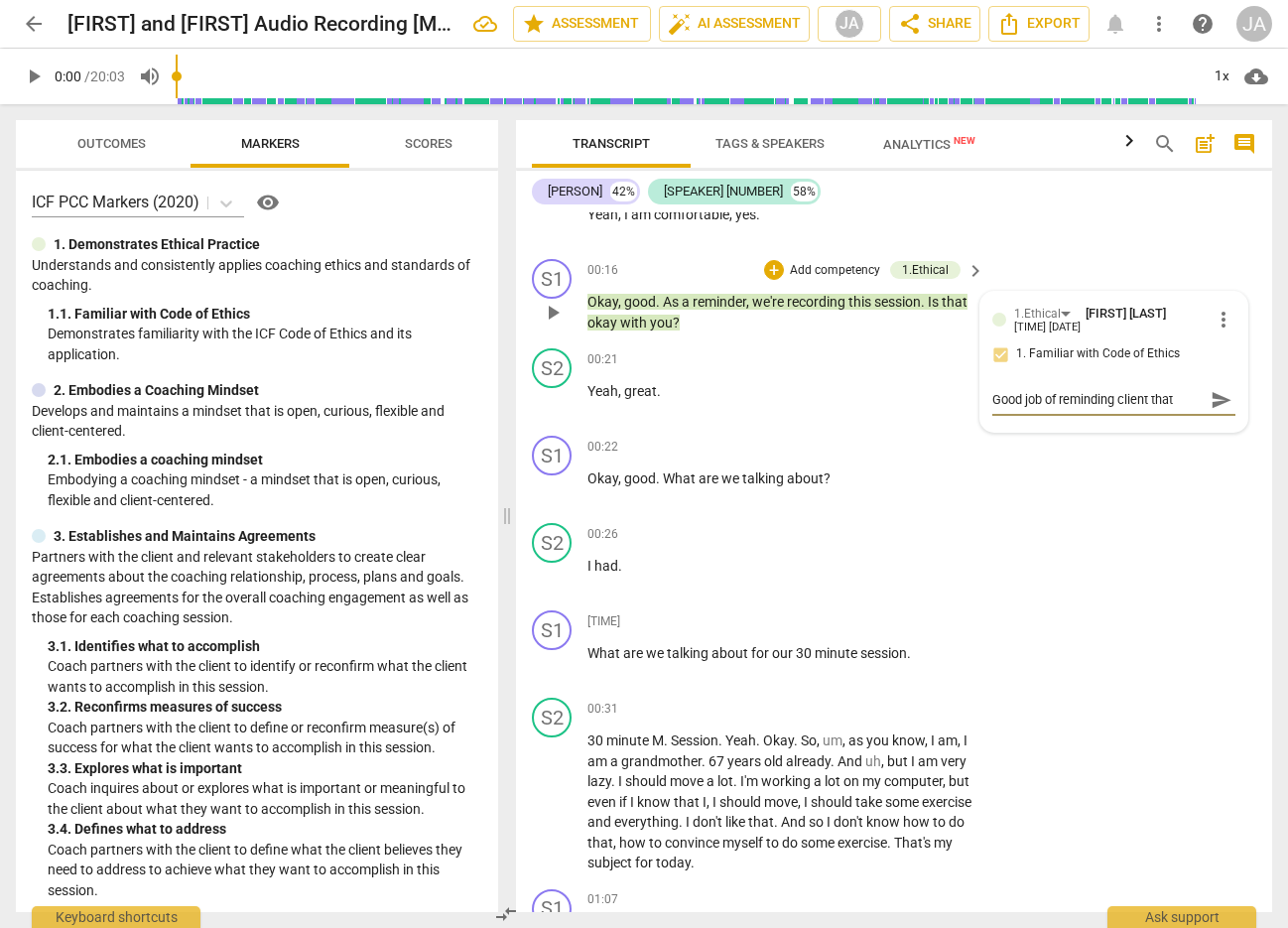 type on "Good job of reminding client that" 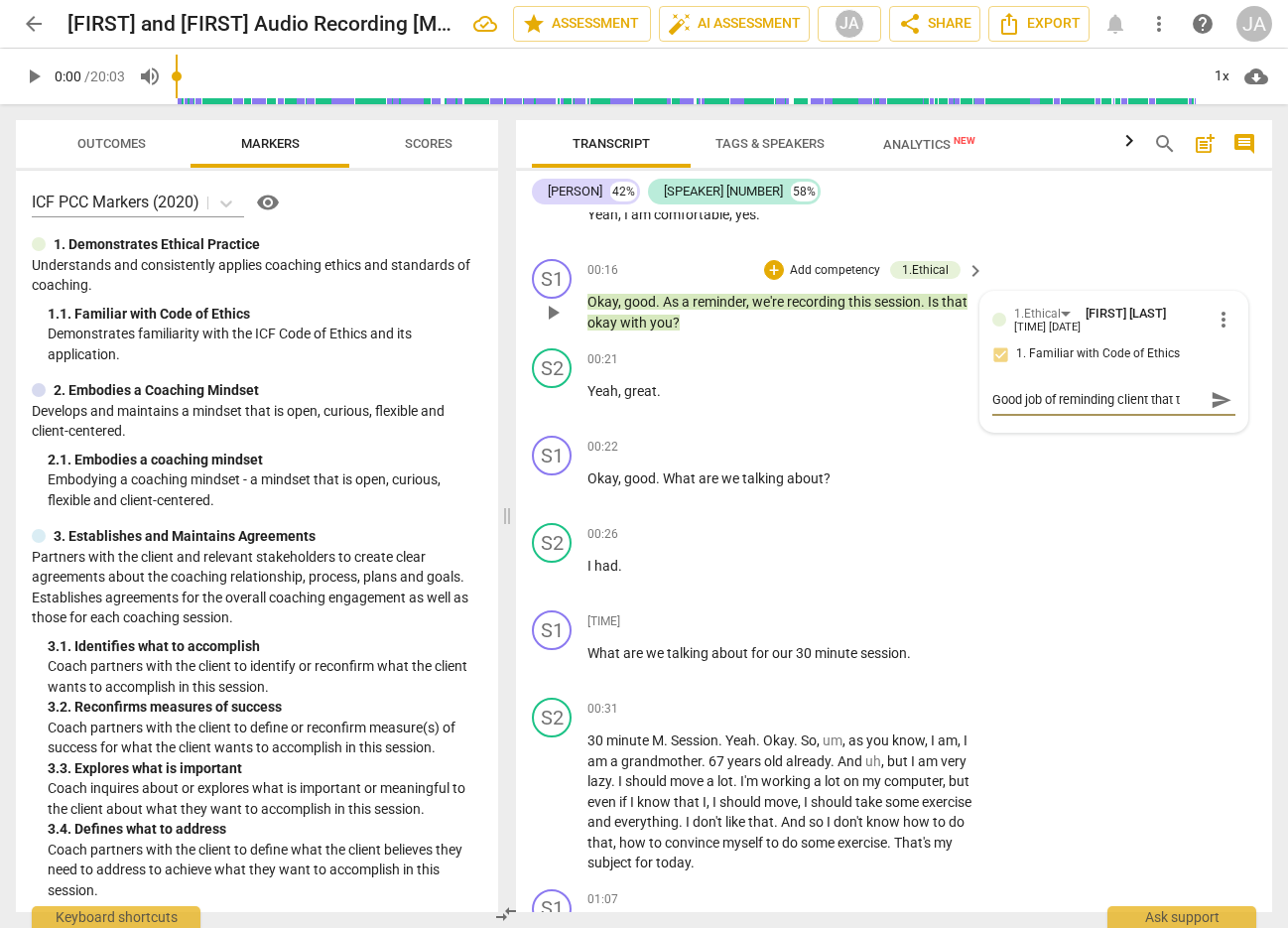type on "Good job of reminding client that th" 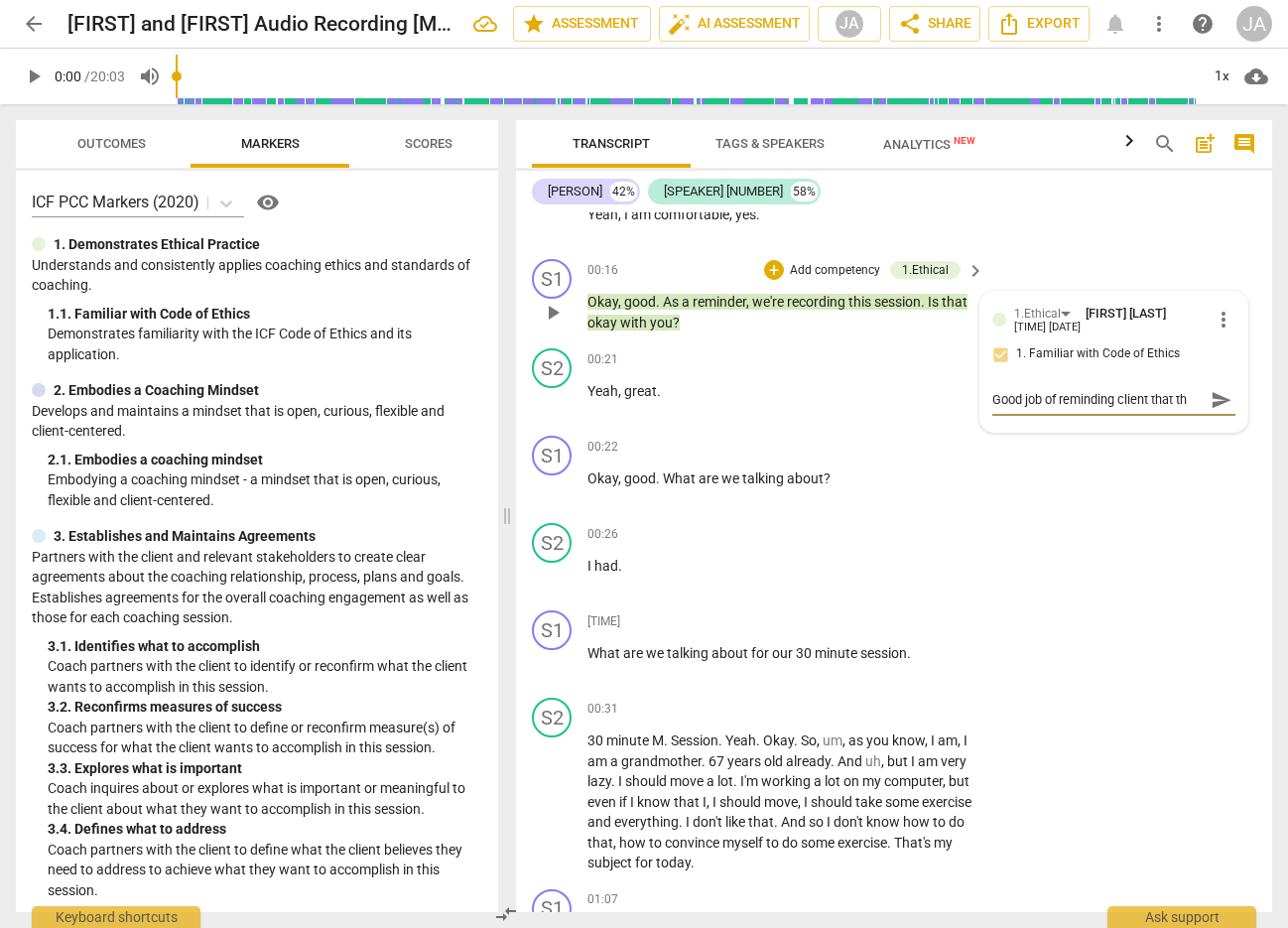 type on "Good job of reminding client that the" 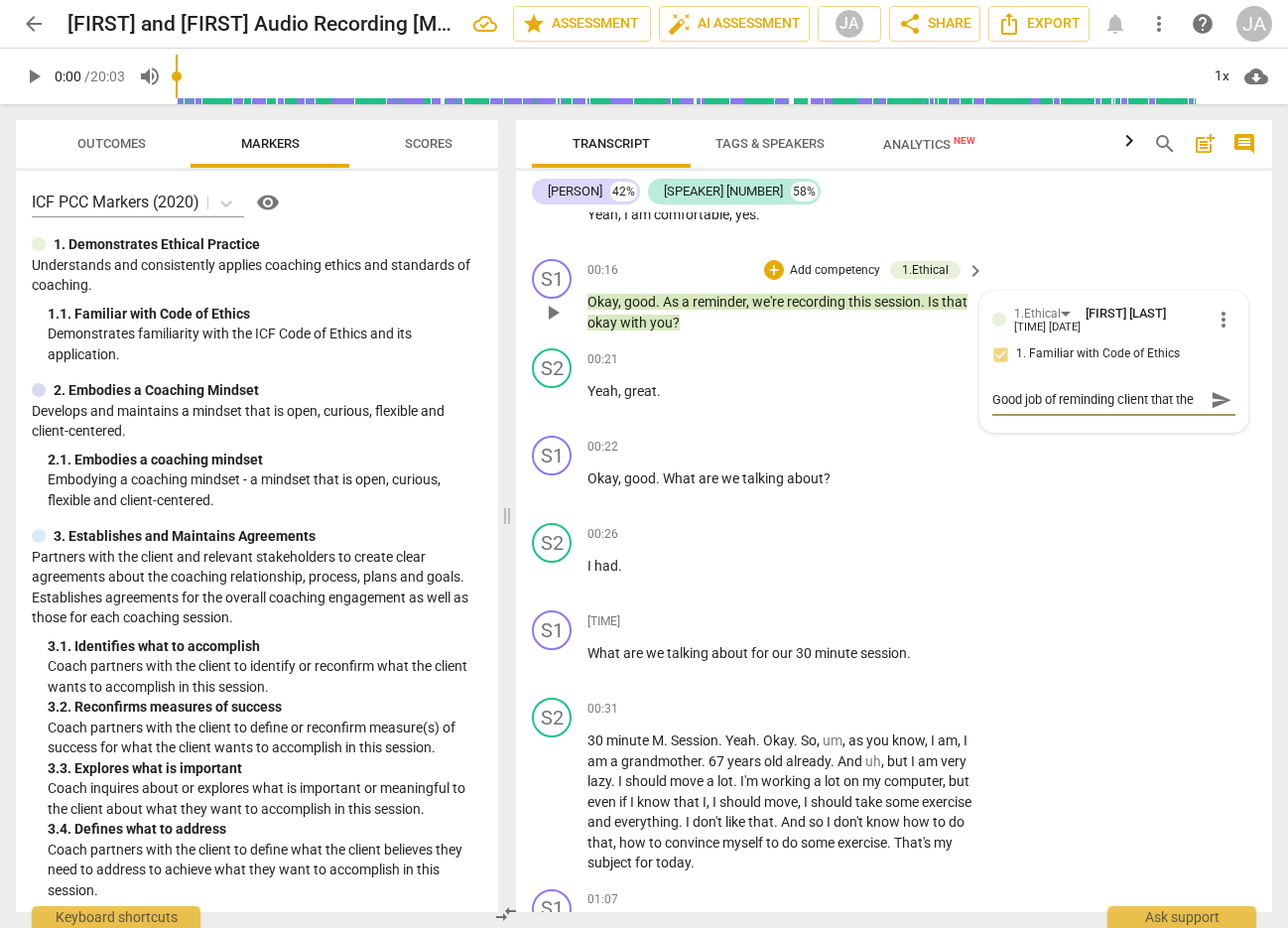 type on "Good job of reminding client that the" 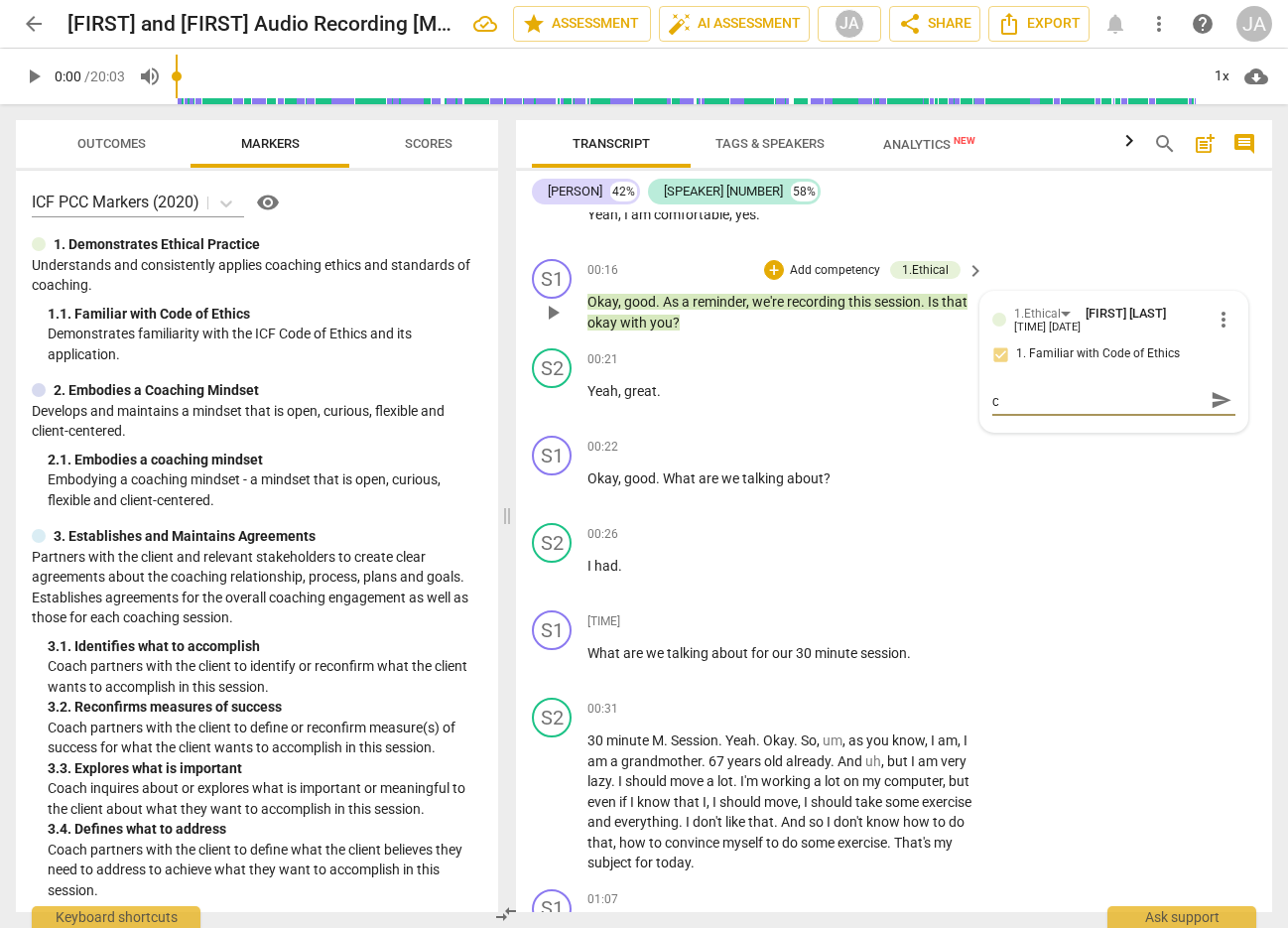 type on "Good job of reminding client that the co" 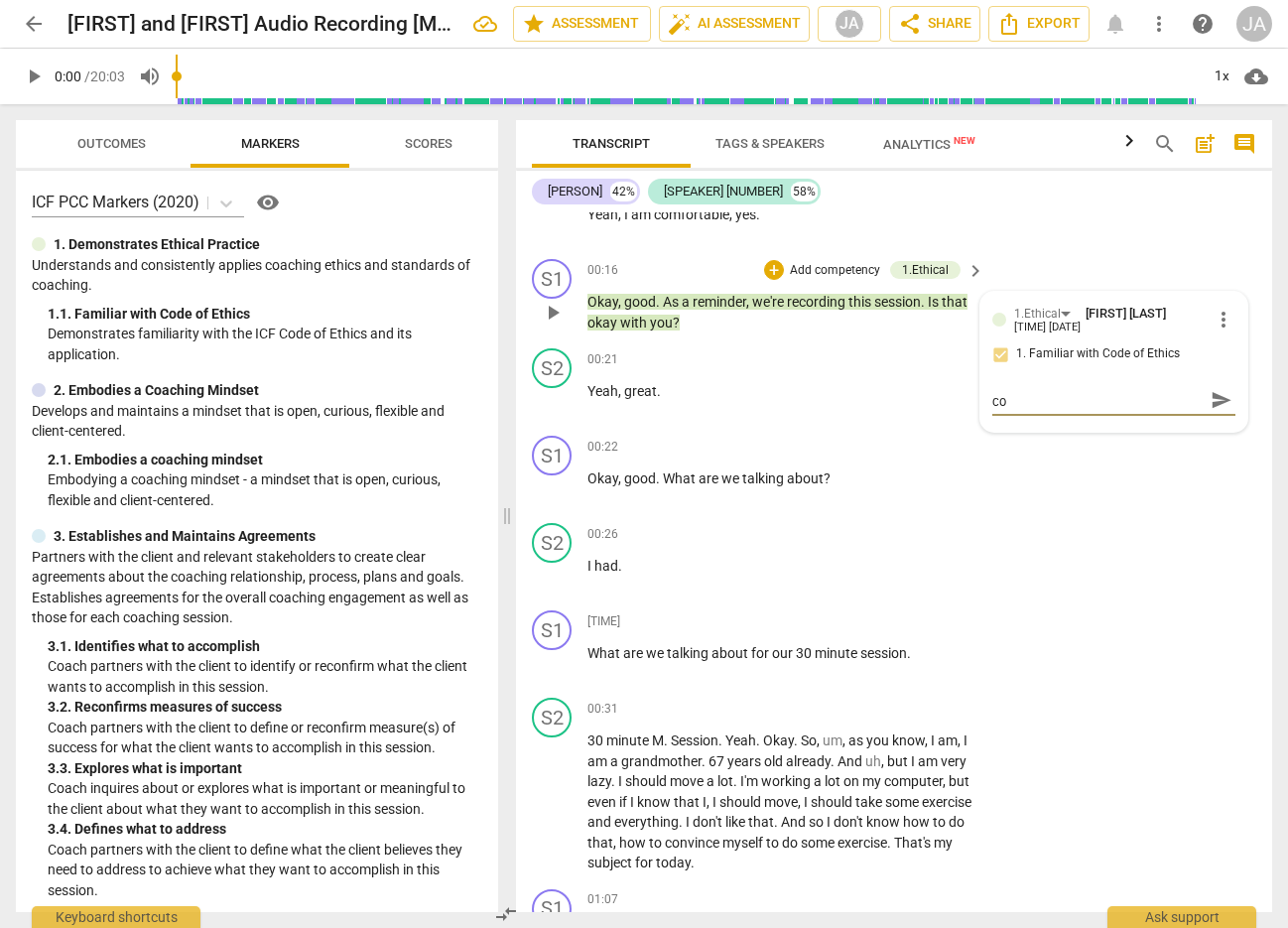 type on "Good job of reminding client that the con" 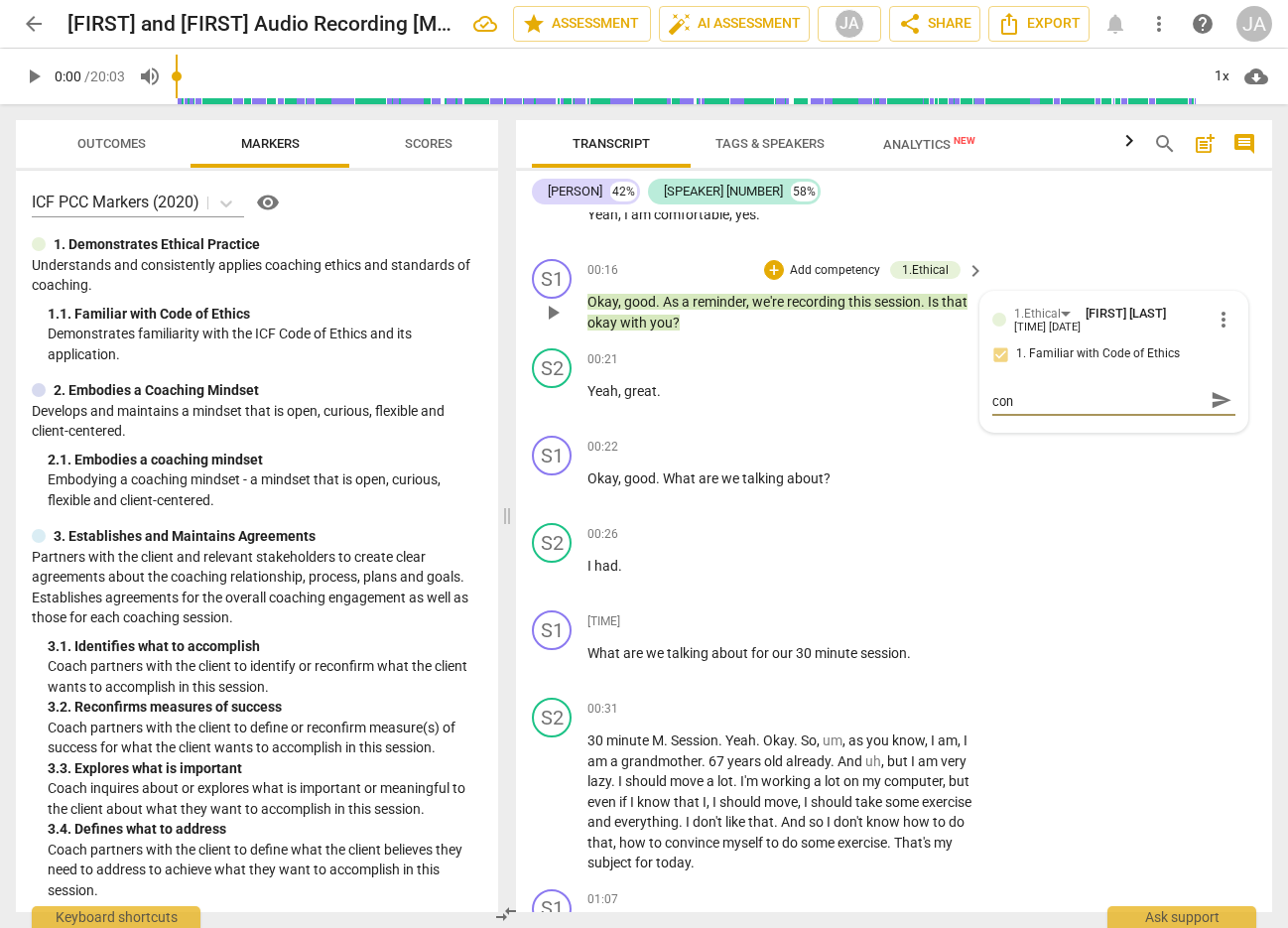type on "Good job of reminding client that the conv" 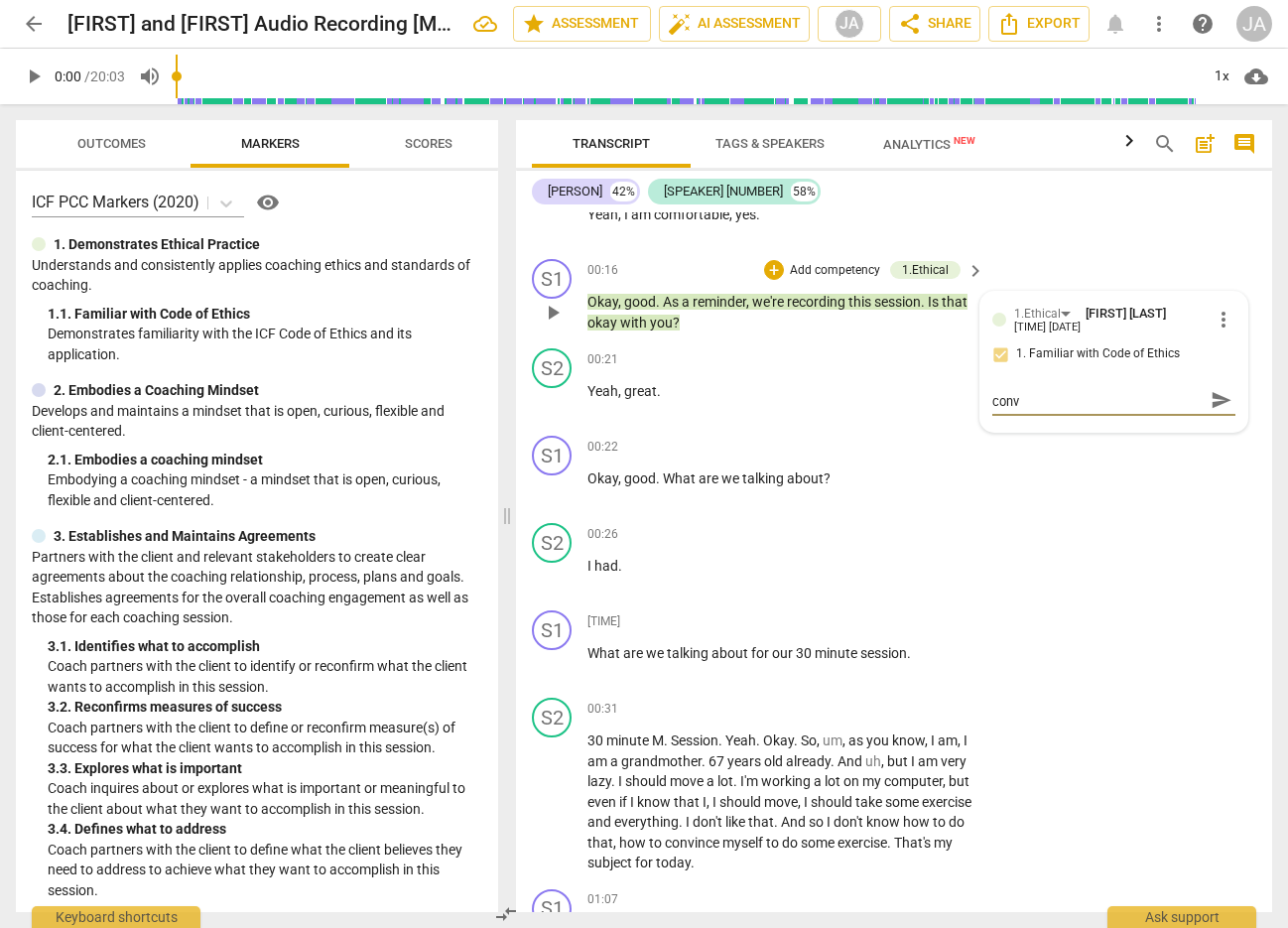 type on "Good job of reminding client that the conve" 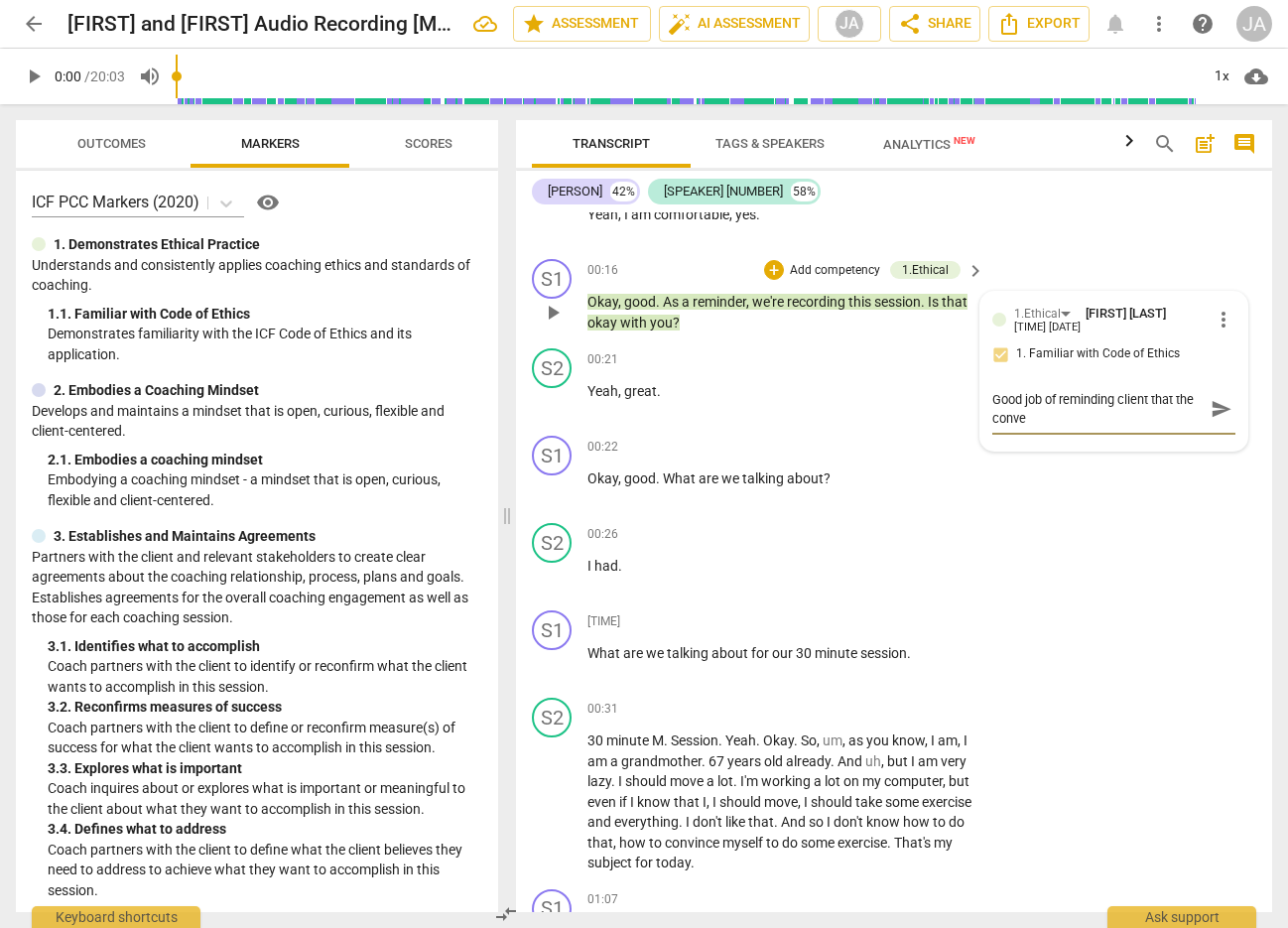 scroll, scrollTop: 0, scrollLeft: 0, axis: both 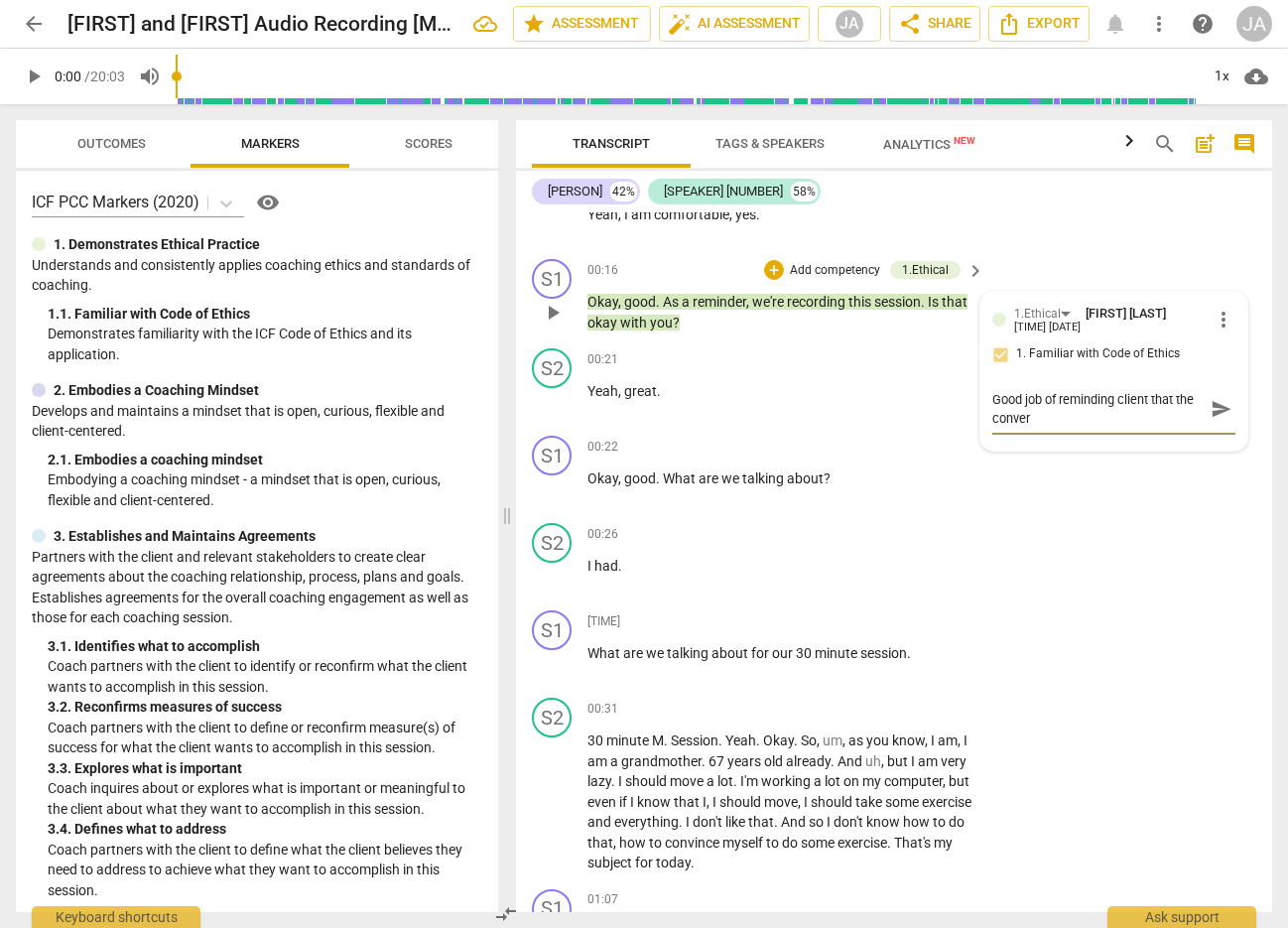 type on "Good job of reminding client that the convers" 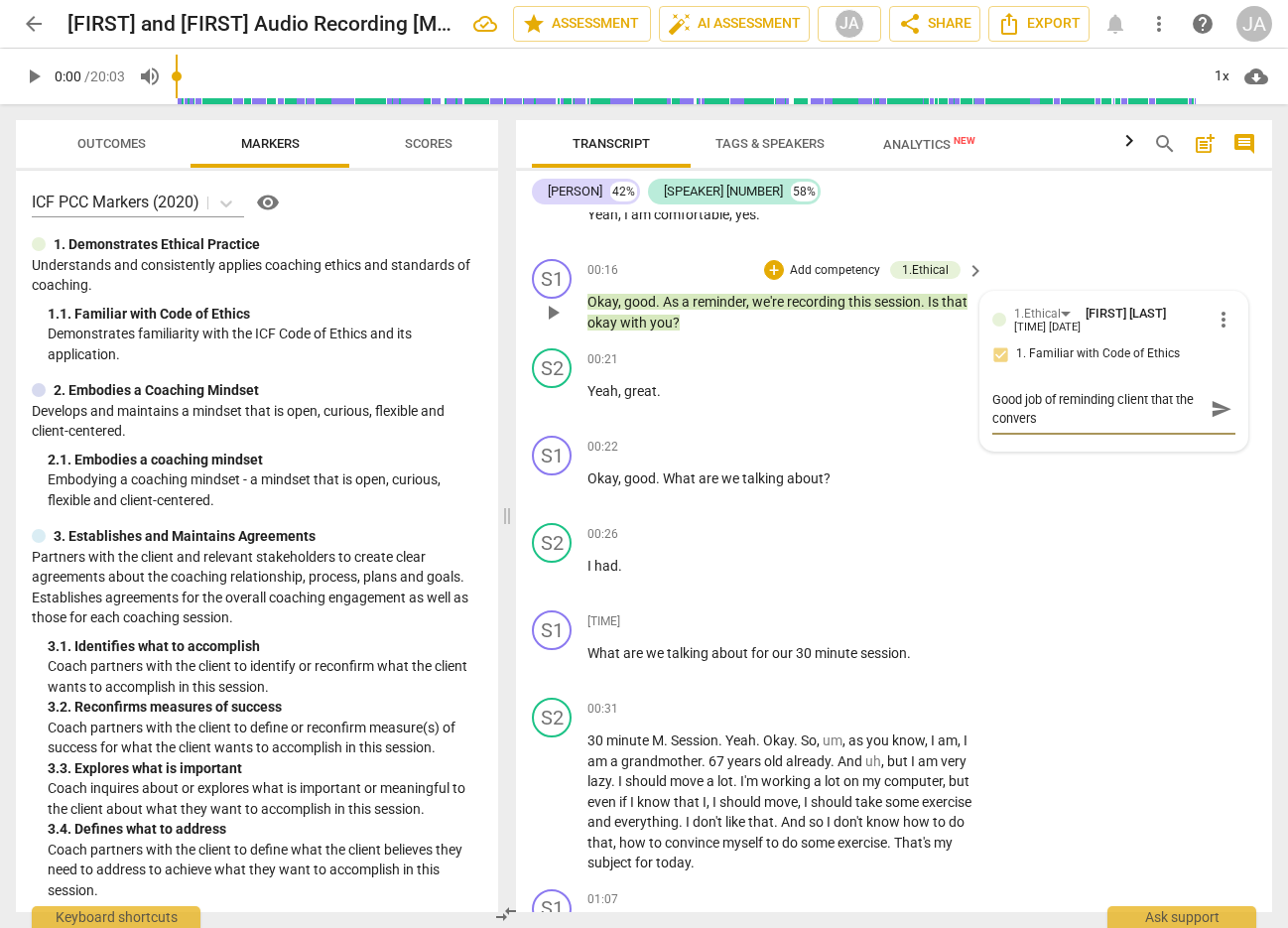 type on "Good job of reminding client that the conversa" 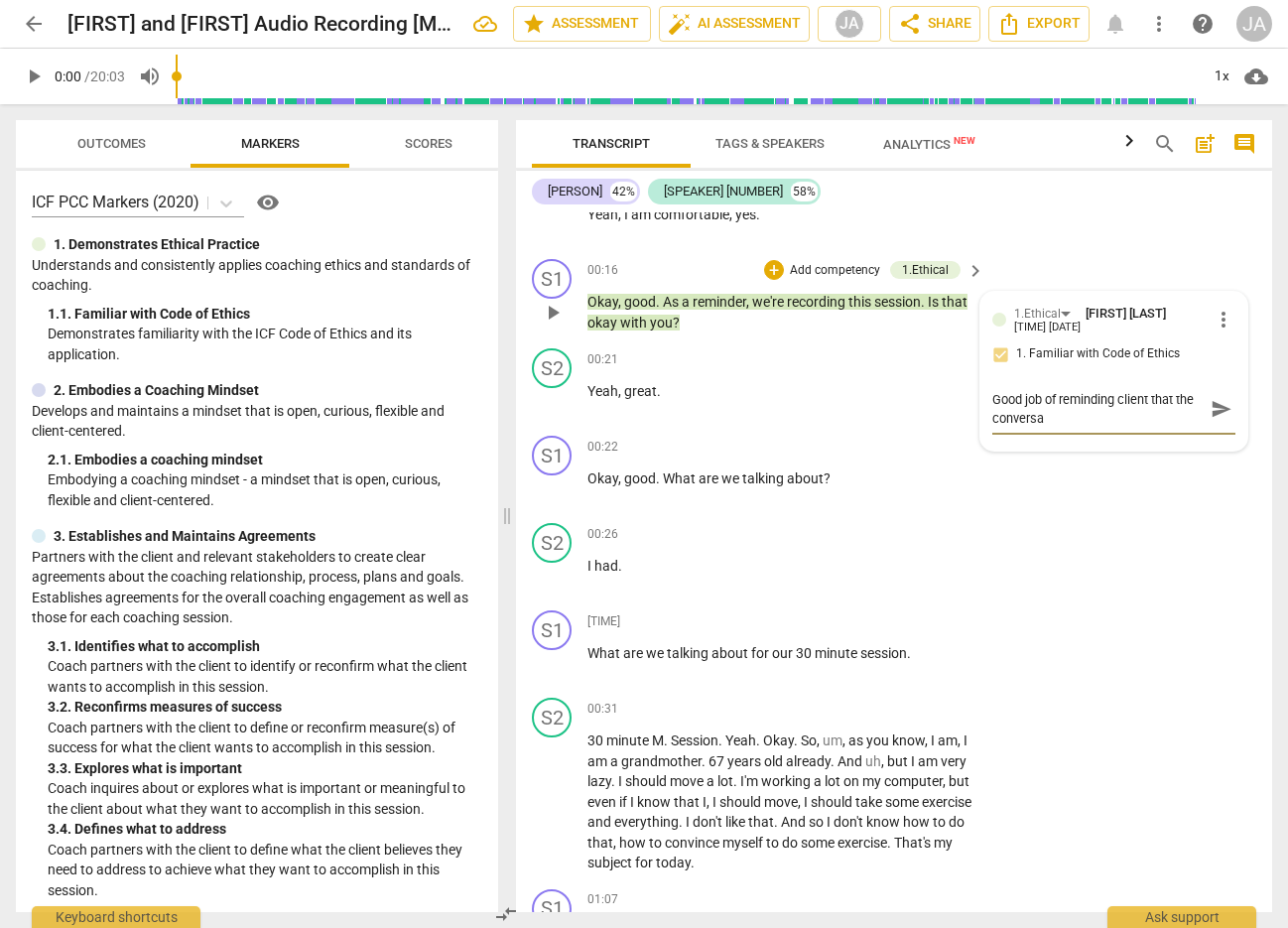type on "Good job of reminding client that the conversat" 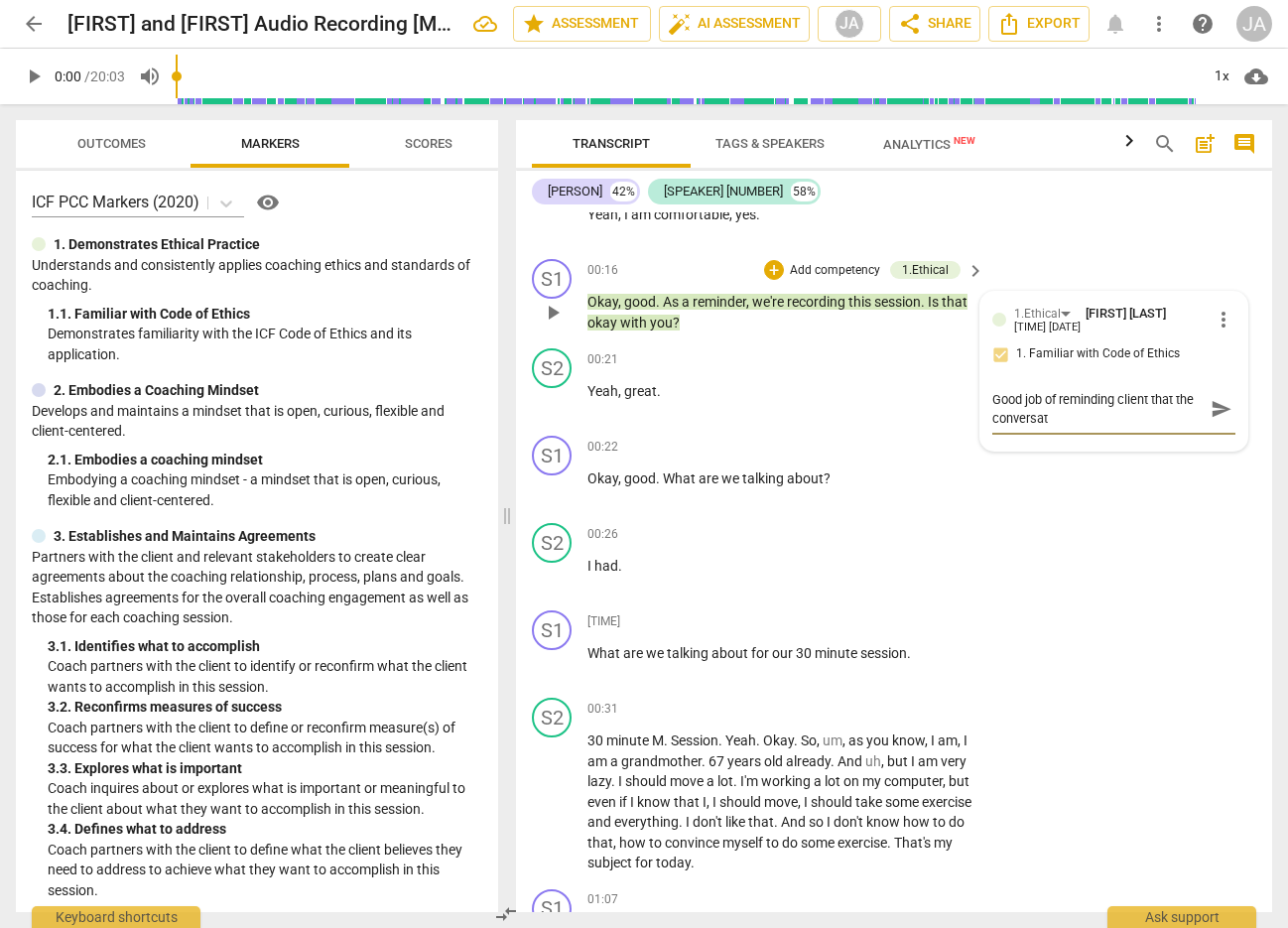type on "Good job of reminding client that the conversati" 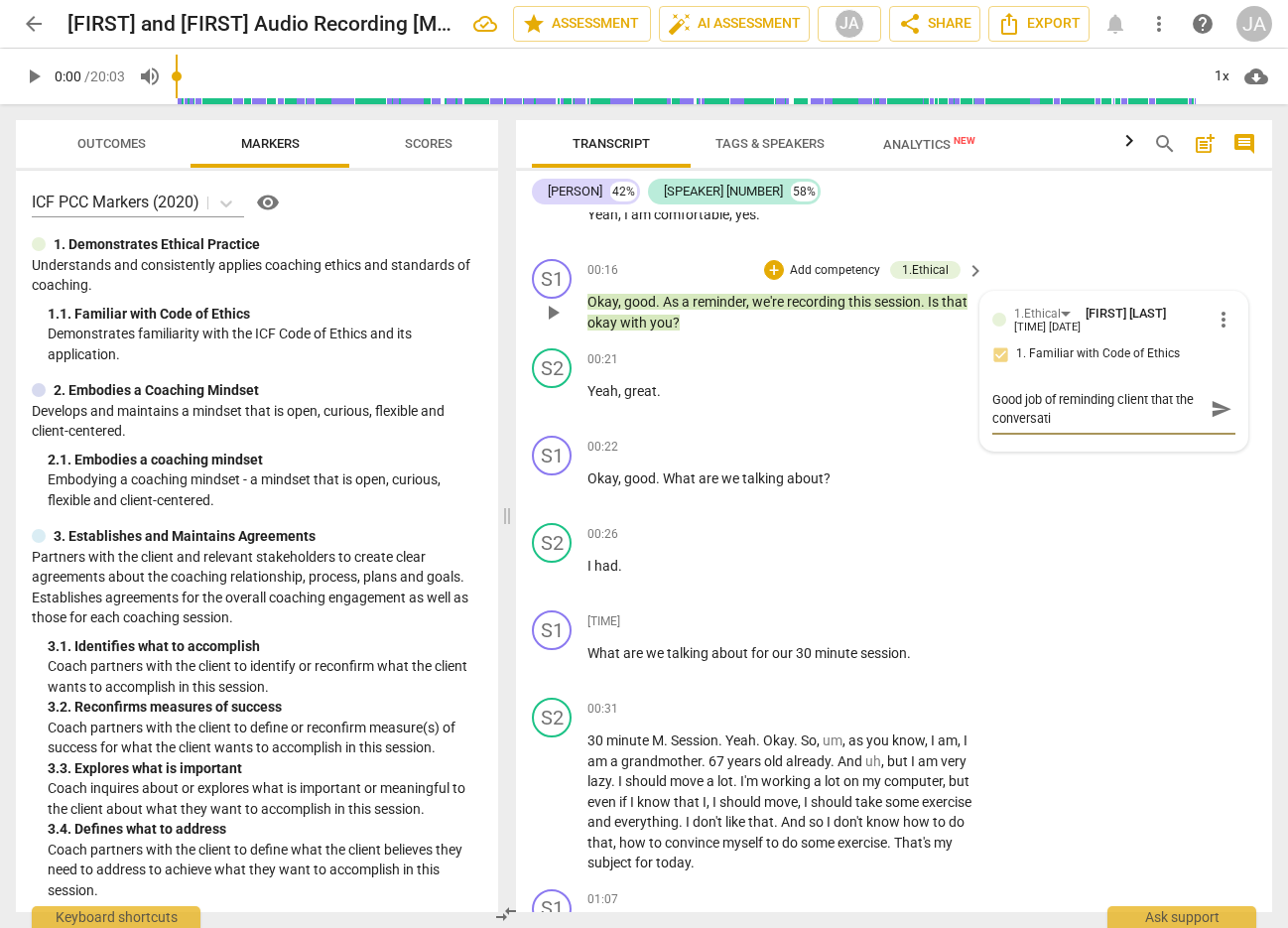type on "Good job of reminding client that the conversatio" 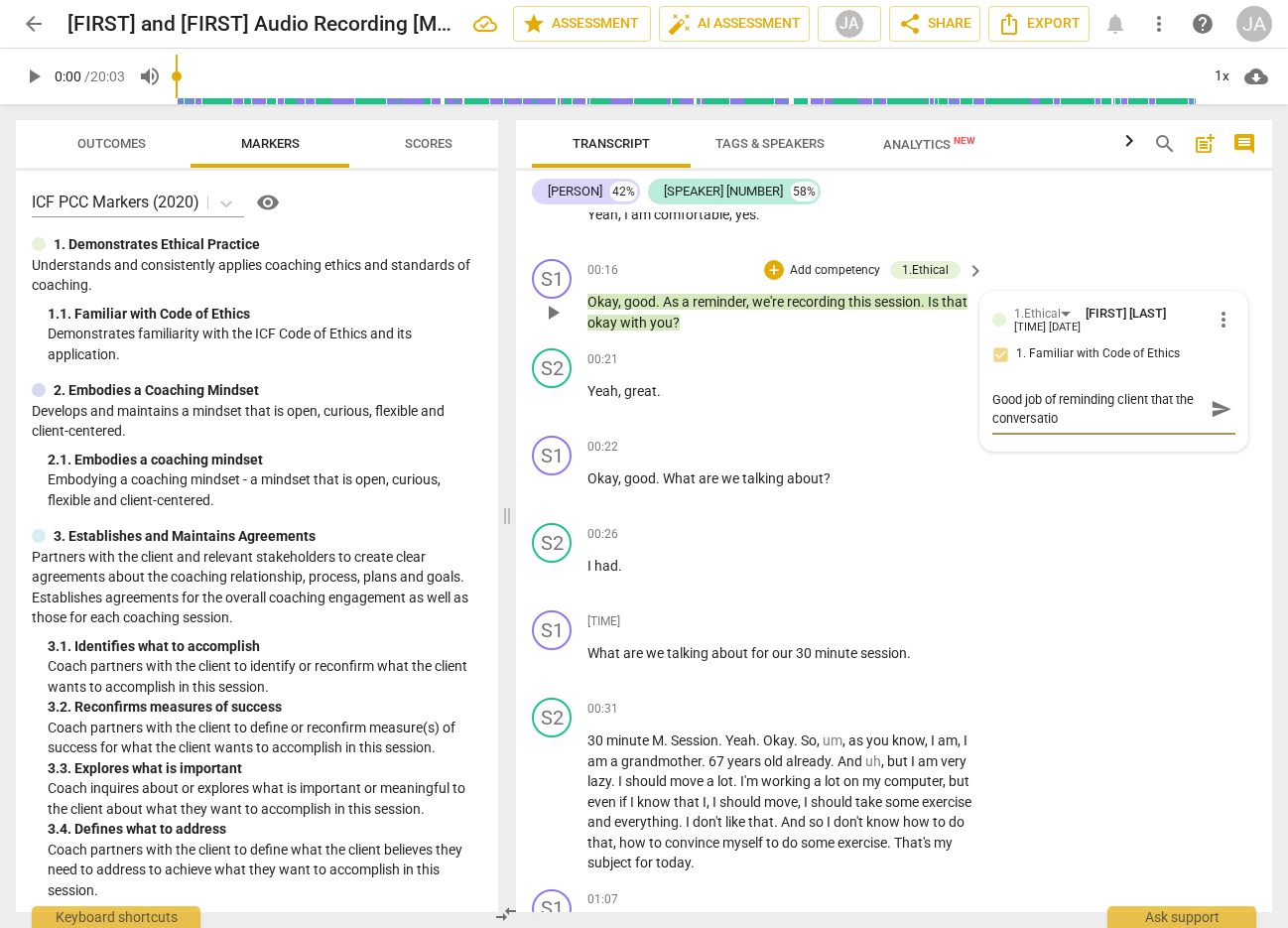 type on "Good job of reminding client that the conversation" 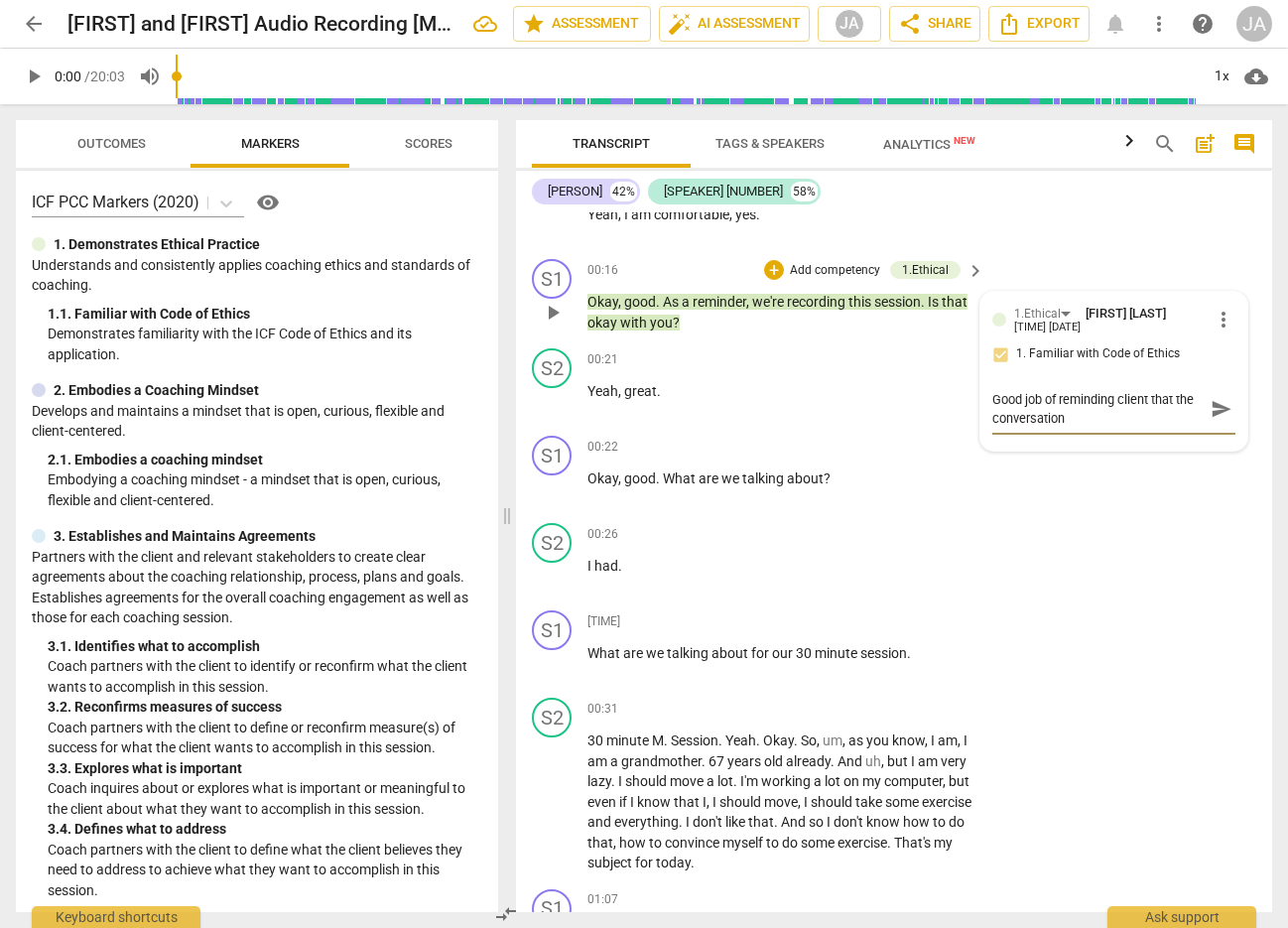 type on "Good job of reminding client that the conversation" 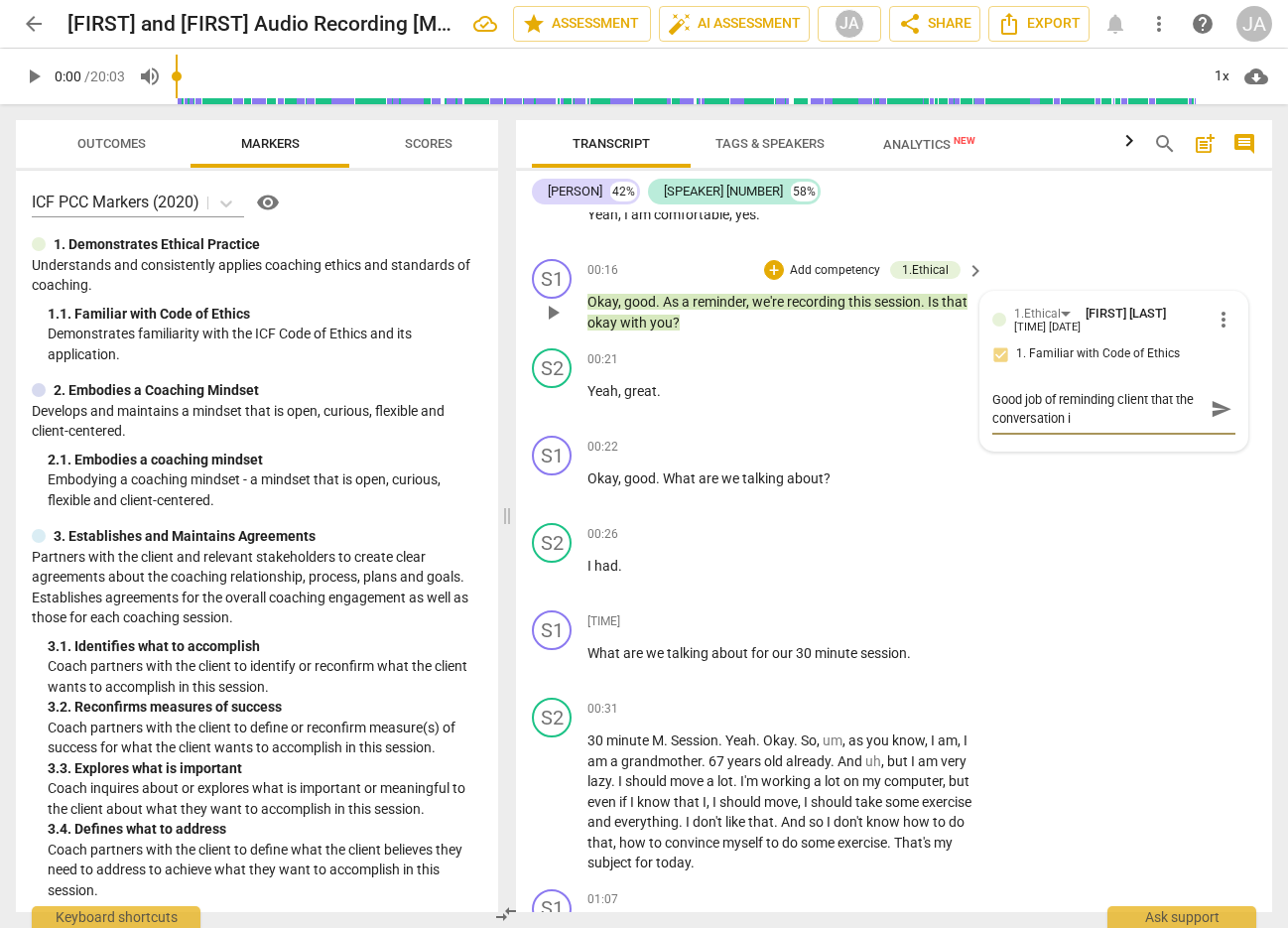 type on "Good job of reminding client that the conversation is" 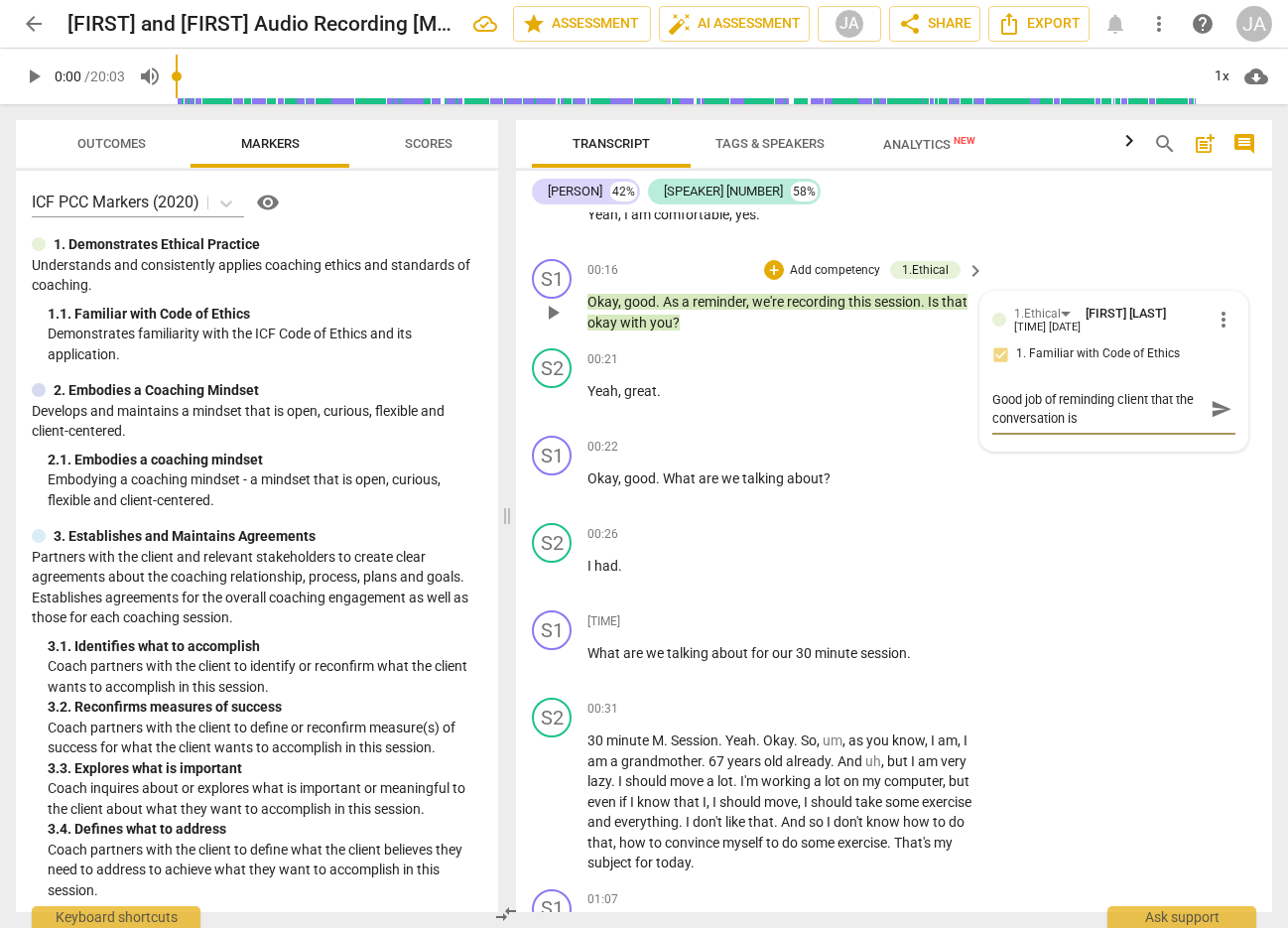 type on "Good job of reminding client that the conversation is" 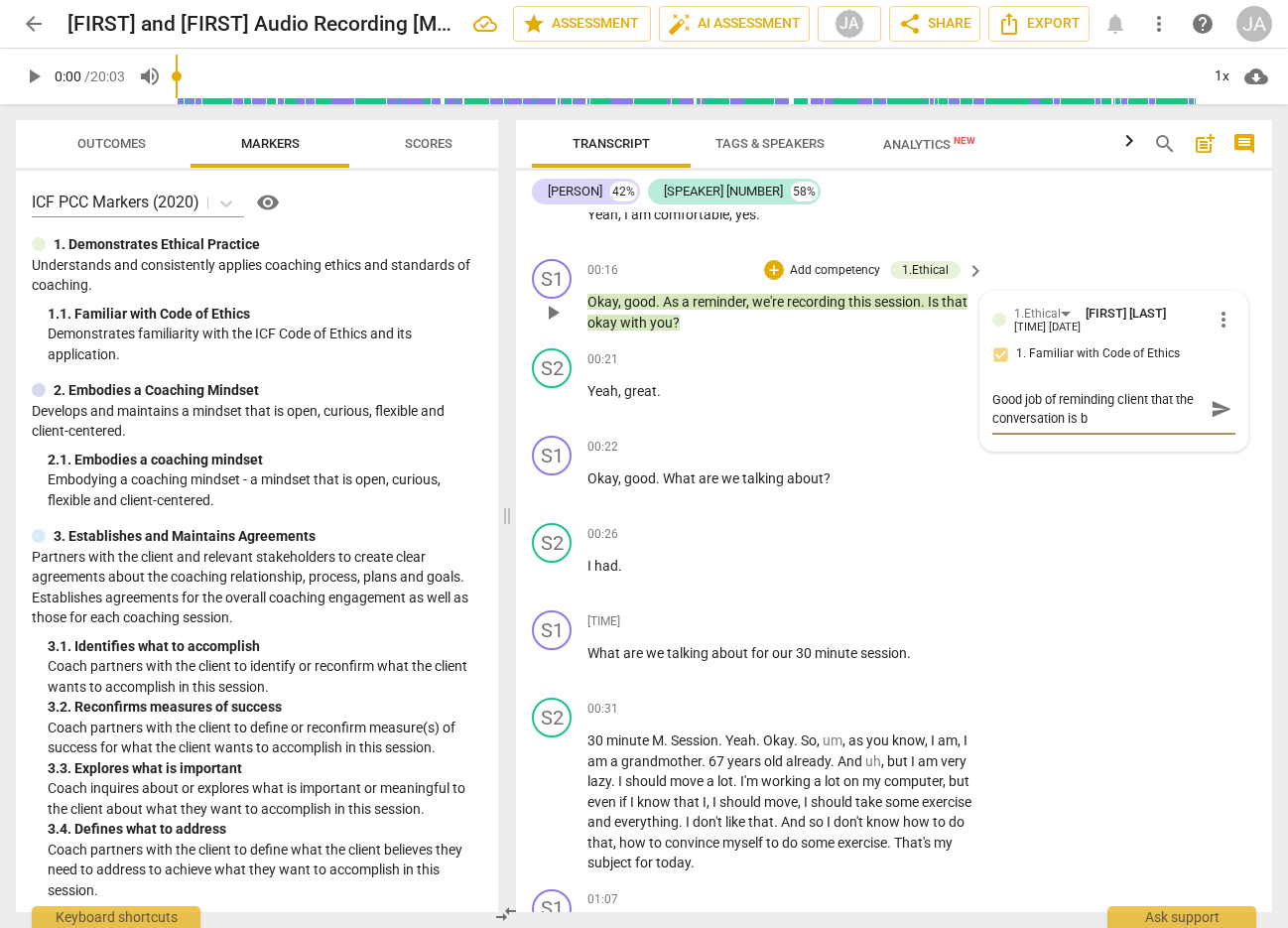 type on "Good job of reminding client that the conversation is be" 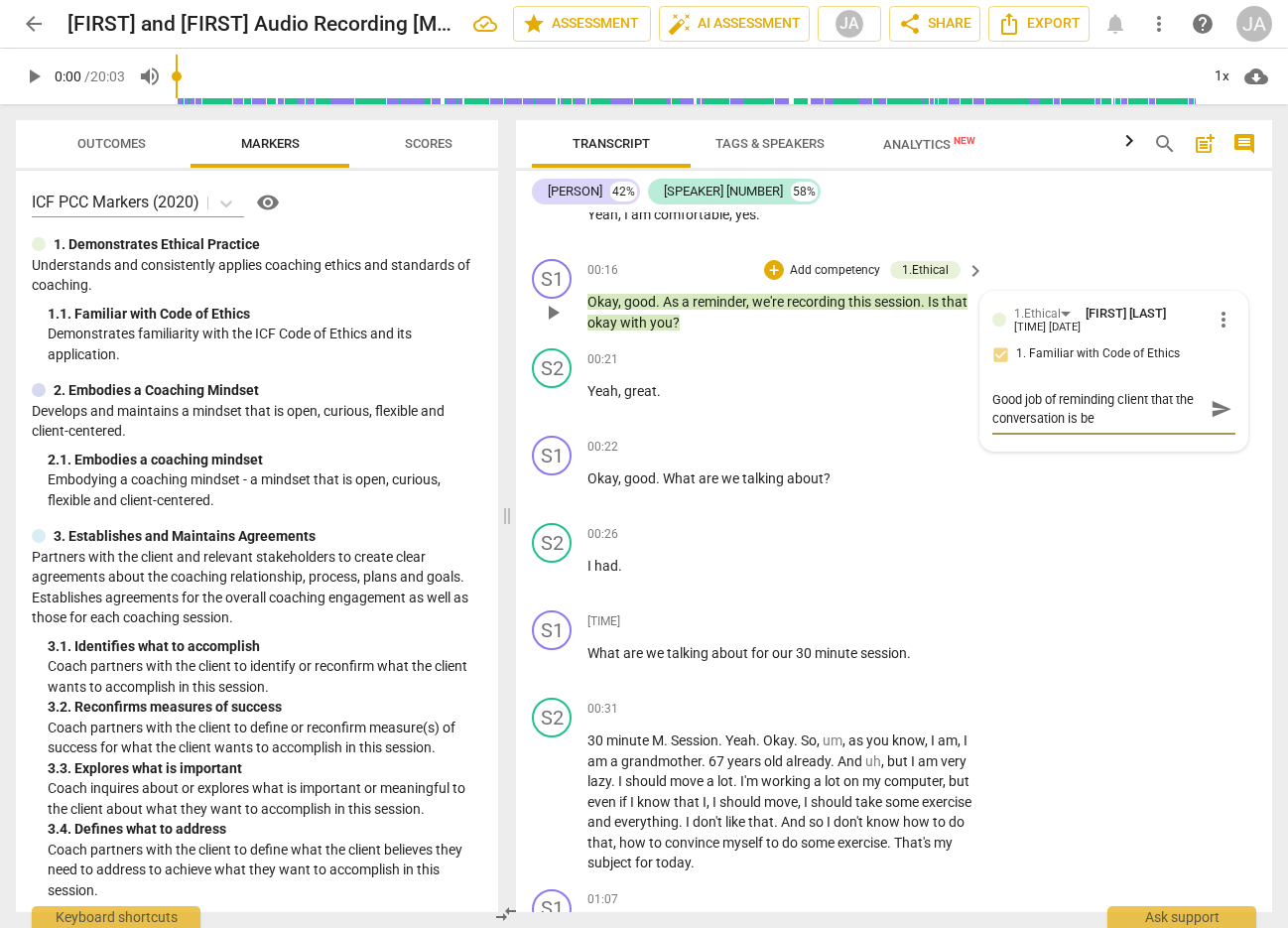 type on "Good job of reminding client that the conversation is bei" 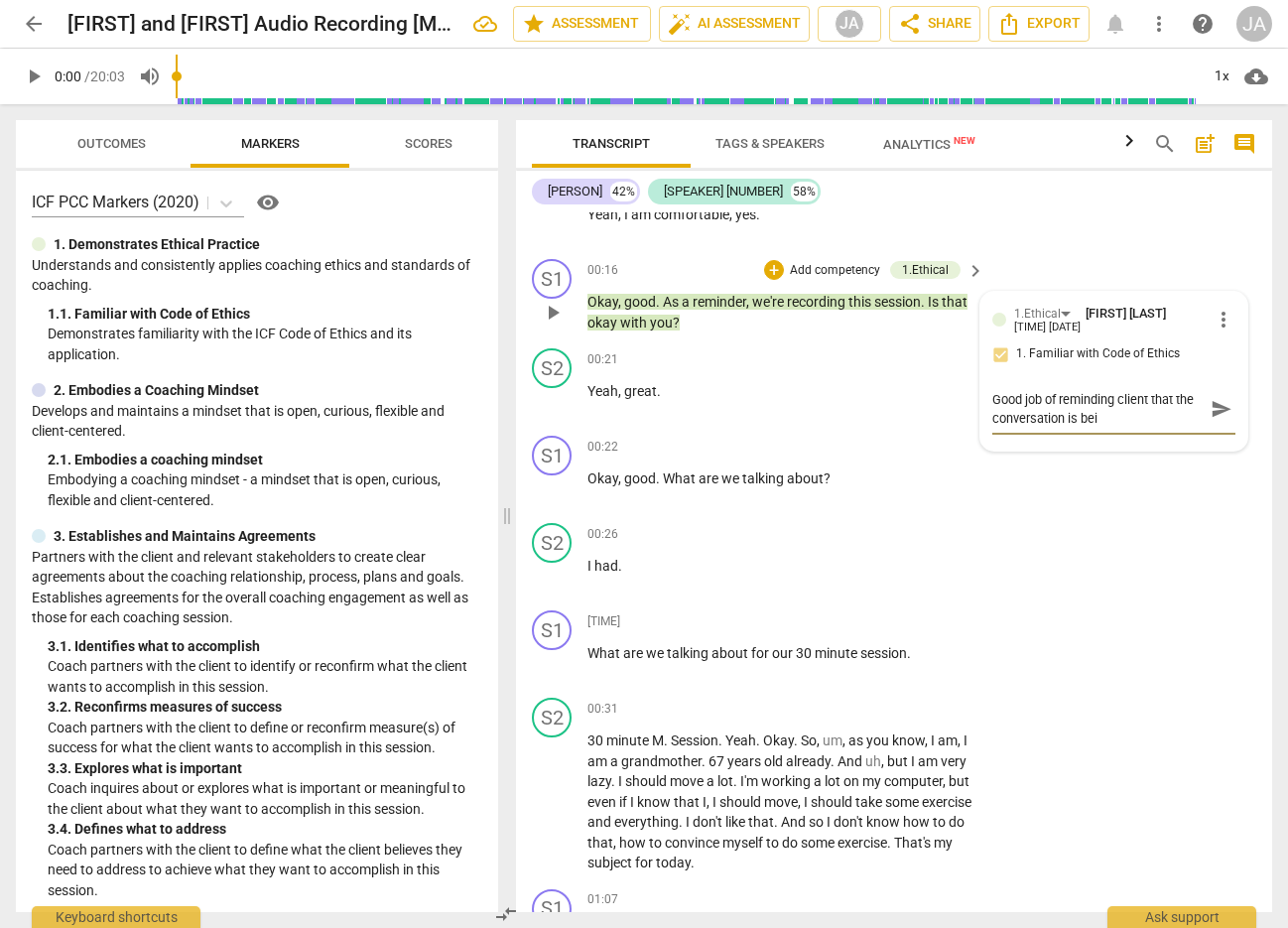 type on "Good job of reminding client that the conversation is bein" 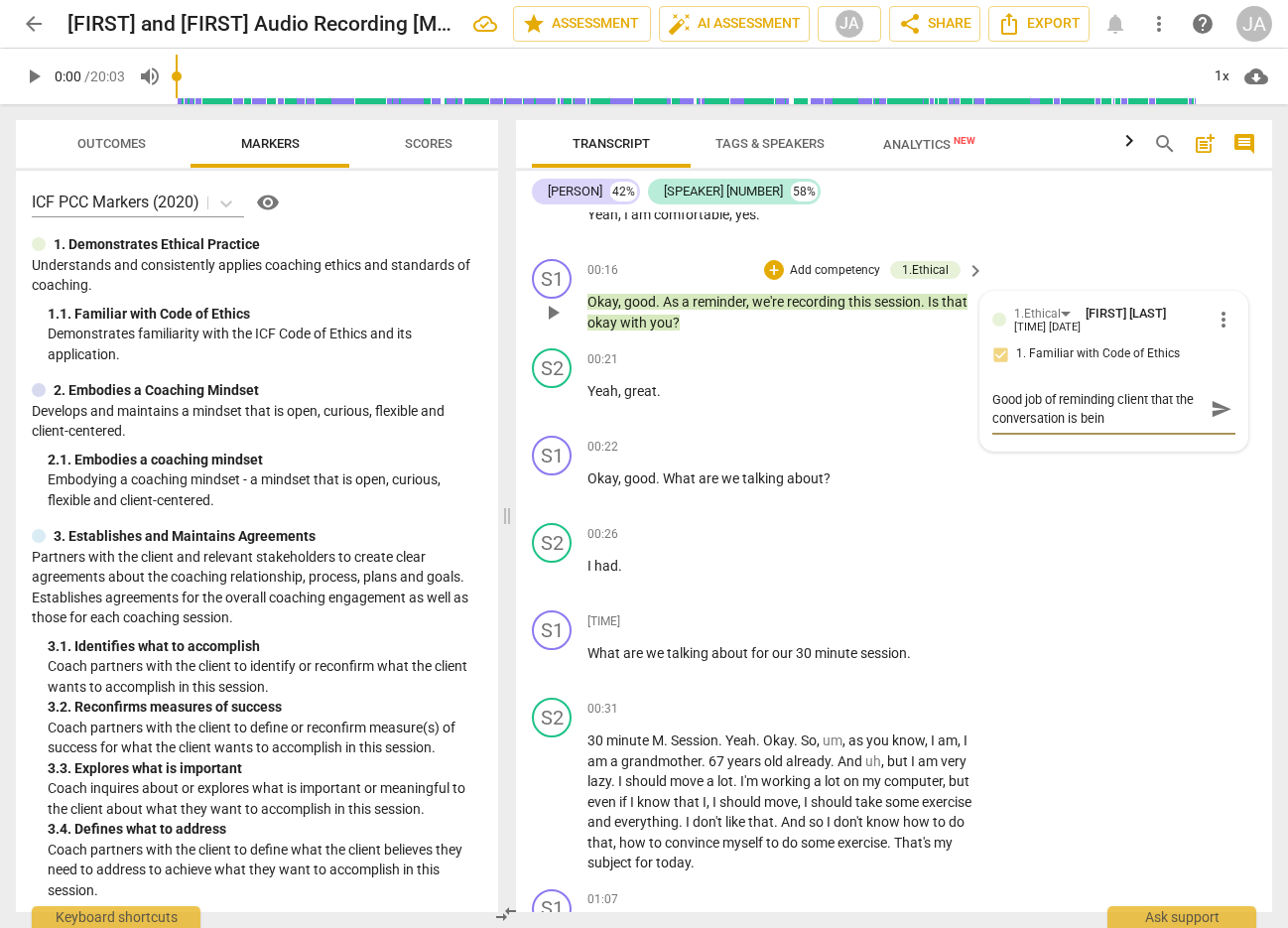 type on "Good job of reminding client that the conversation is being" 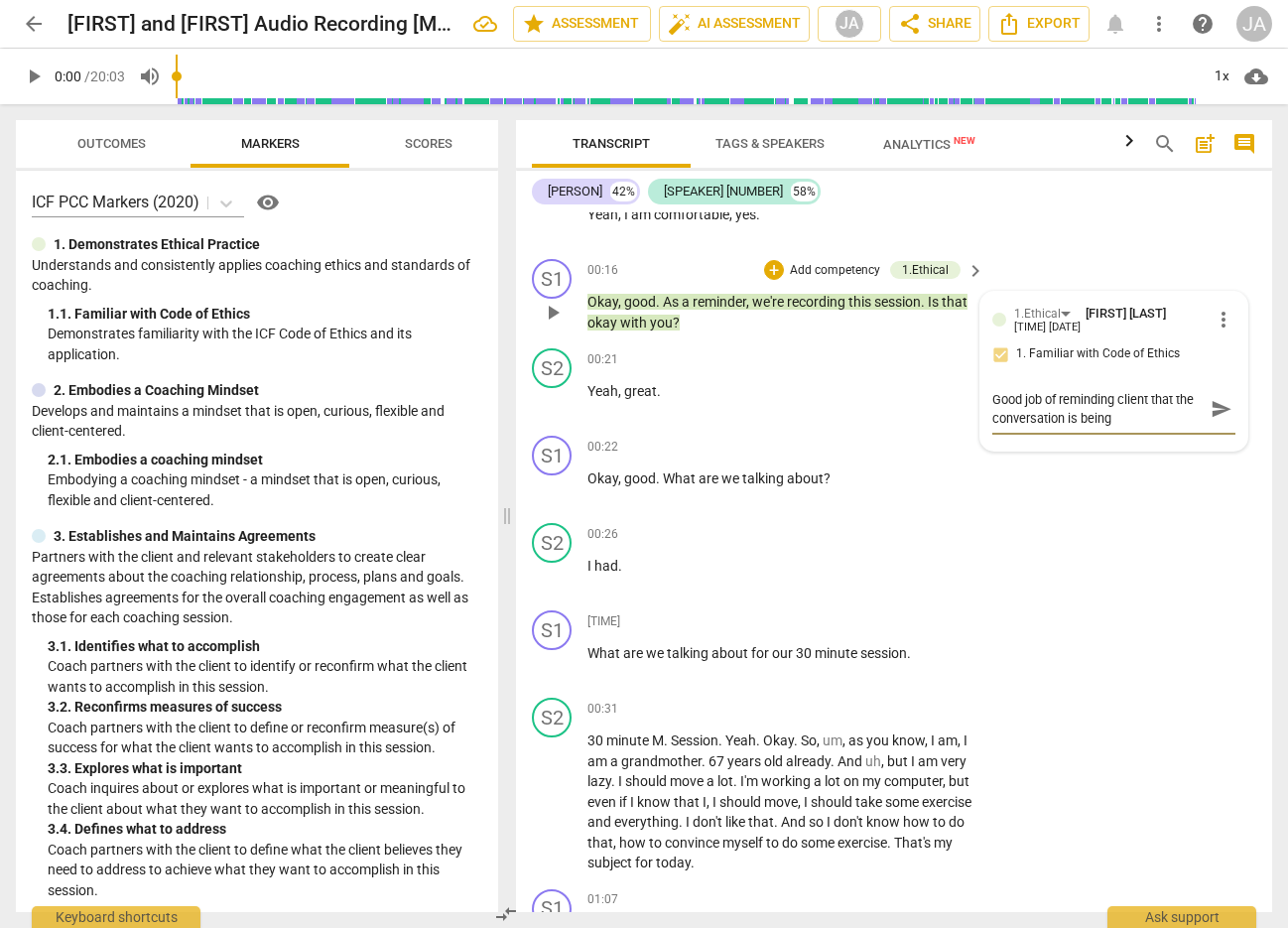 type on "Good job of reminding client that the conversation is being" 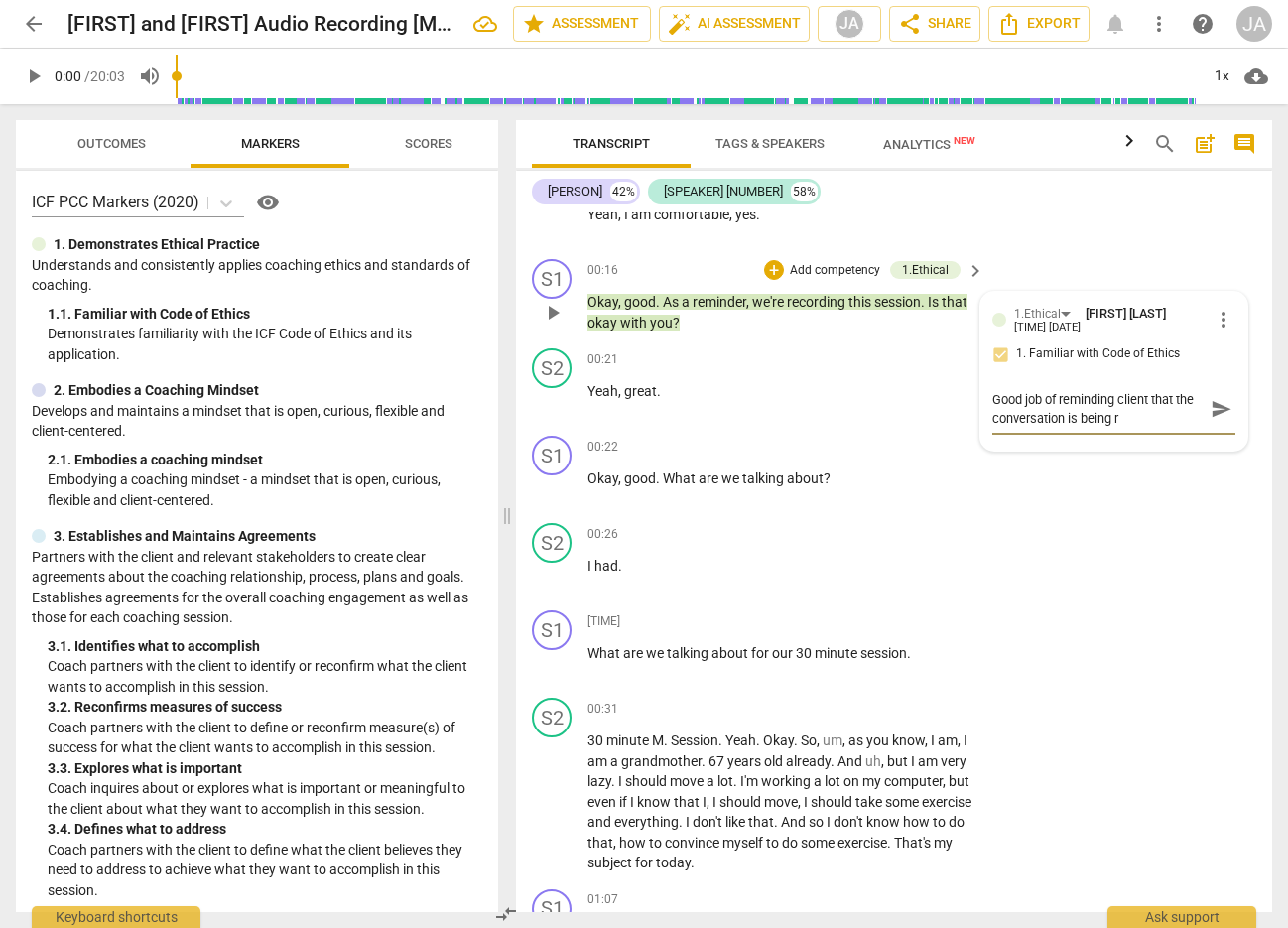 type on "Good job of reminding client that the conversation is being re" 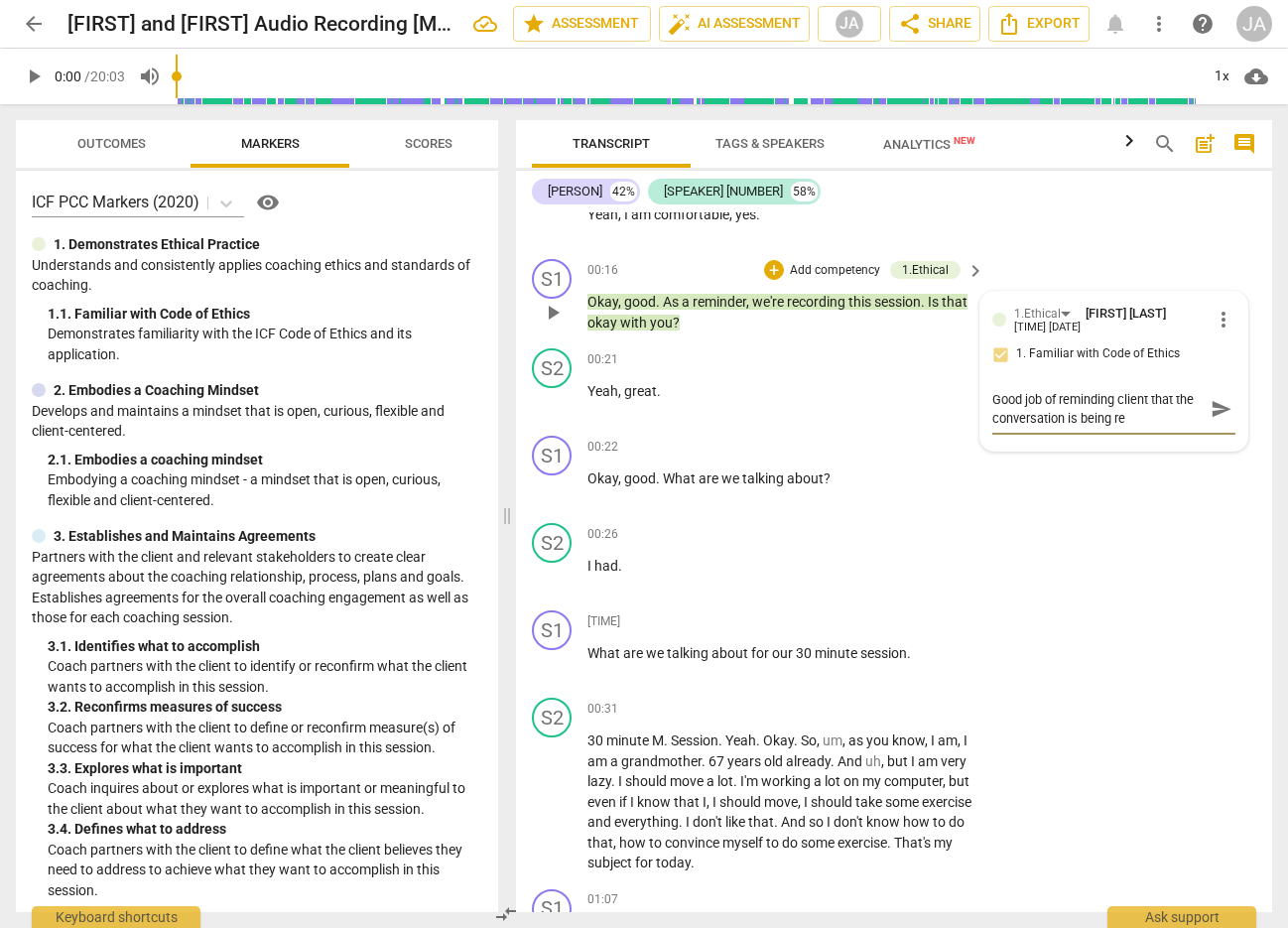 type on "Good job of reminding client that the conversation is being rec" 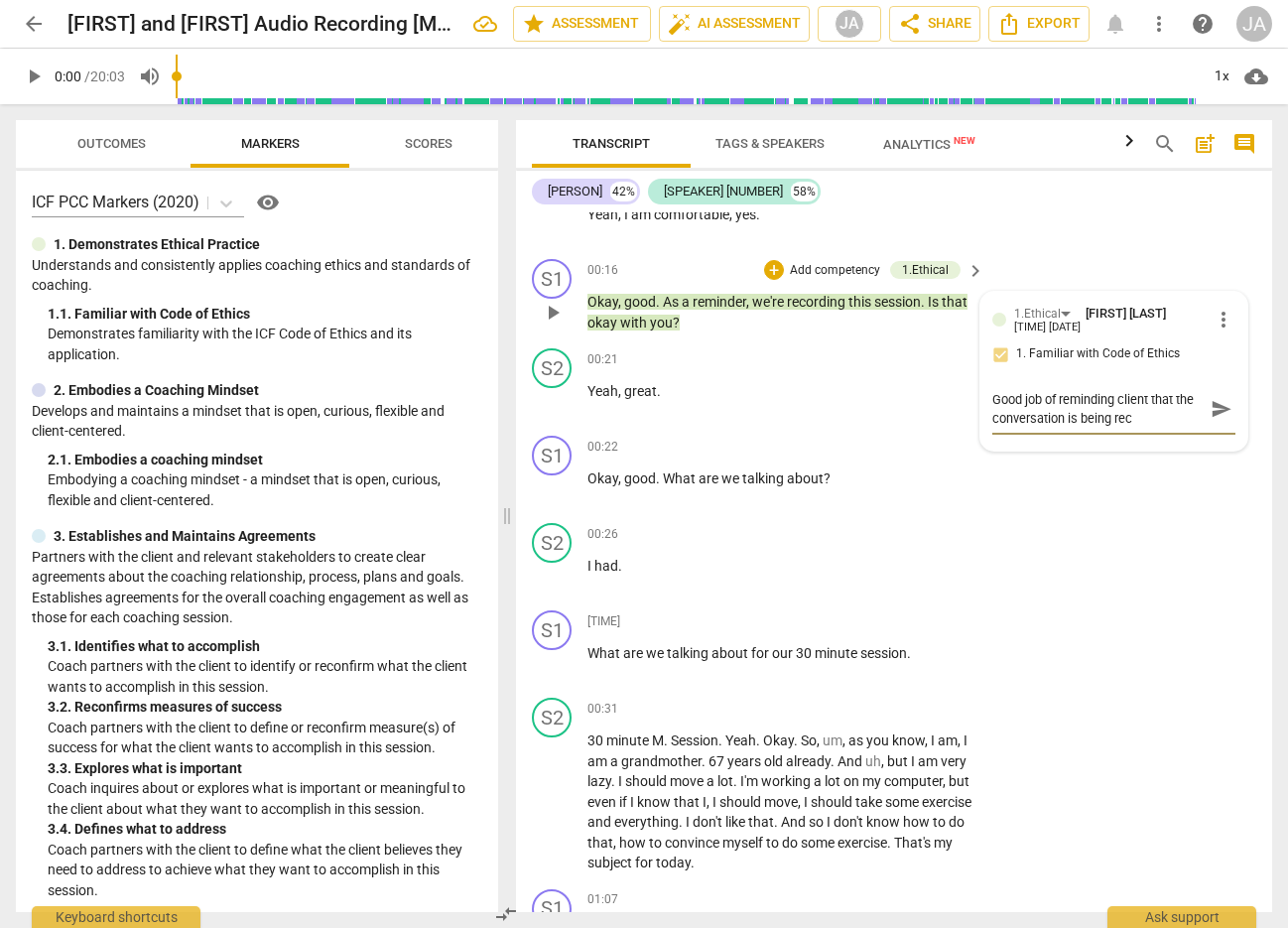 type on "Good job of reminding client that the conversation is being reco" 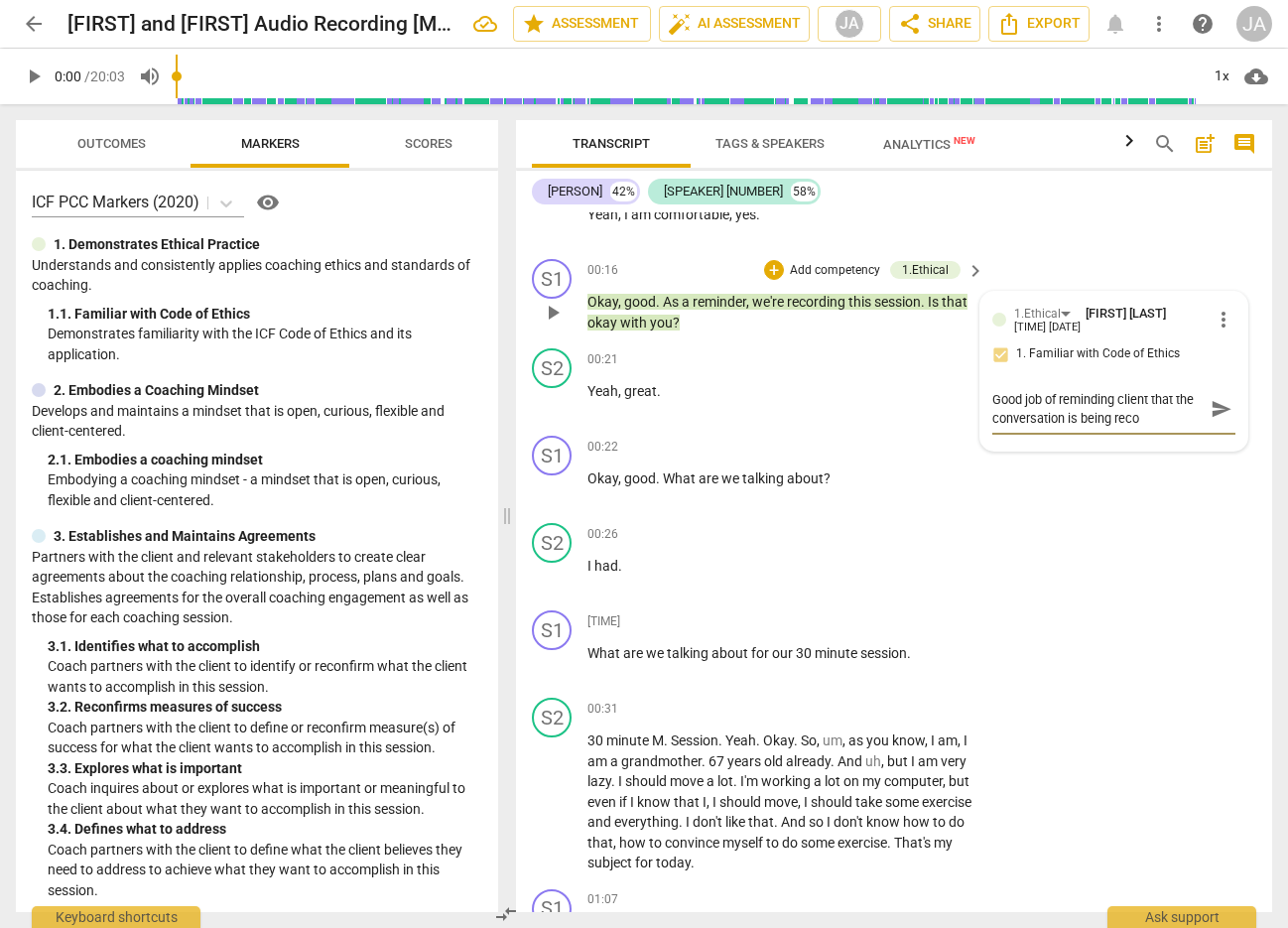 type on "Good job of reminding client that the conversation is being recor" 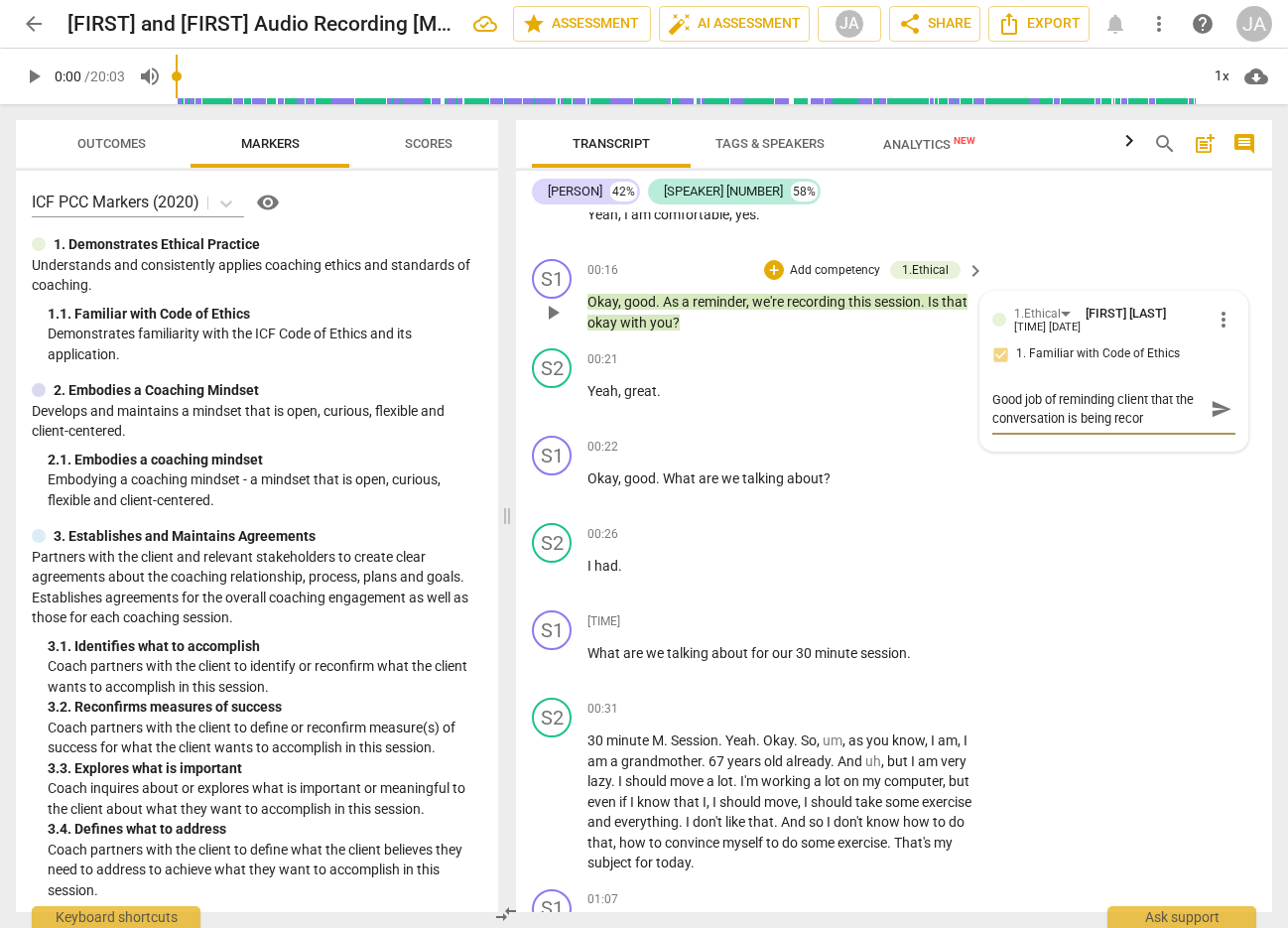 type on "Good job of reminding client that the conversation is being record" 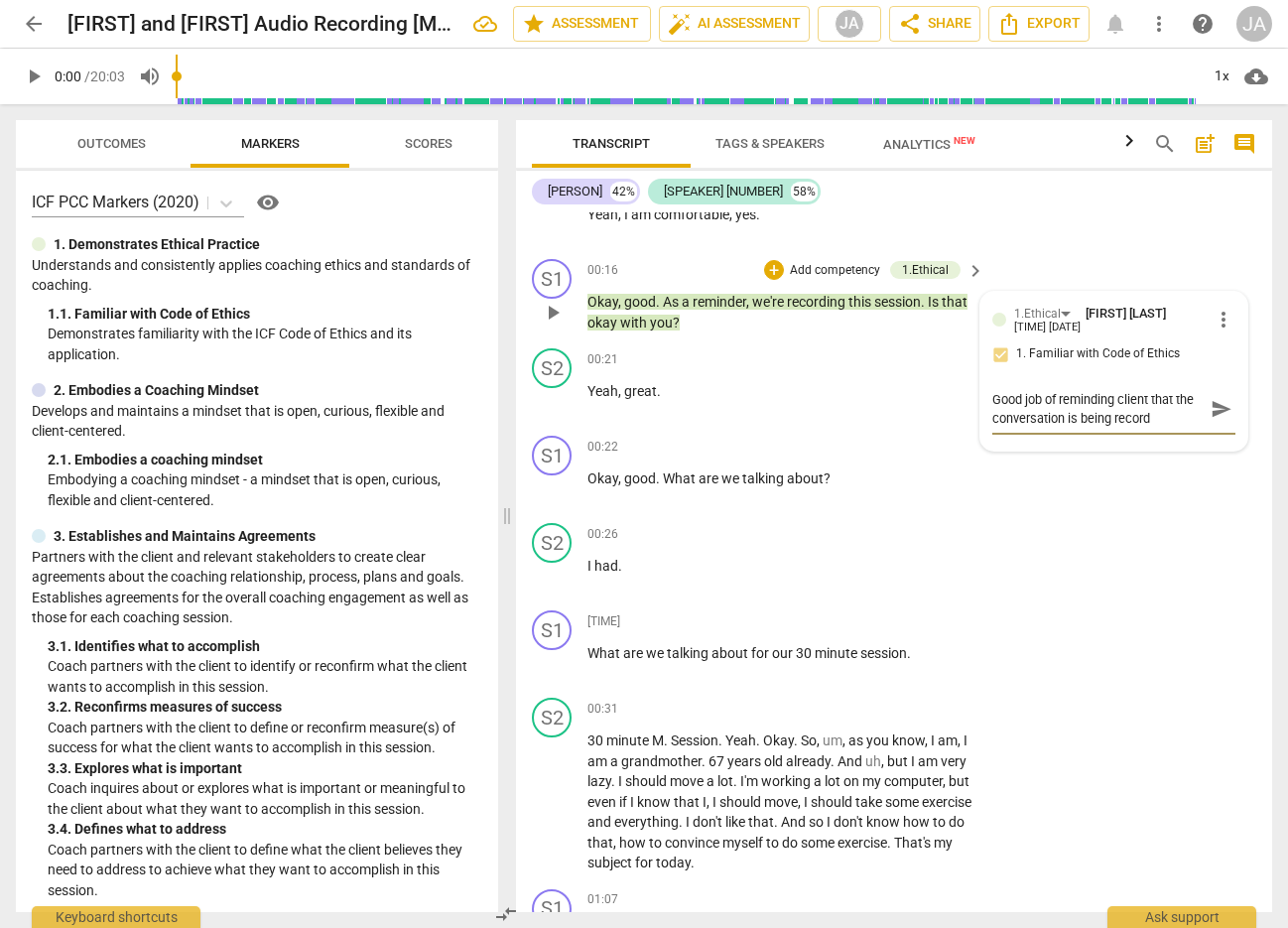 type on "Good job of reminding client that the conversation is being recorde" 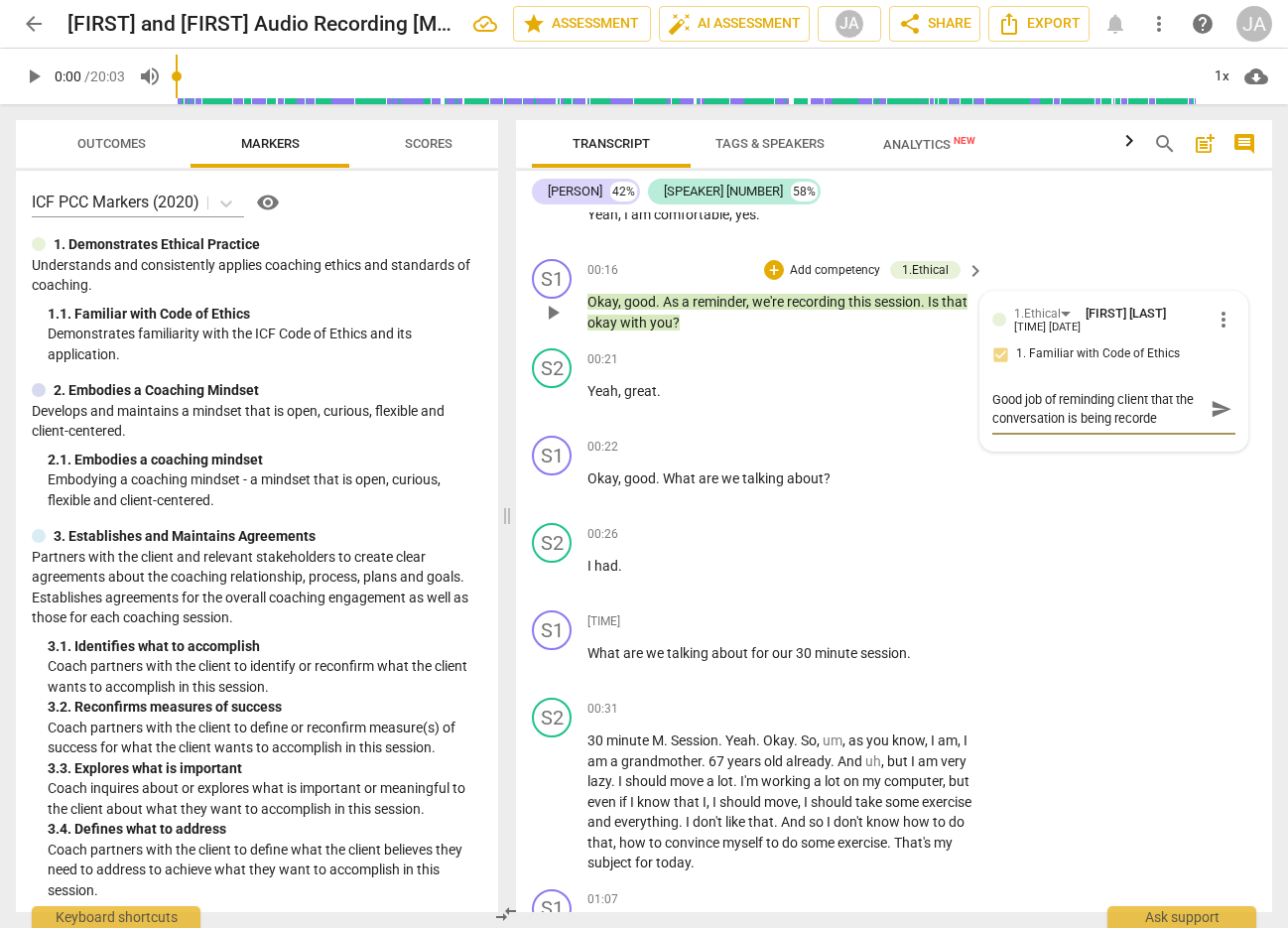 type on "Good job of reminding client that the conversation is being recorded" 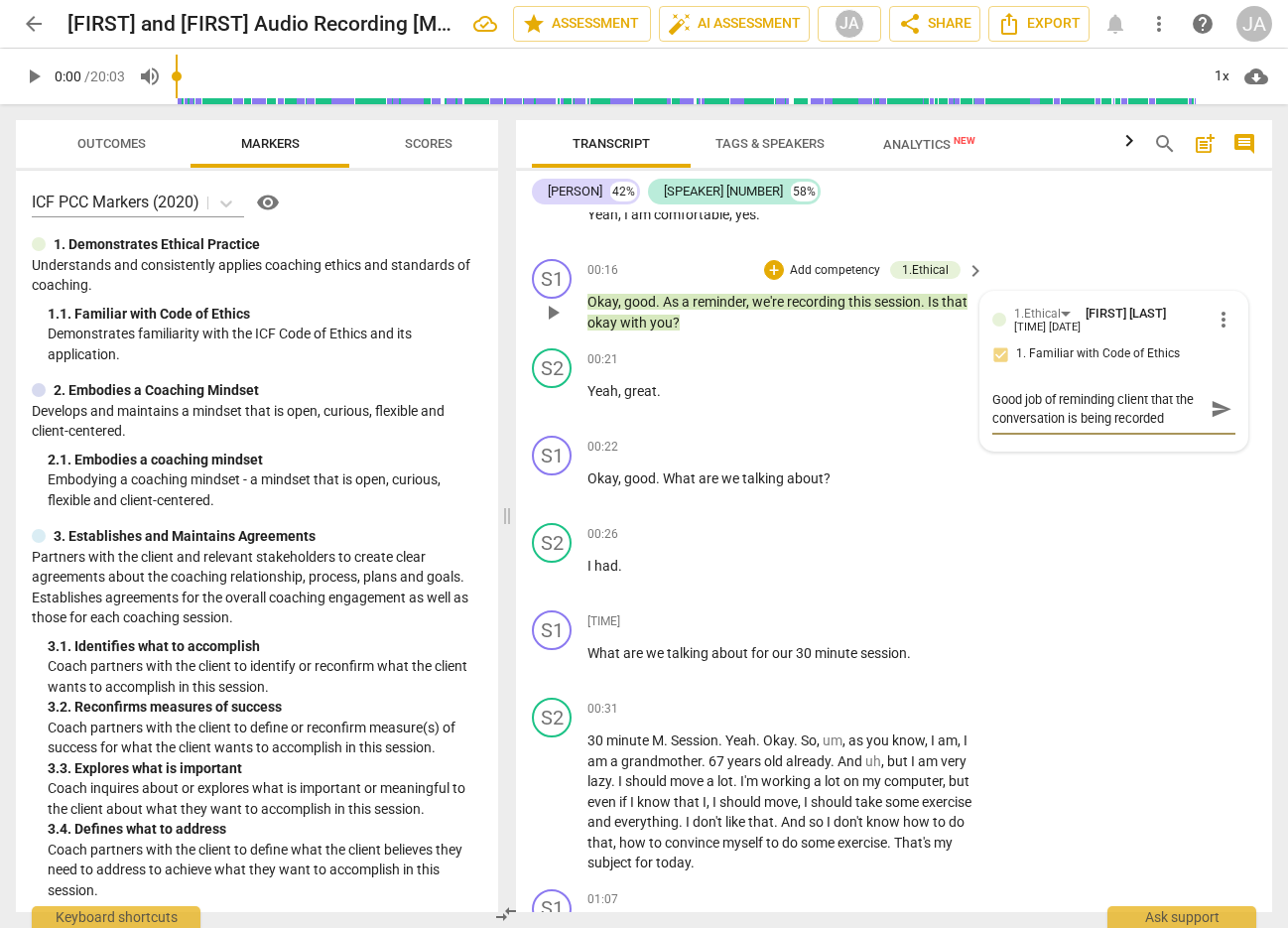 type on "Good job of reminding client that the conversation is being recorded." 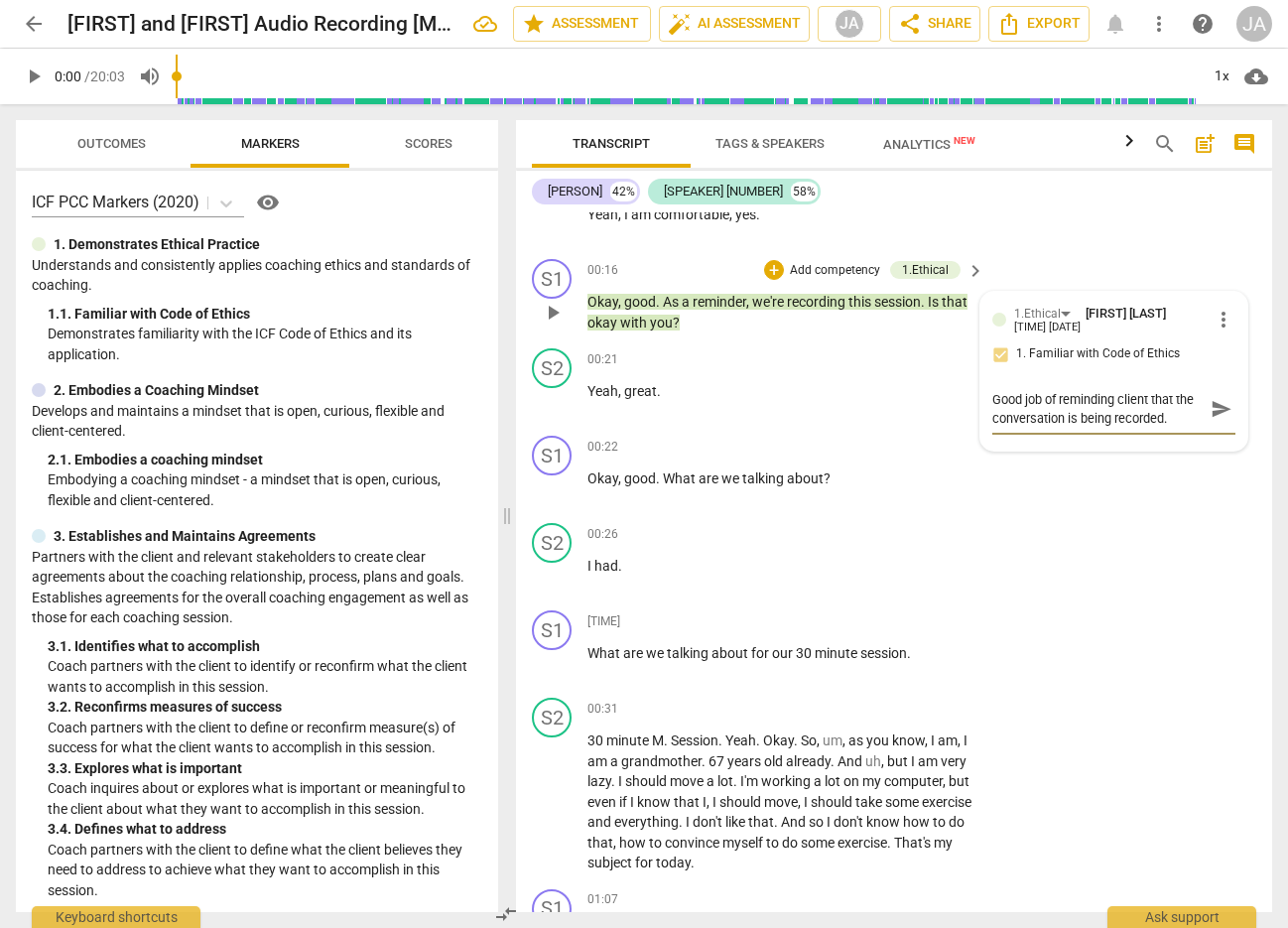 type on "Good job of reminding client that the conversation is being recorded." 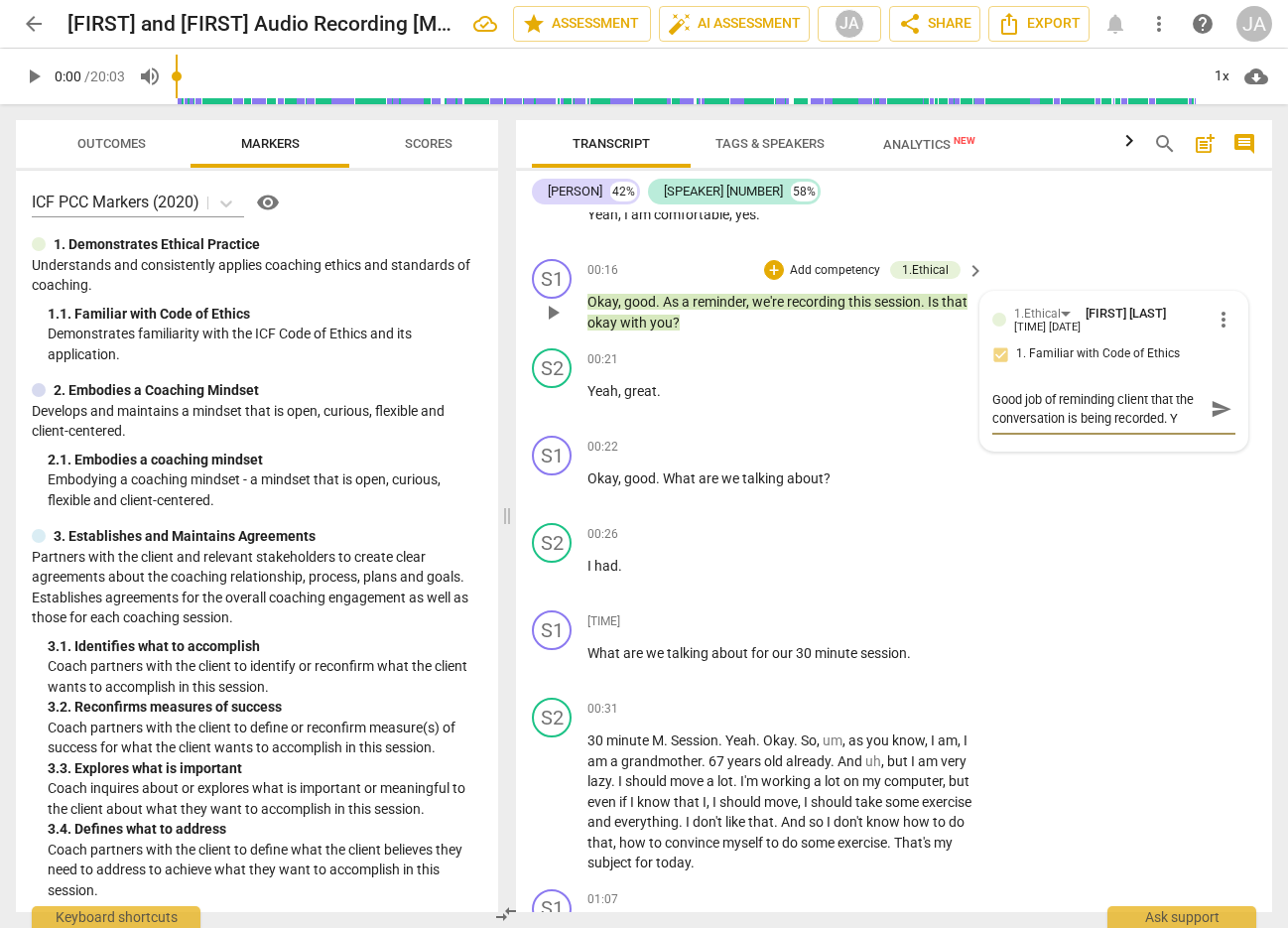type on "Good job of reminding client that the conversation is being recorded. You" 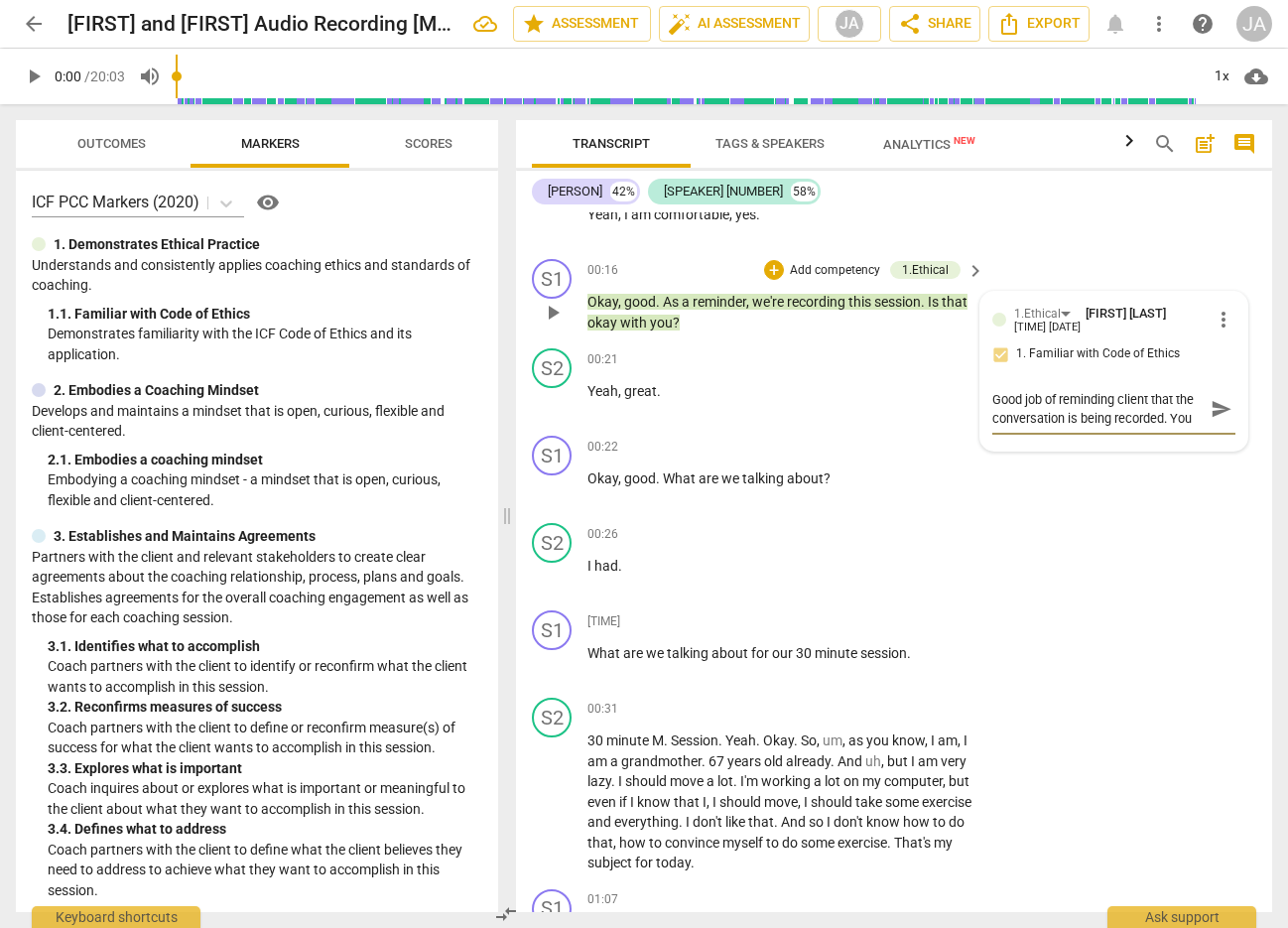 type on "Good job of reminding client that the conversation is being recorded. You" 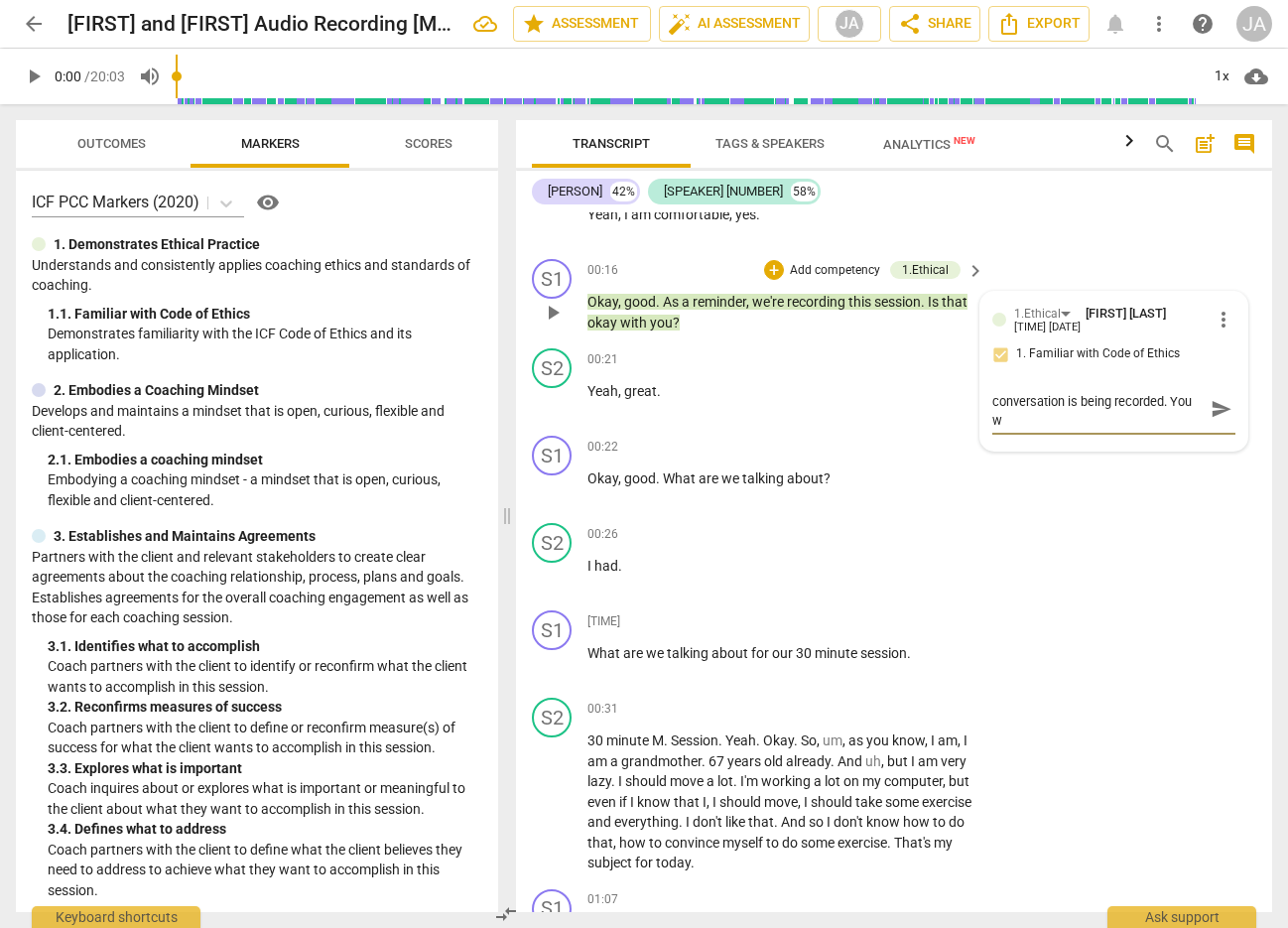 type on "Good job of reminding client that the conversation is being recorded. You wi" 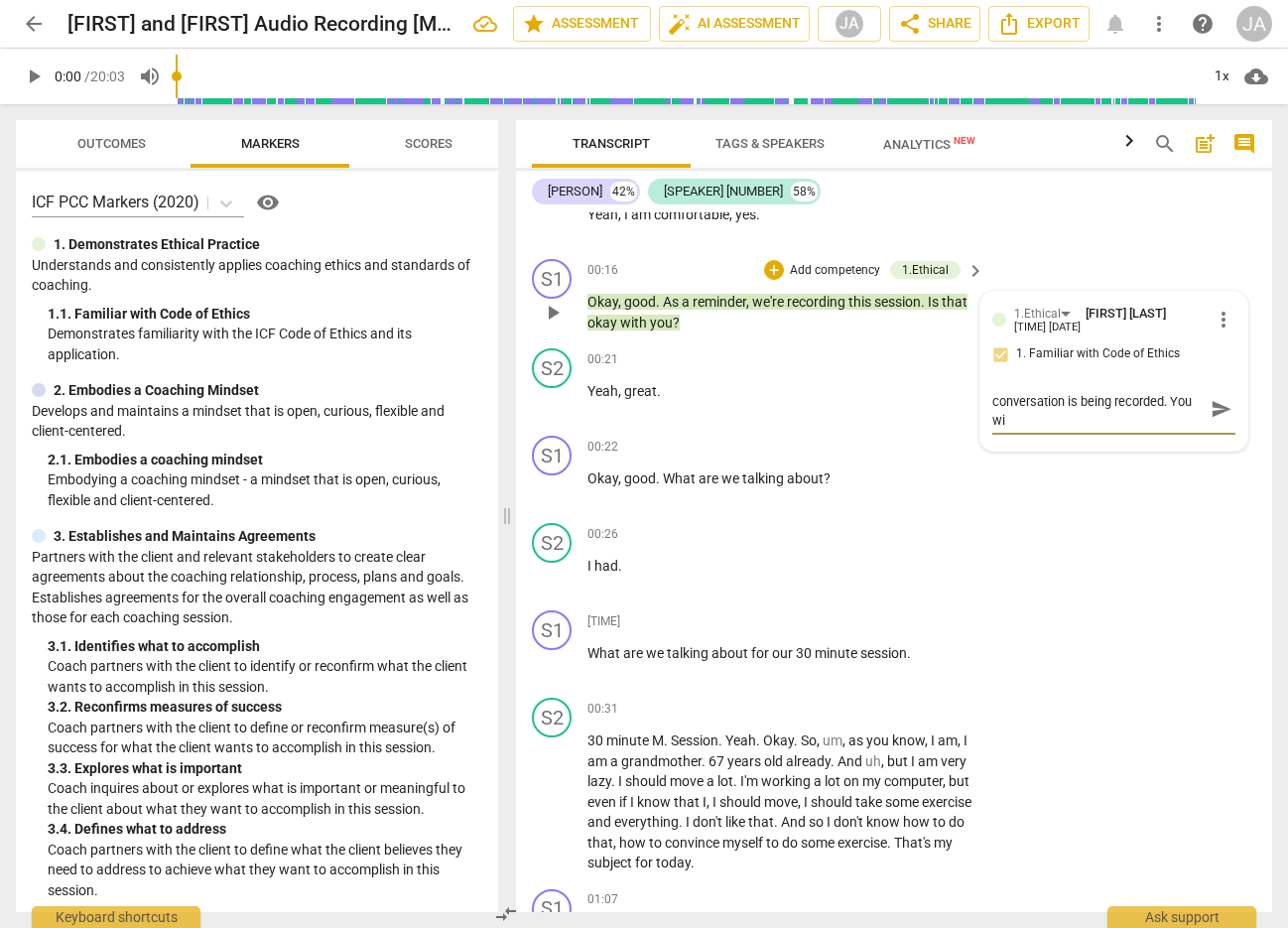 type on "Good job of reminding client that the conversation is being recorded. You wil" 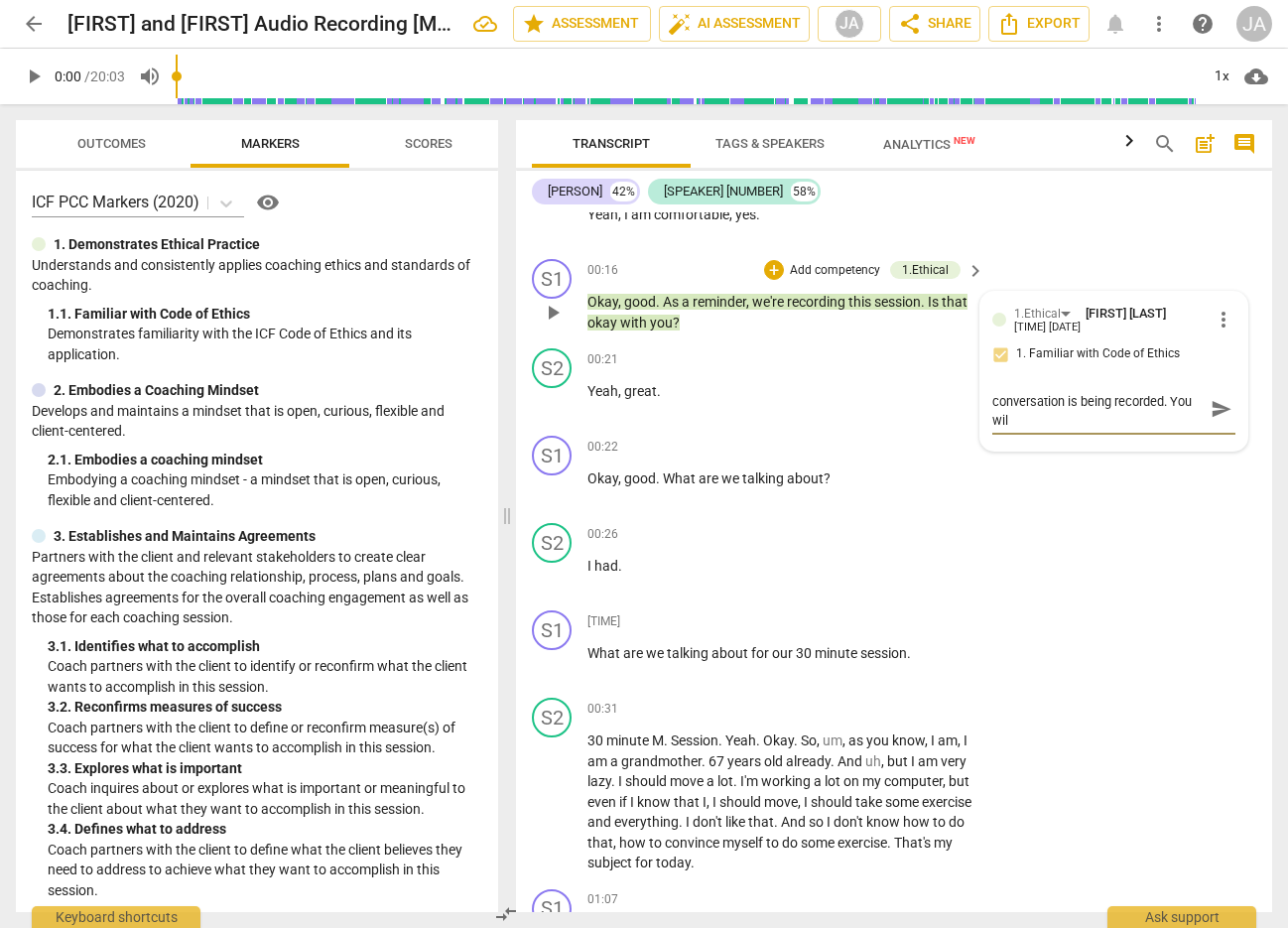 type on "Good job of reminding client that the conversation is being recorded. You will" 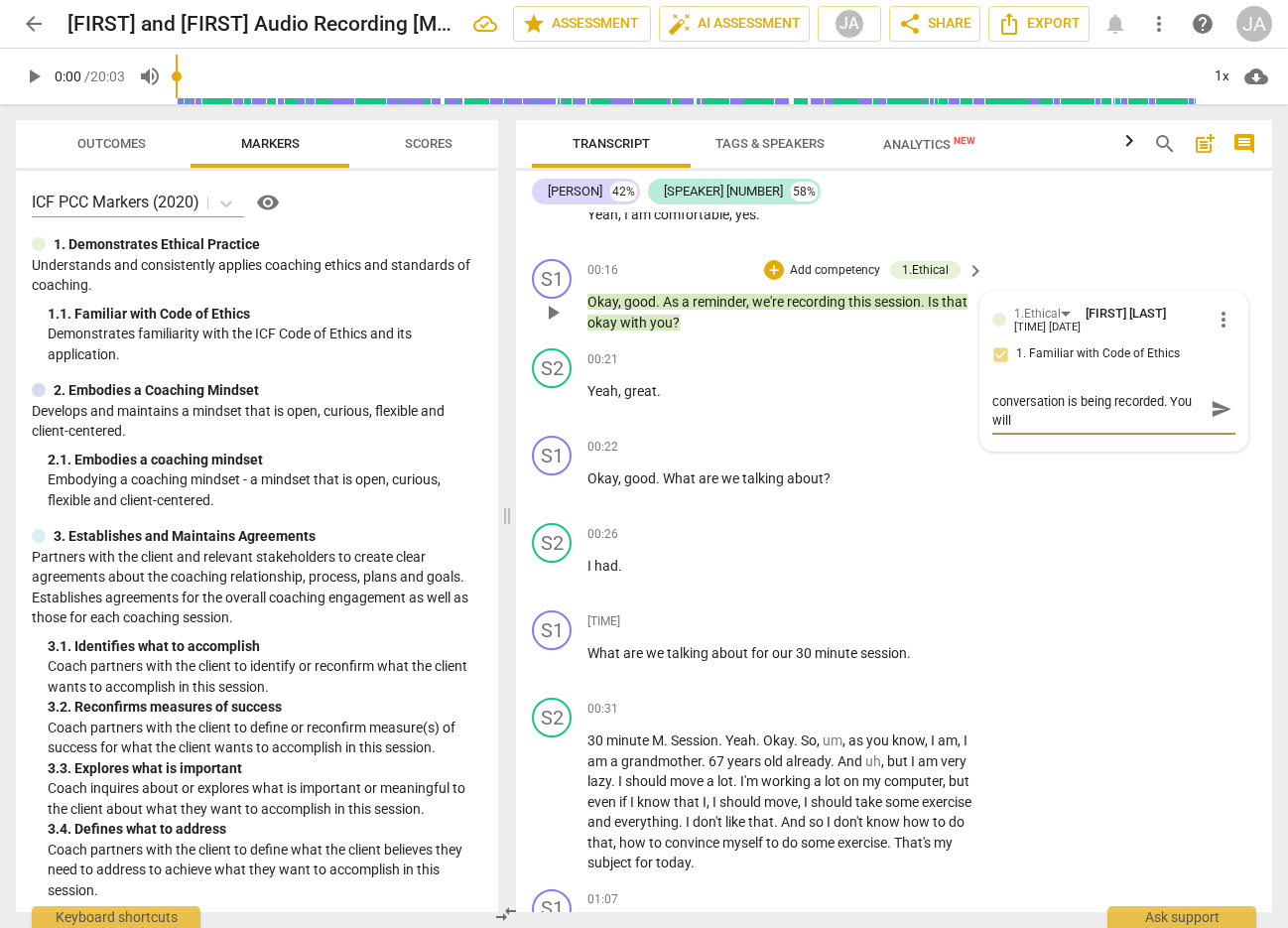 type on "Good job of reminding client that the conversation is being recorded. You will" 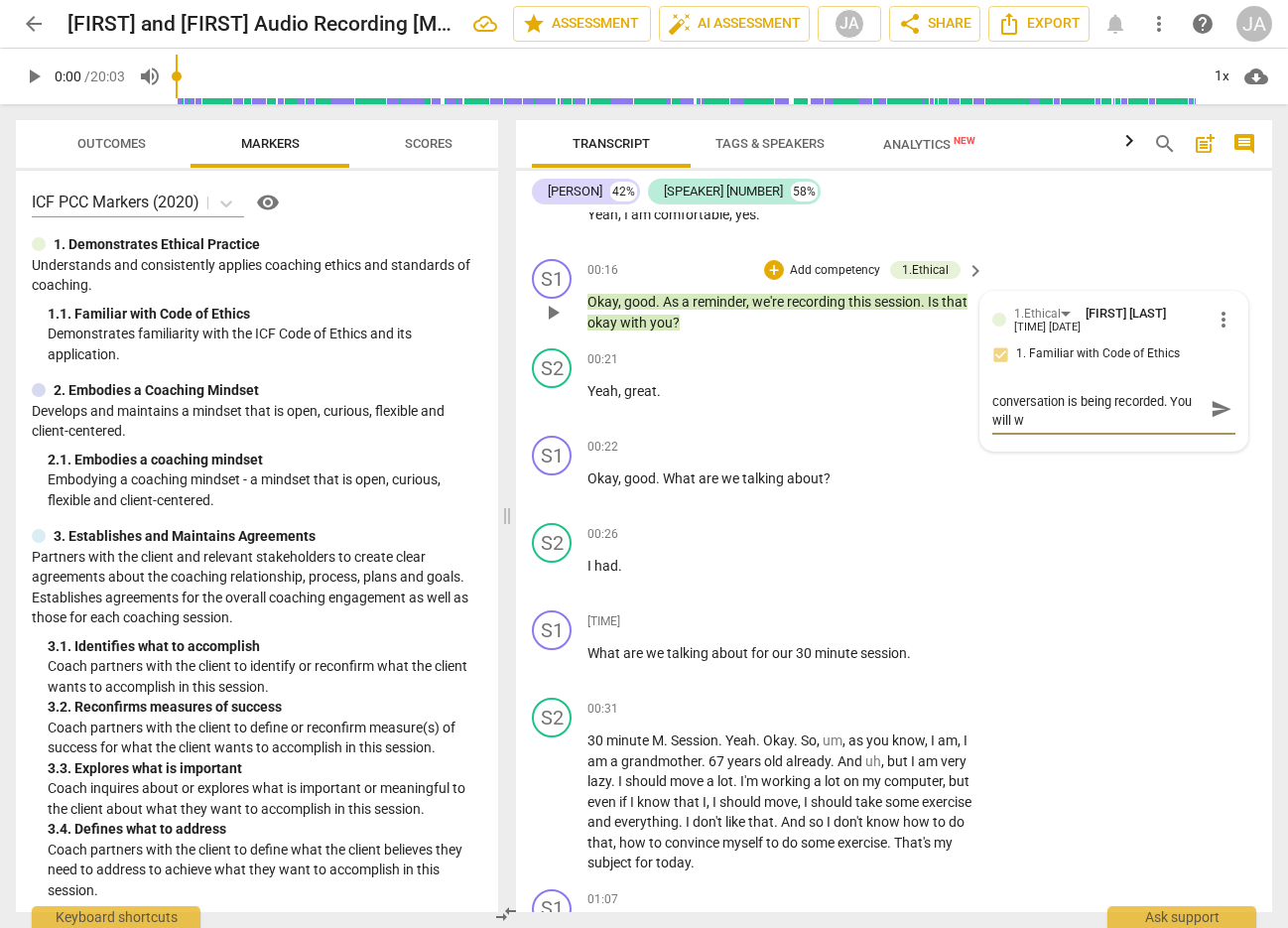 type on "Good job of reminding client that the conversation is being recorded. You will wa" 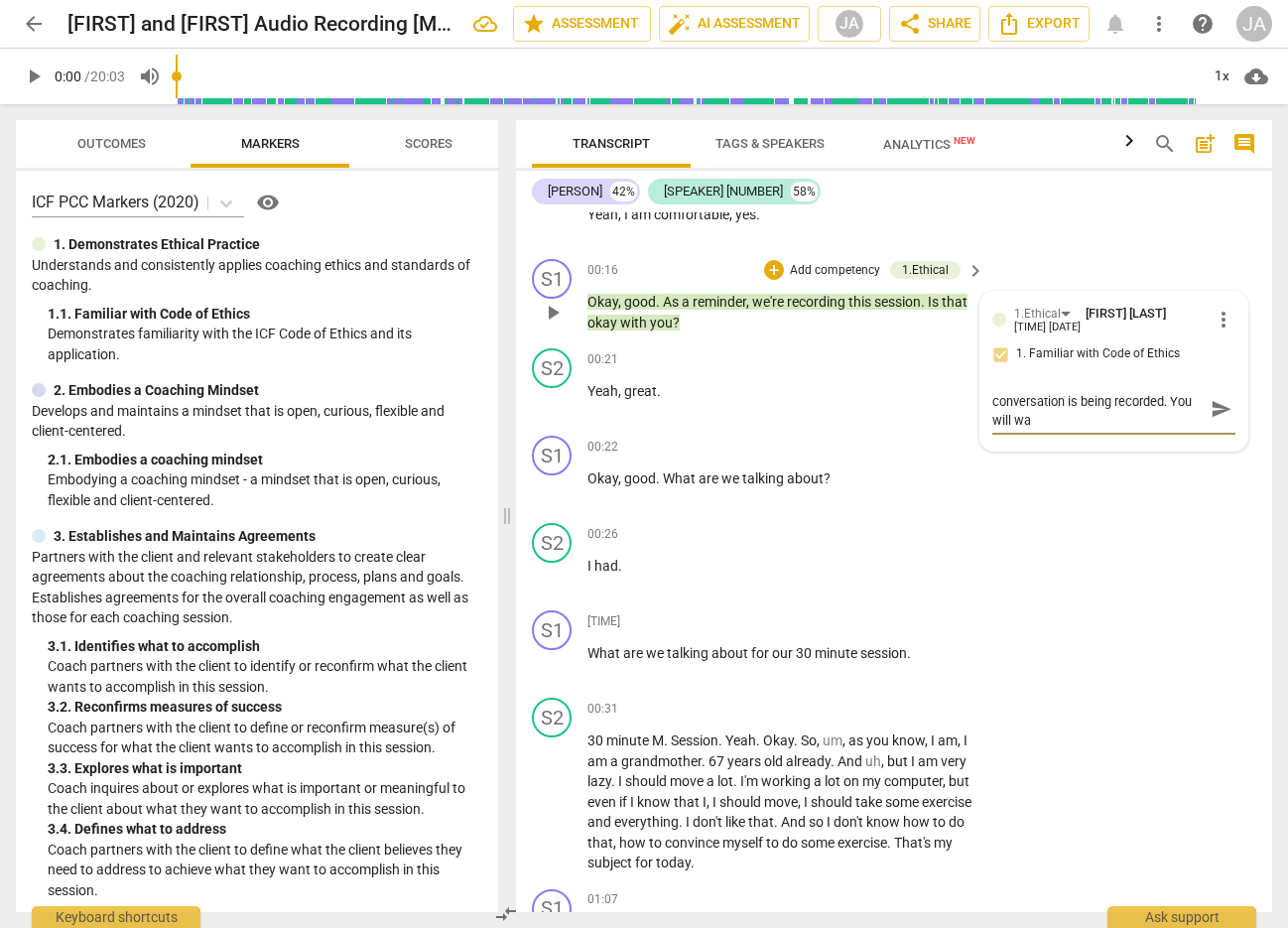 type on "Good job of reminding client that the conversation is being recorded. You will wan" 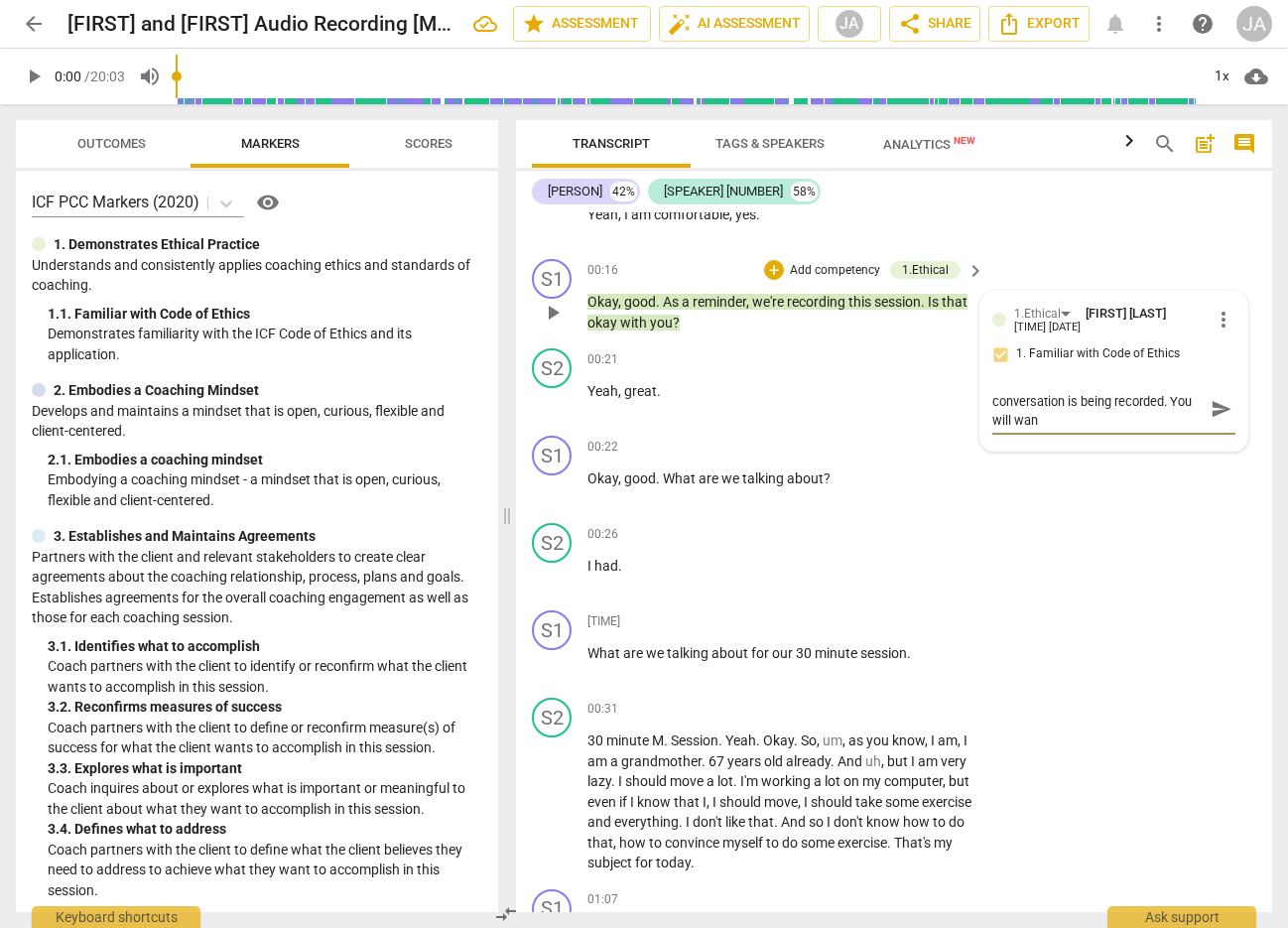 scroll, scrollTop: 0, scrollLeft: 0, axis: both 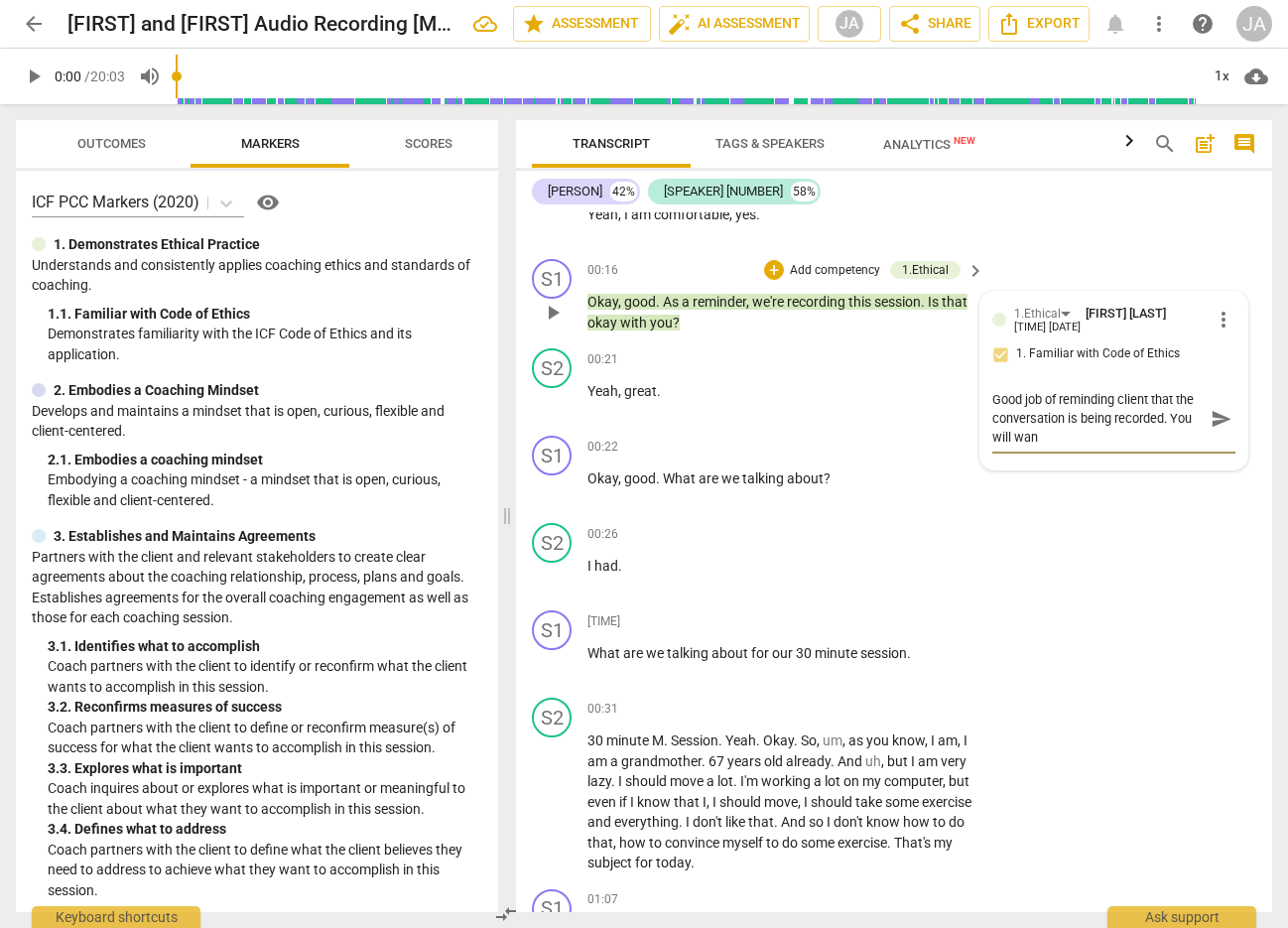 type on "Good job of reminding client that the conversation is being recorded. You will want" 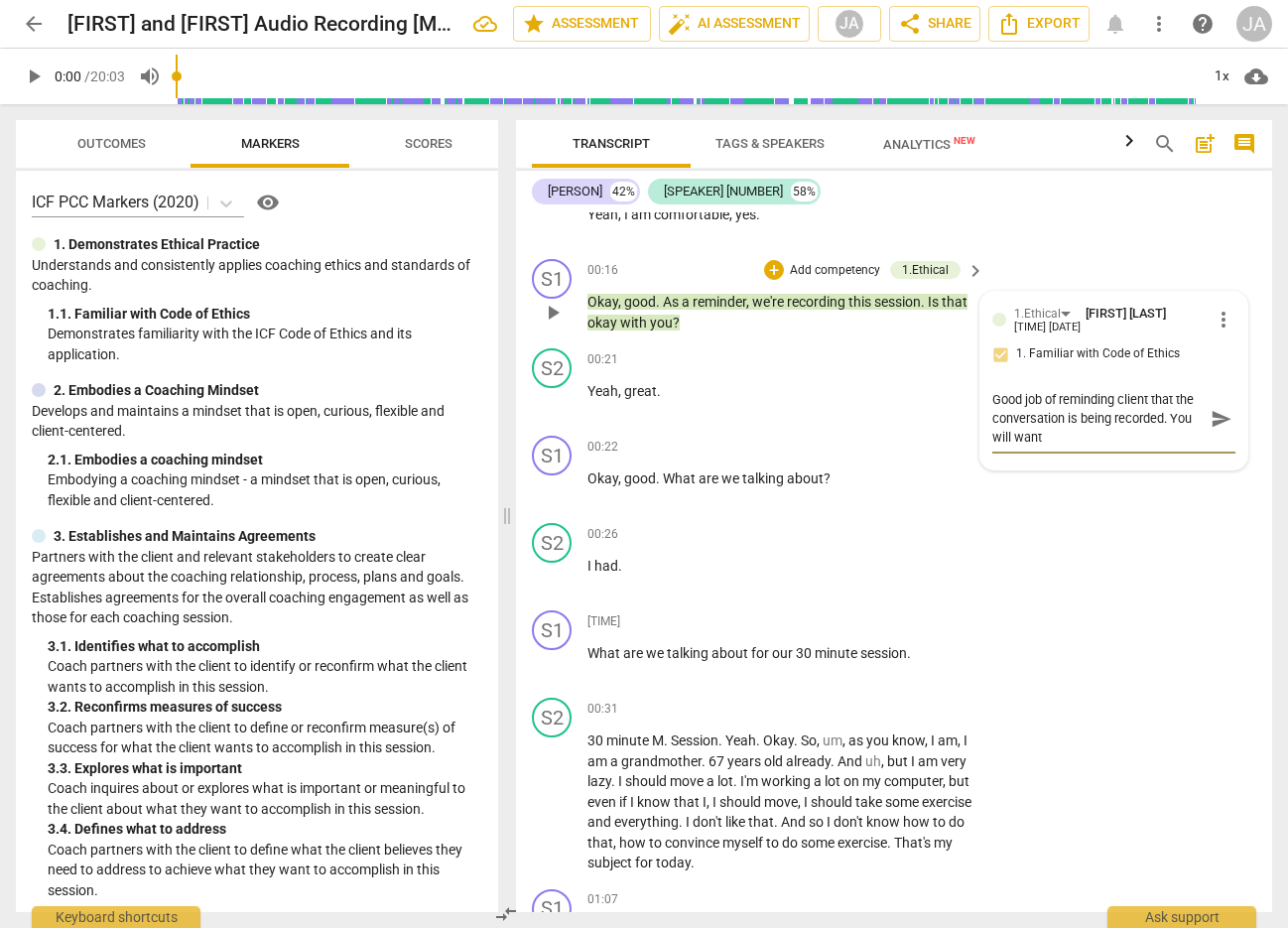 type on "Good job of reminding client that the conversation is being recorded. You will want" 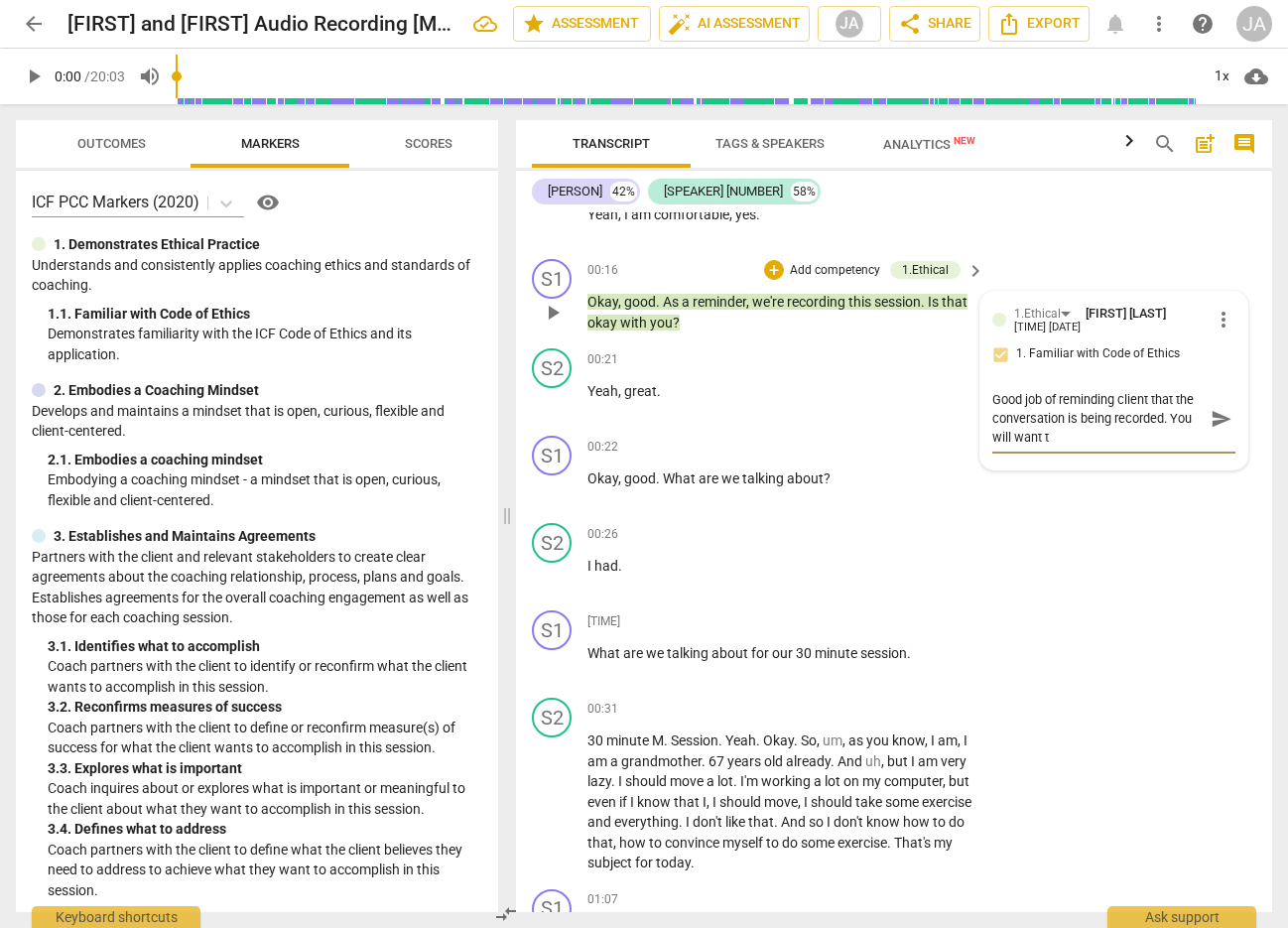 type on "Good job of reminding client that the conversation is being recorded. You will want to" 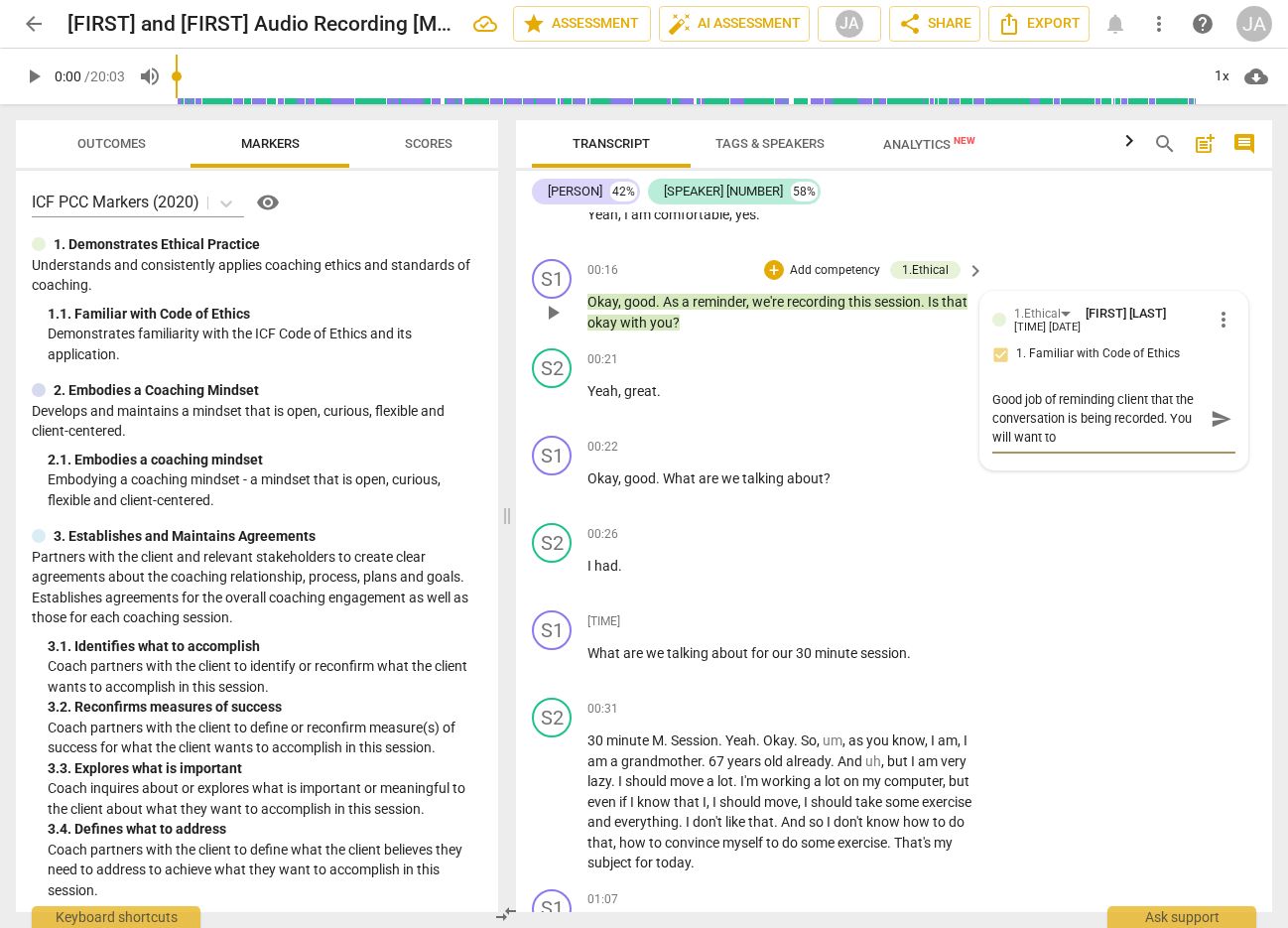 type on "Good job of reminding client that the conversation is being recorded. You will want to" 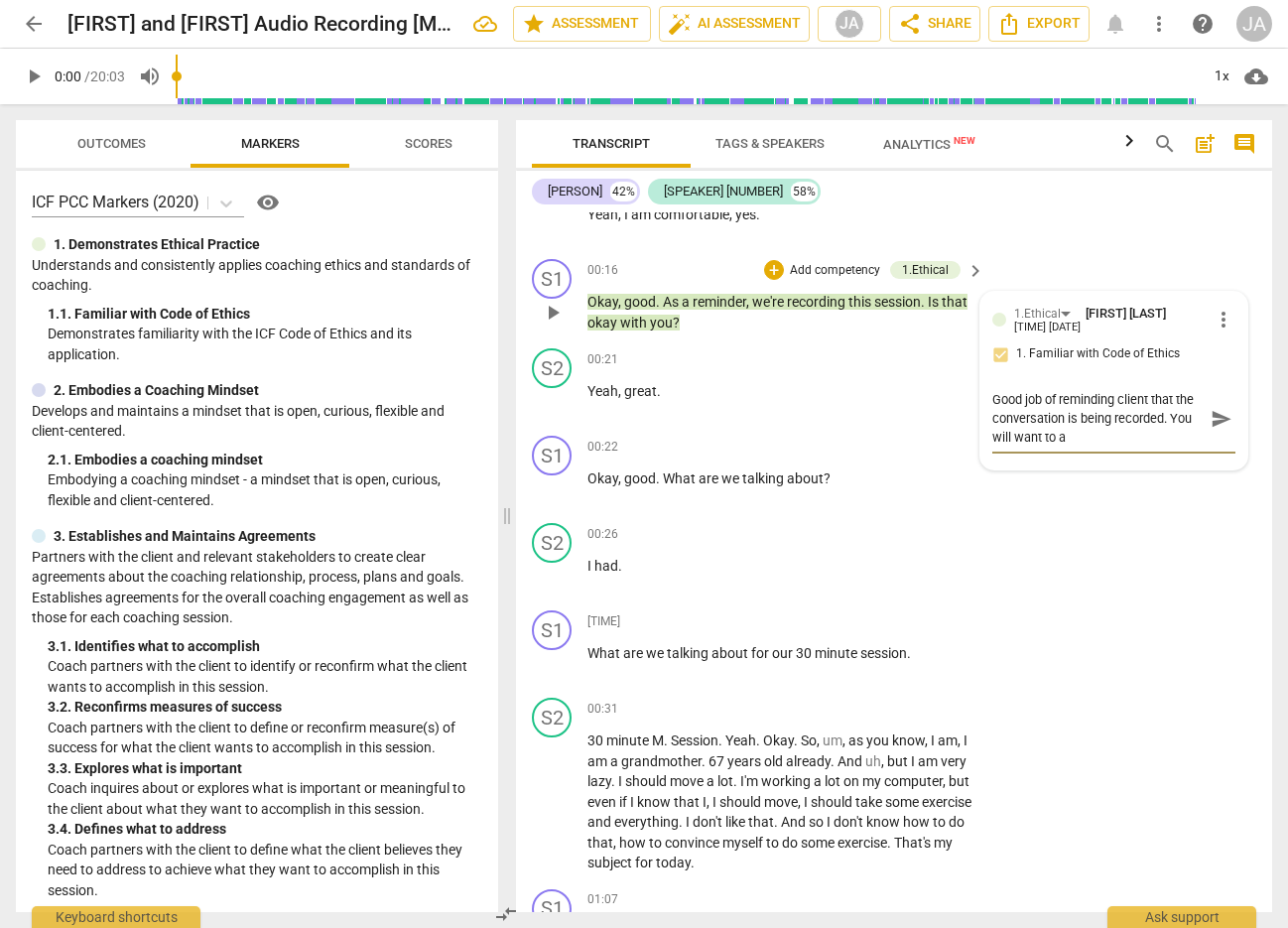 type on "Good job of reminding client that the conversation is being recorded. You will want to al" 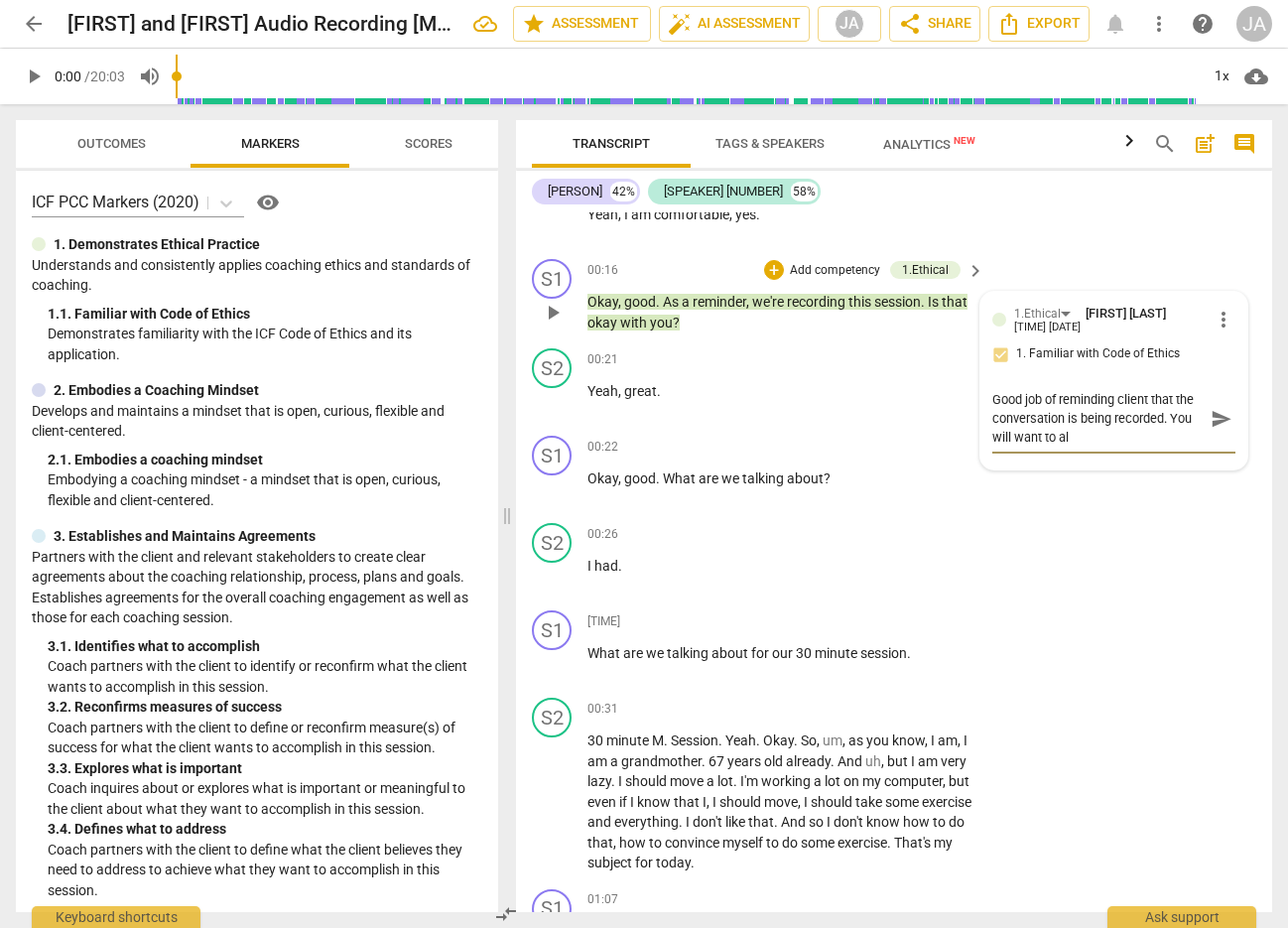 type on "Good job of reminding client that the conversation is being recorded. You will want to also me" 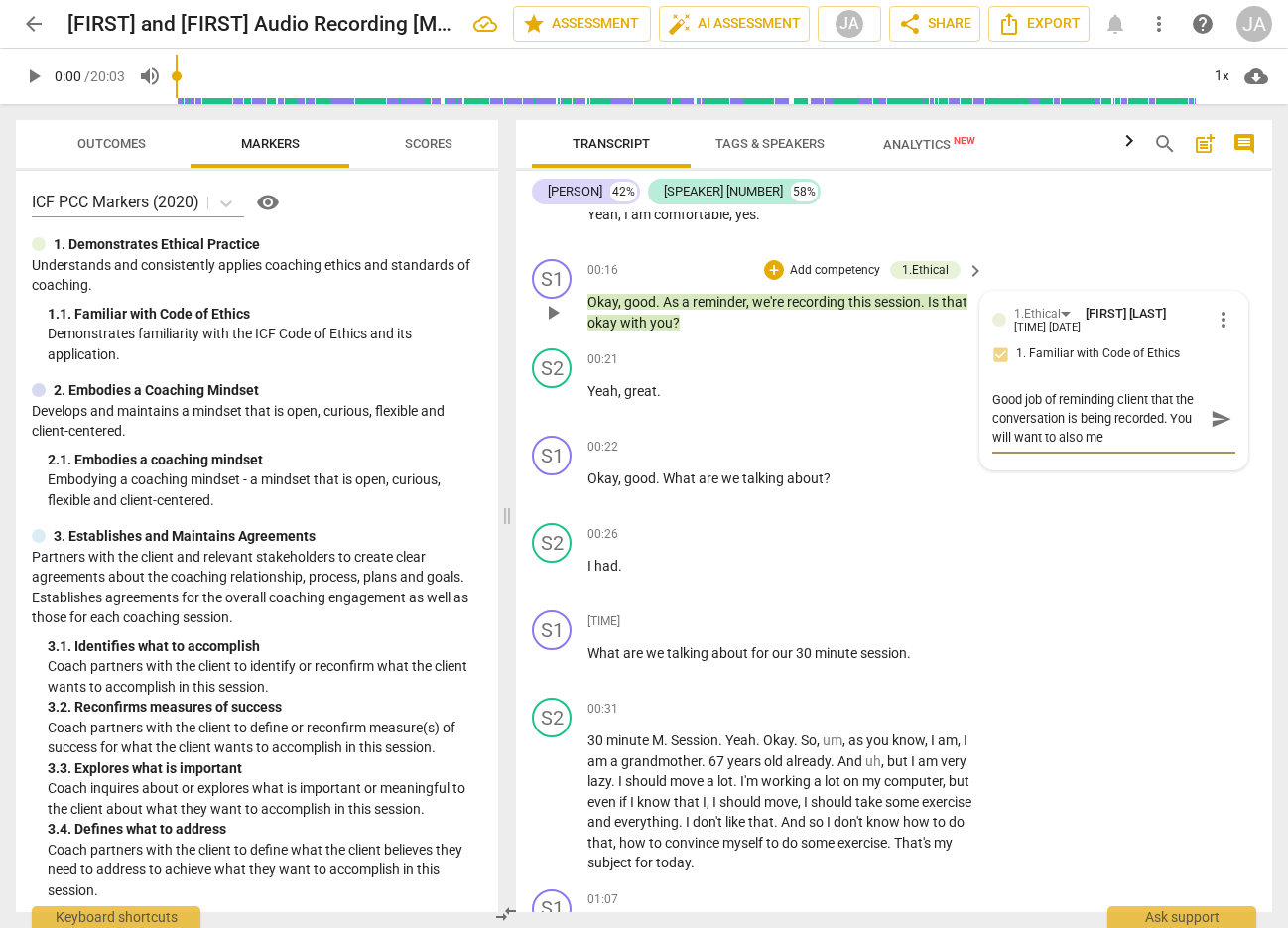 type on "Good job of reminding client that the conversation is being recorded. You will want to also" 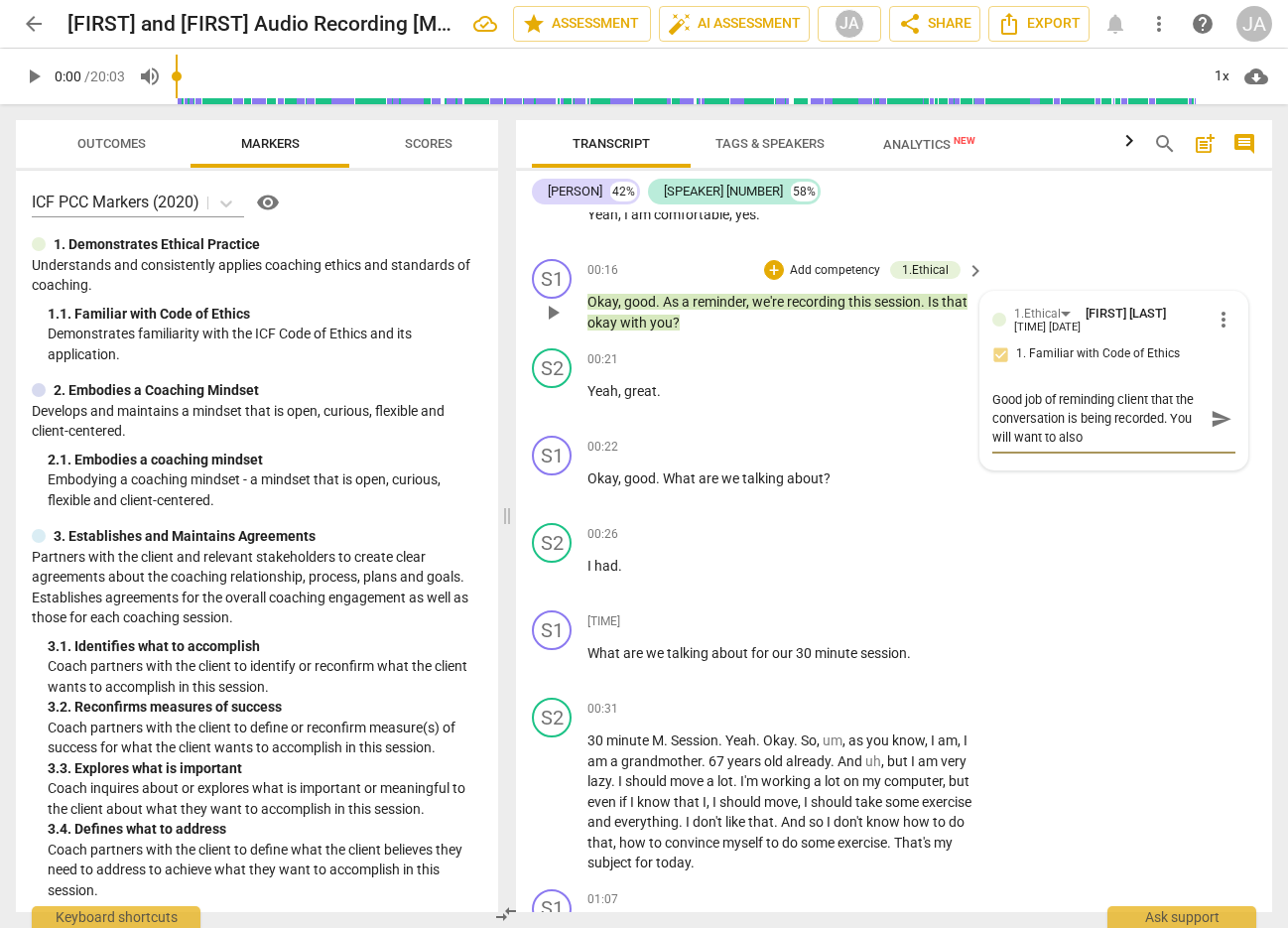 type on "Good job of reminding client that the conversation is being recorded. You will want to also" 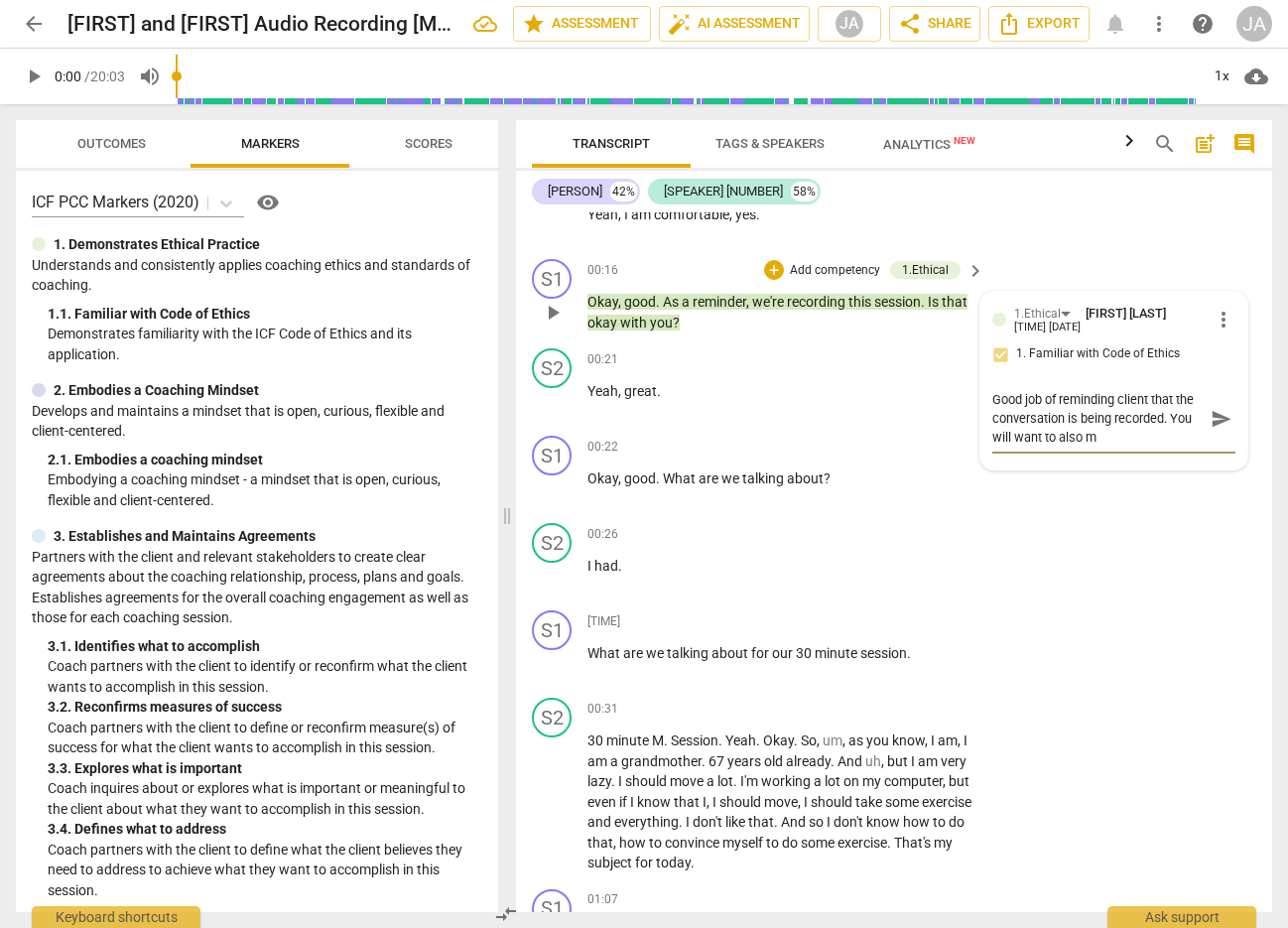 type on "Good job of reminding client that the conversation is being recorded. You will want to also me" 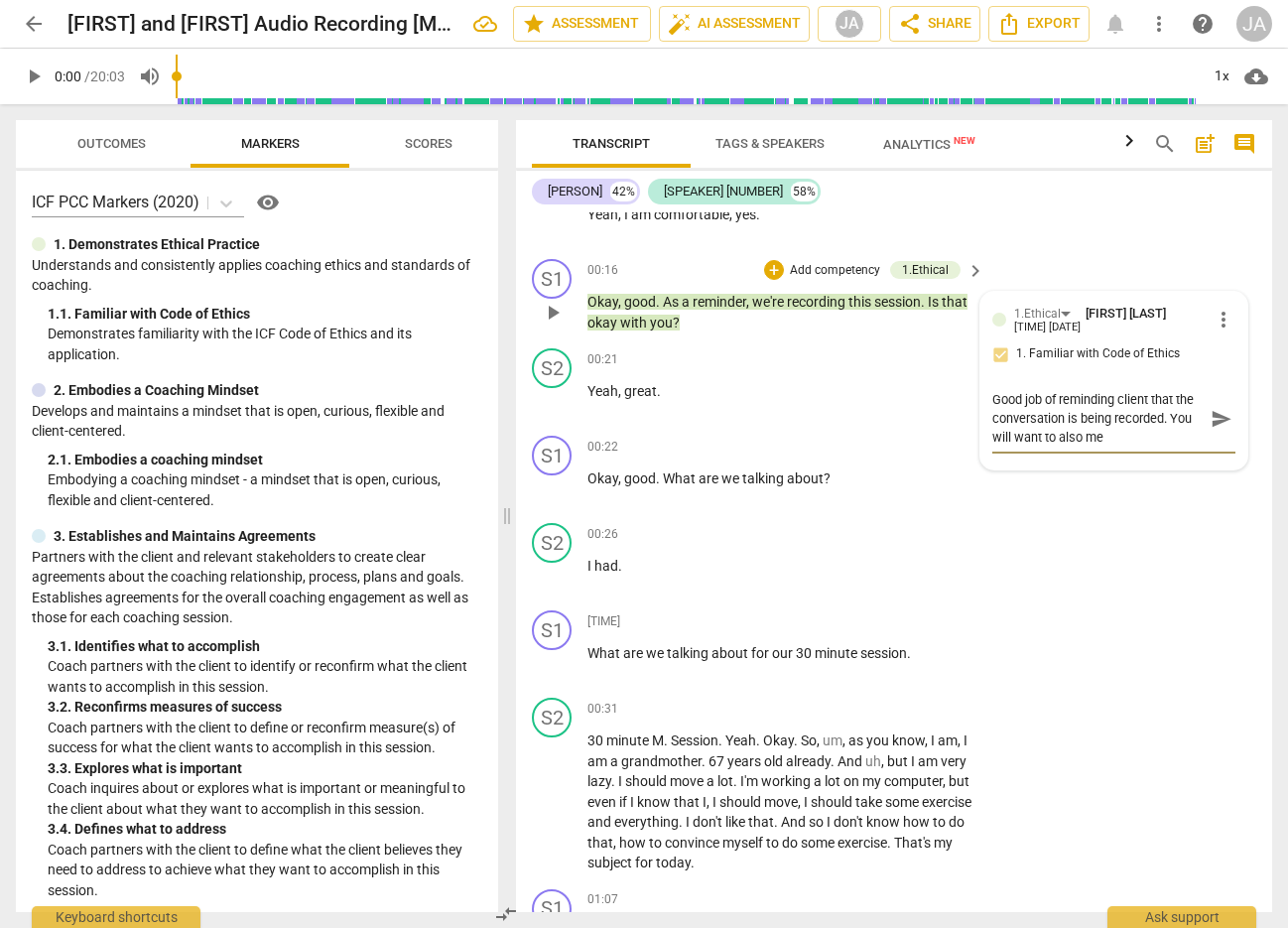 type on "Good job of reminding client that the conversation is being recorded. You will want to also men" 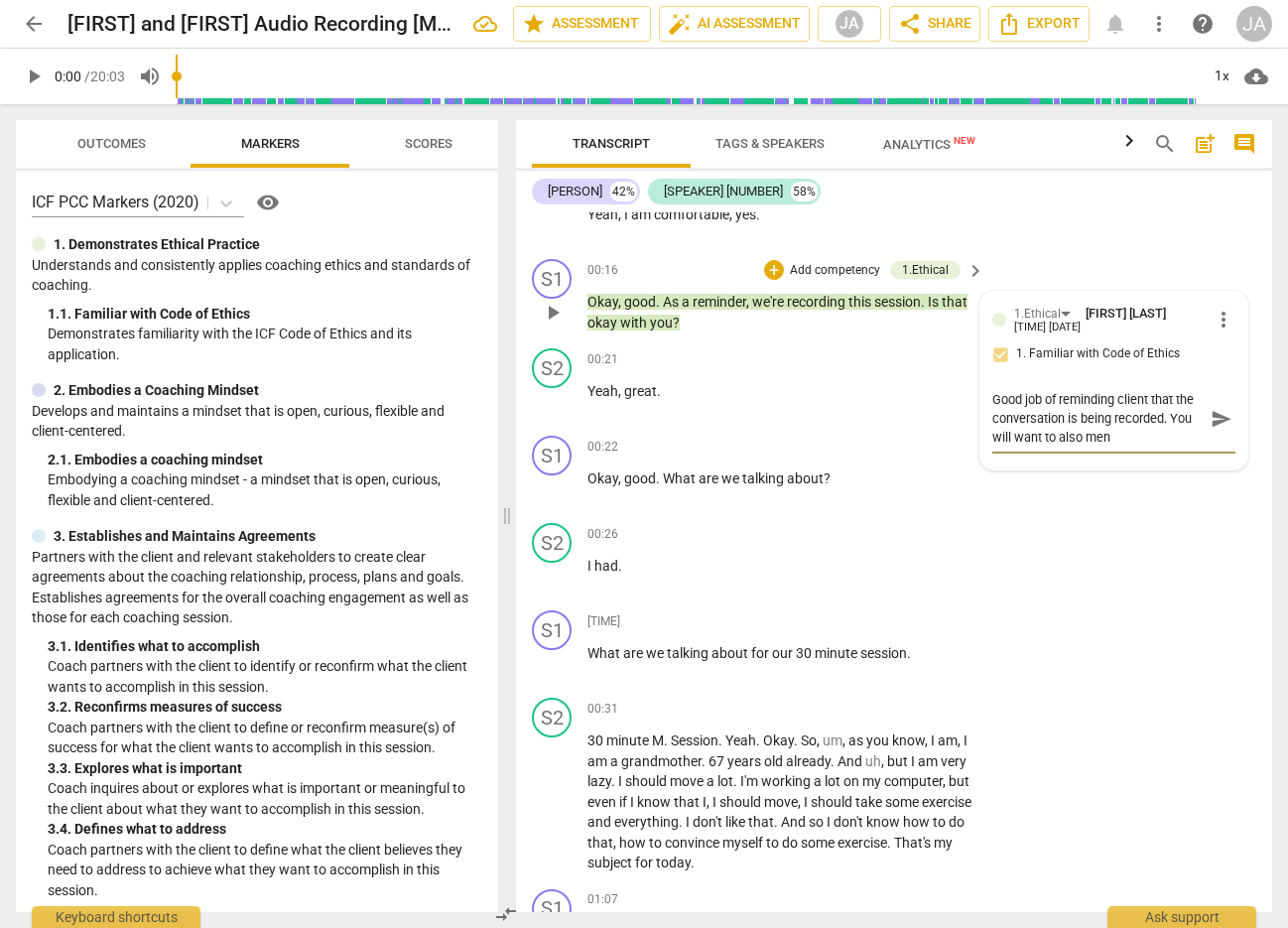 type on "Good job of reminding client that the conversation is being recorded. You will want to also me" 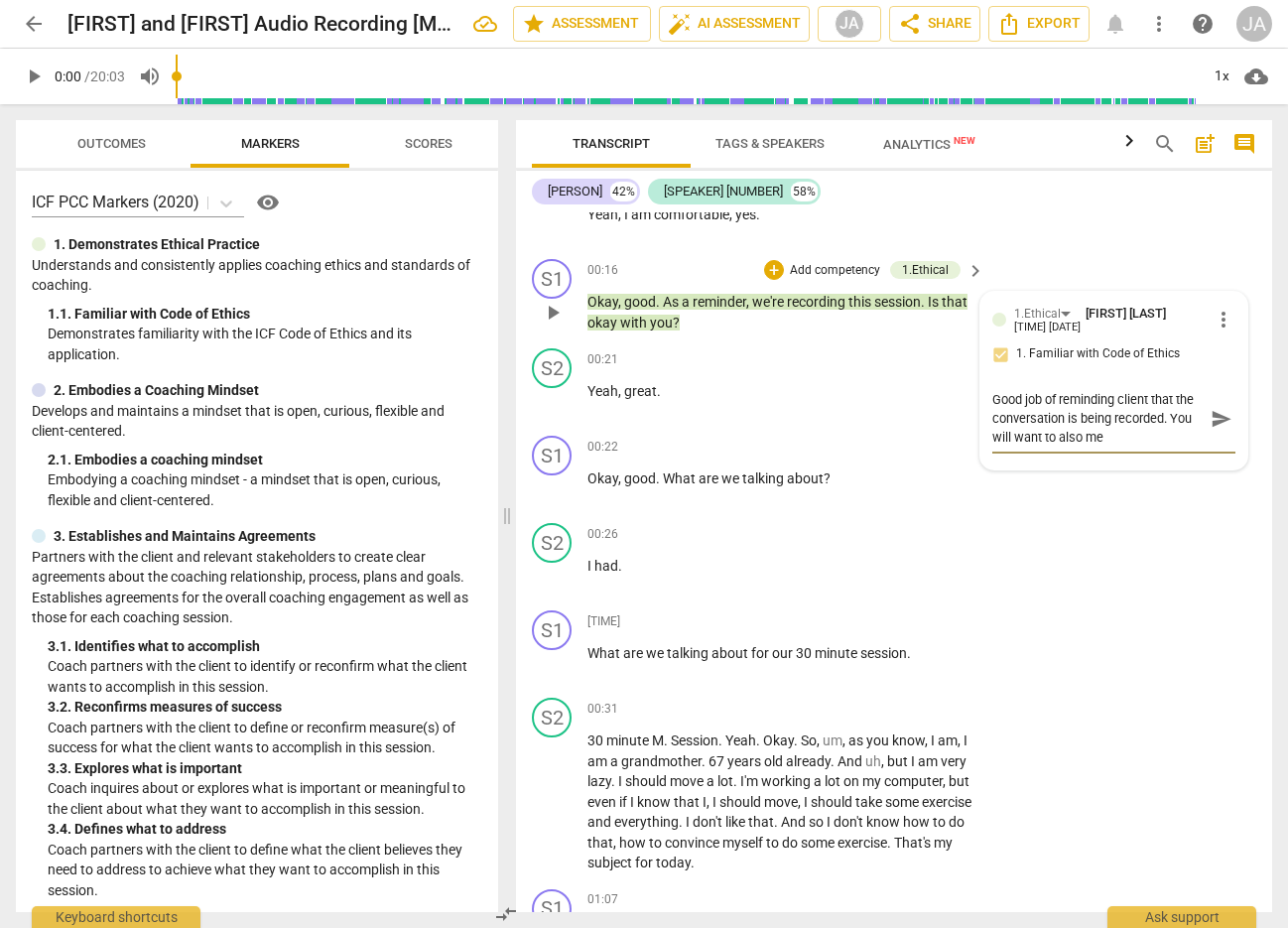 type on "Good job of reminding client that the conversation is being recorded. You will want to also menti" 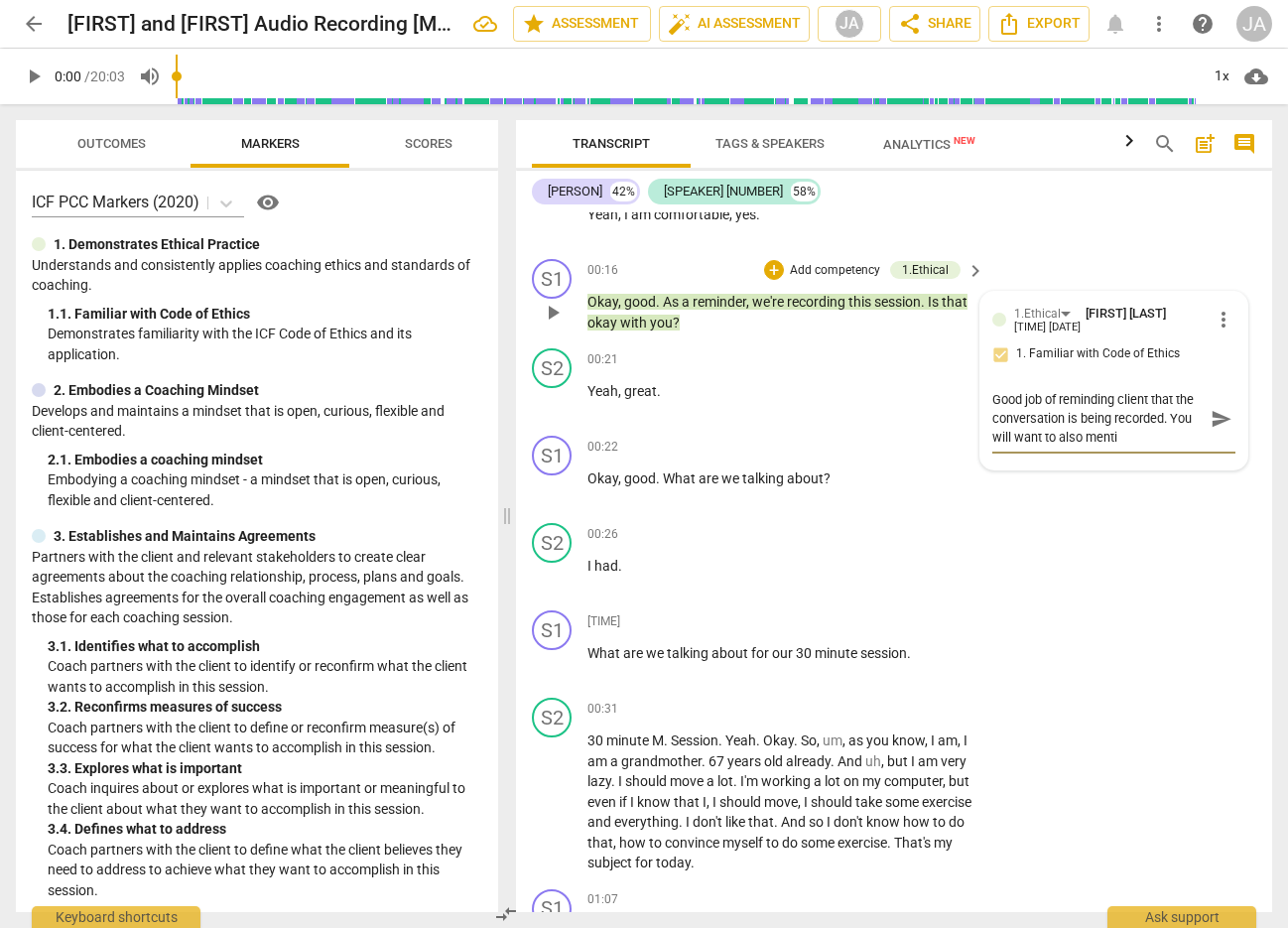 type on "Good job of reminding client that the conversation is being recorded. You will want to also mentio" 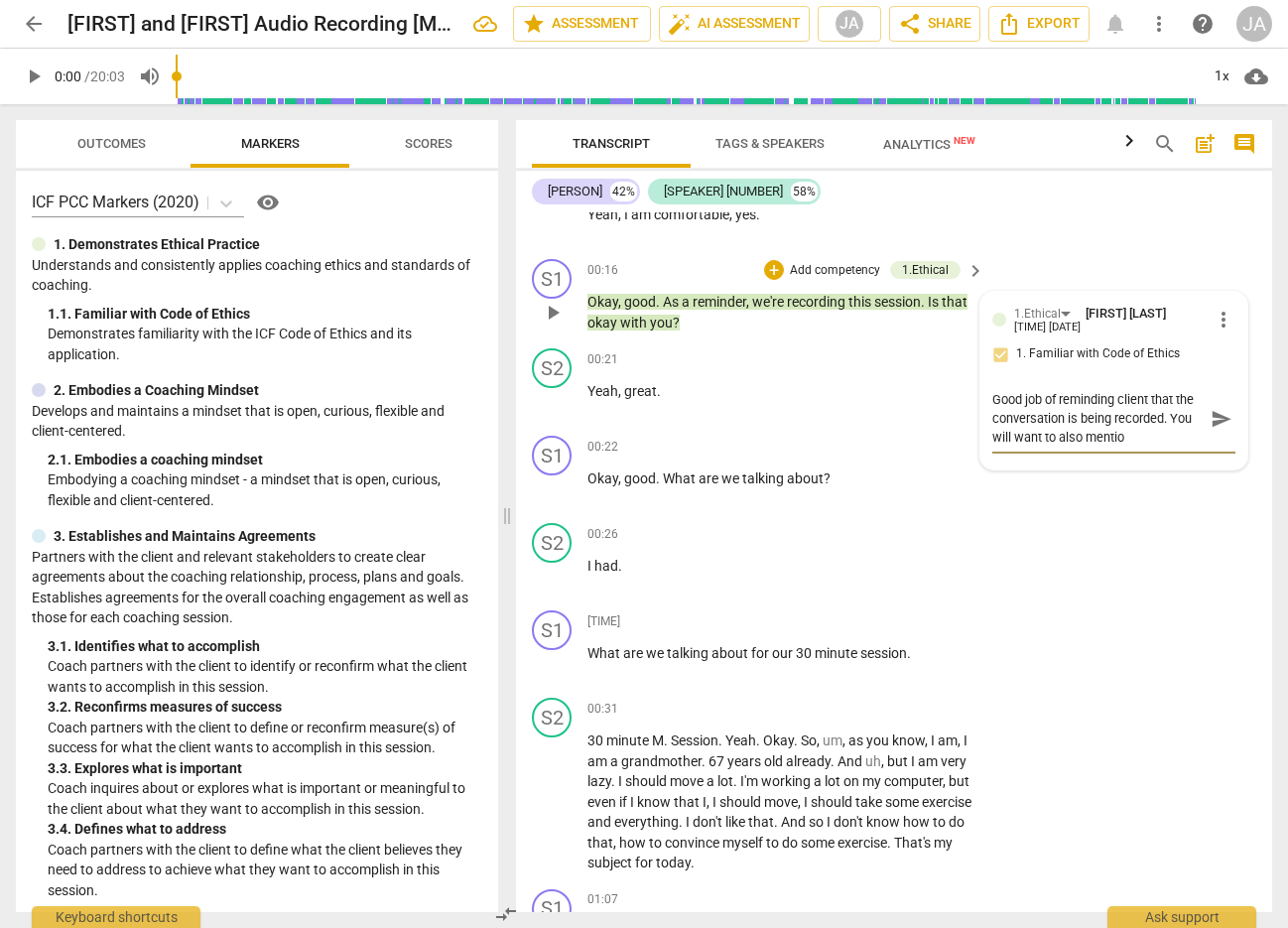 type on "Good job of reminding client that the conversation is being recorded. You will want to also mention" 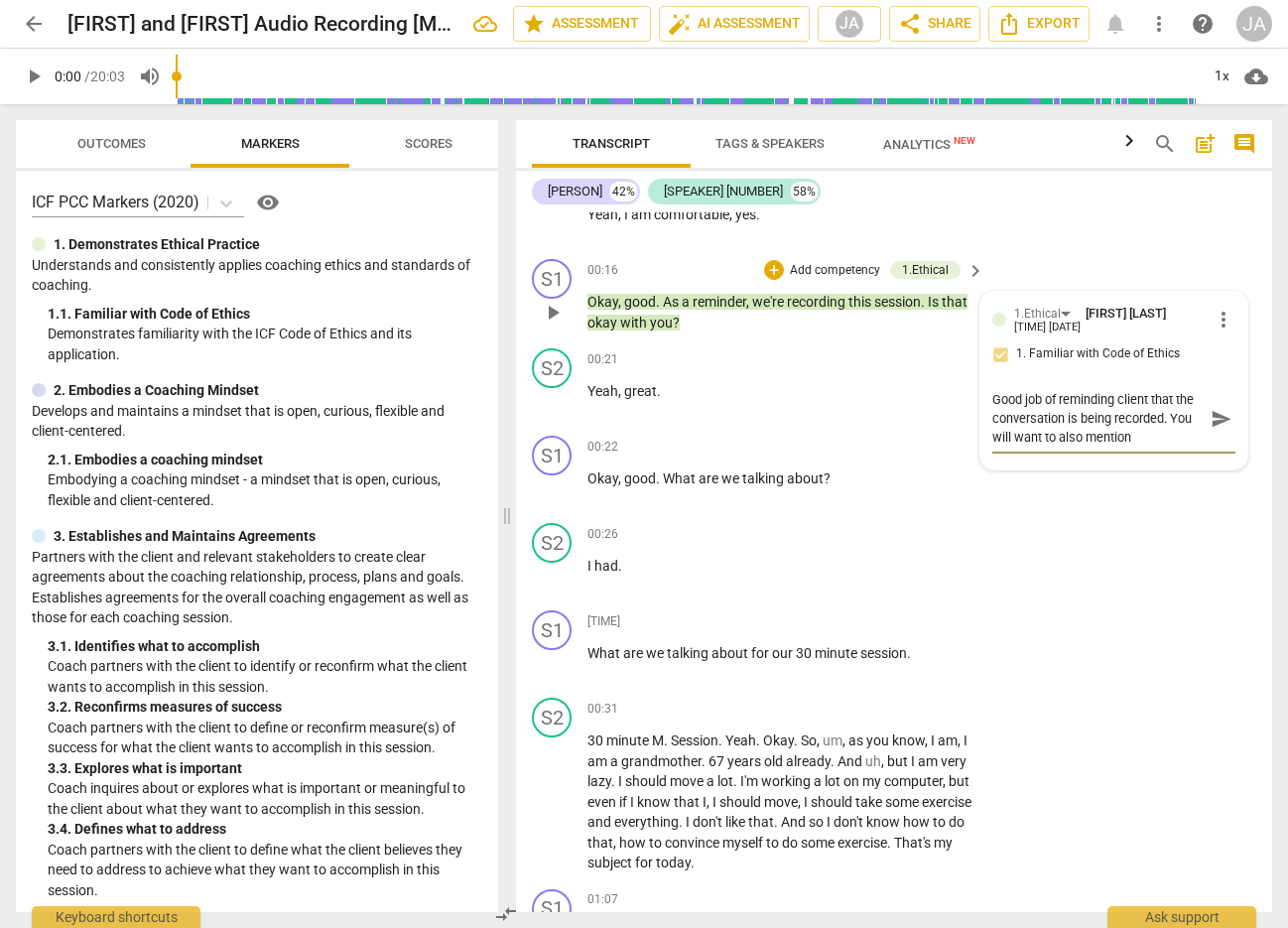type on "Good job of reminding client that the conversation is being recorded. You will want to also mention" 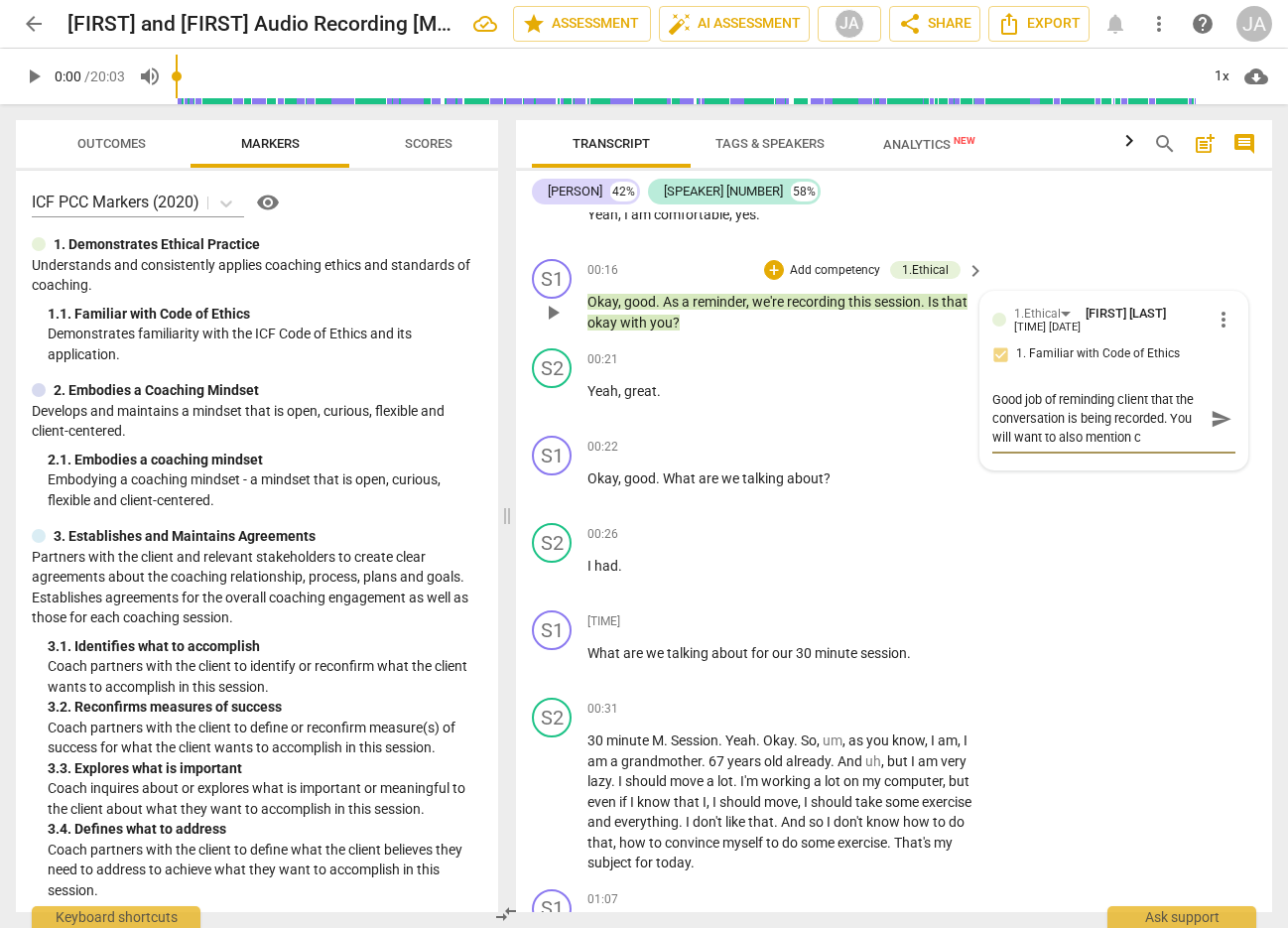 type on "Good job of reminding client that the conversation is being recorded. You will want to also mention co" 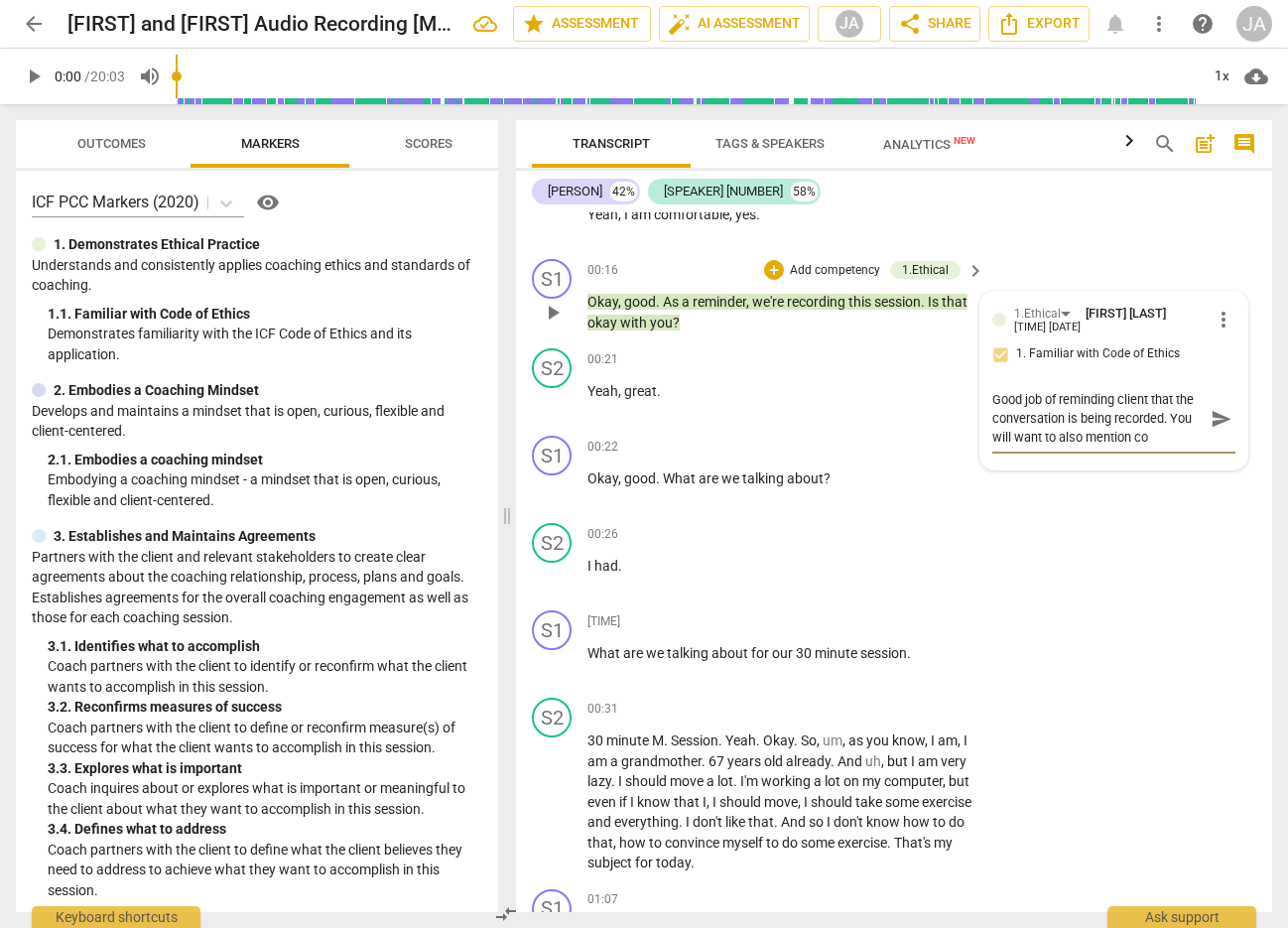 type on "Good job of reminding client that the conversation is being recorded. You will want to also mention con" 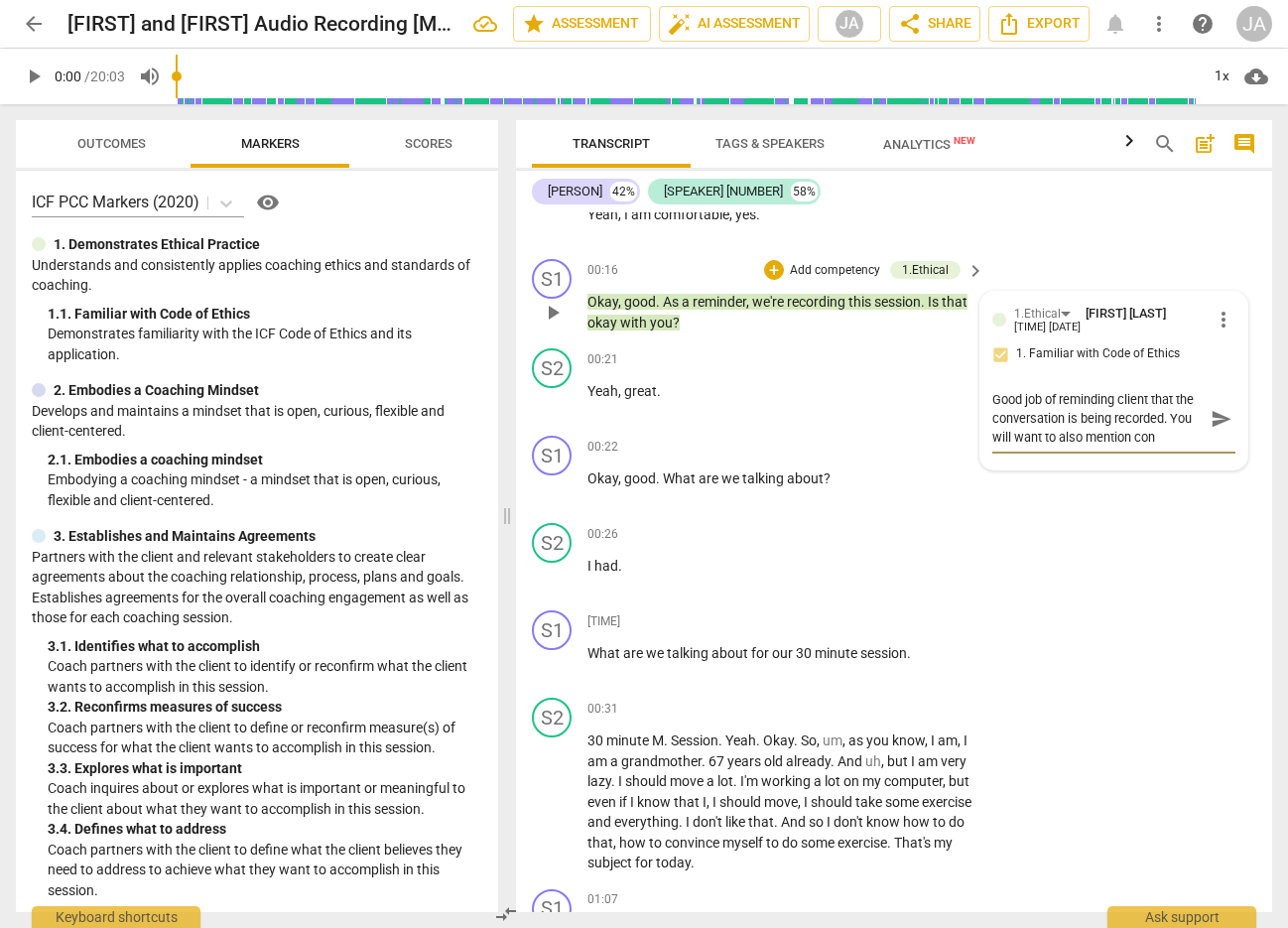 type on "Good job of reminding client that the conversation is being recorded. You will want to also mention conf" 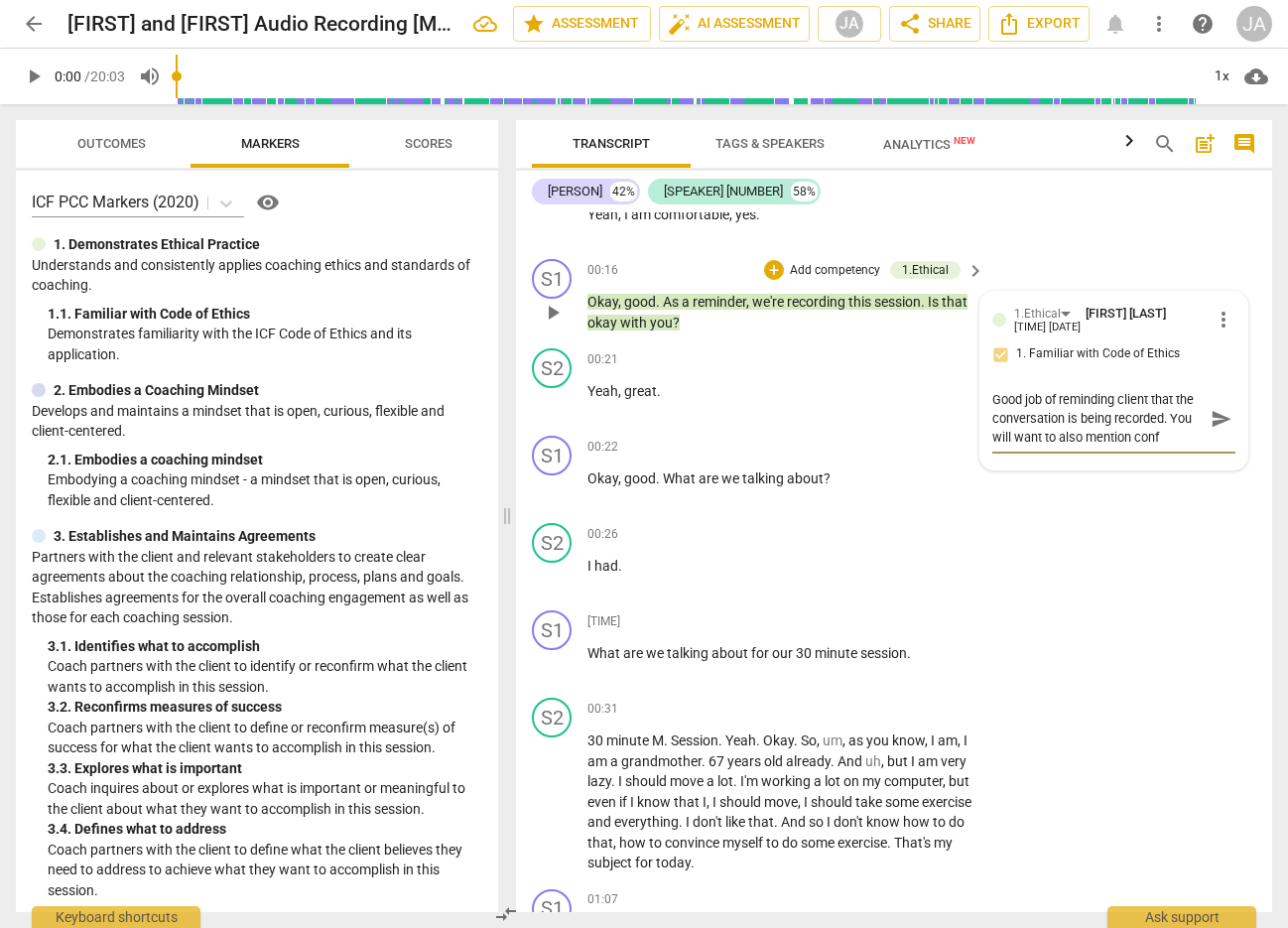 type on "Good job of reminding client that the conversation is being recorded. You will want to also mention confi" 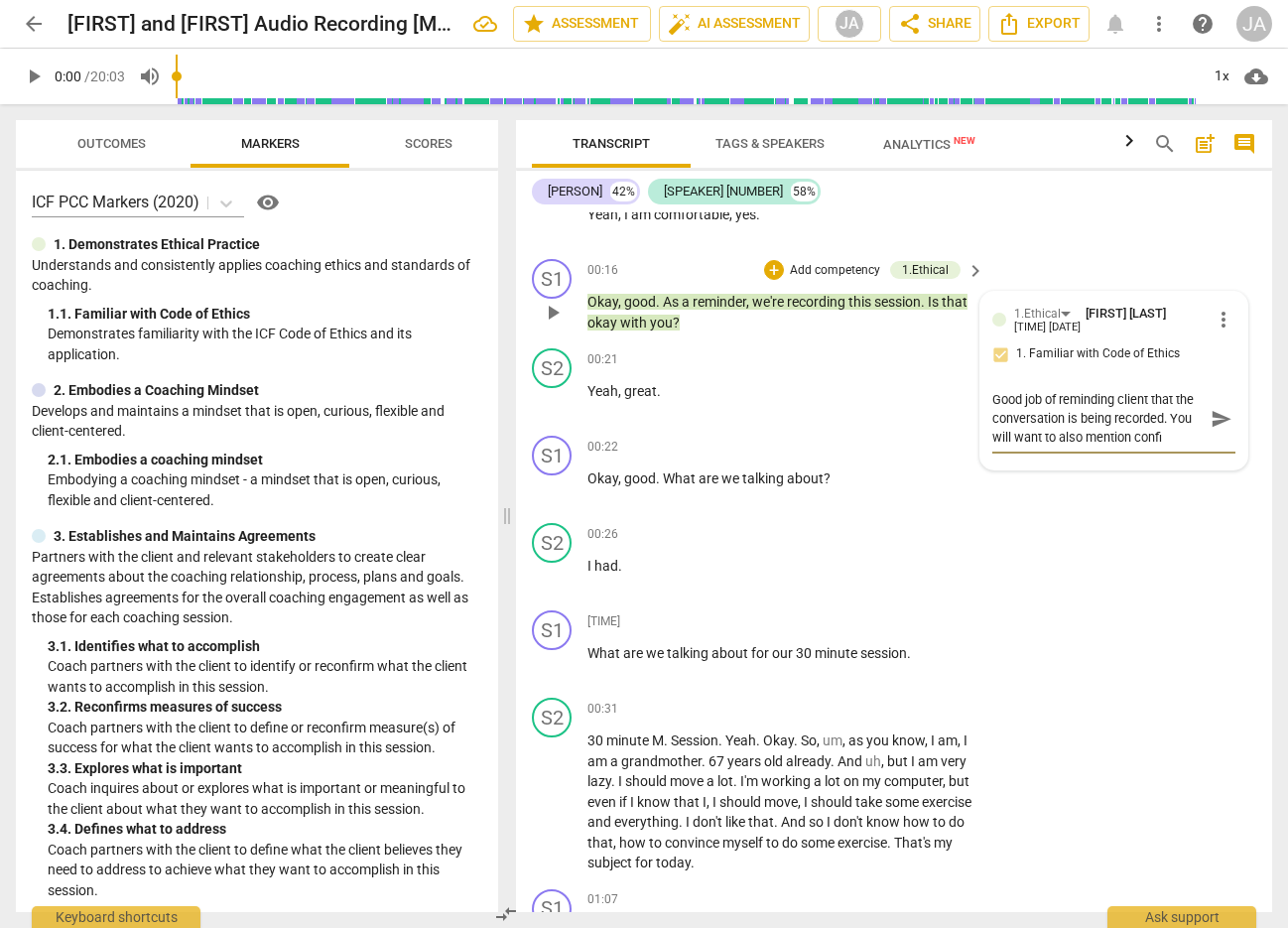 type on "Good job of reminding client that the conversation is being recorded. You will want to also mention confid" 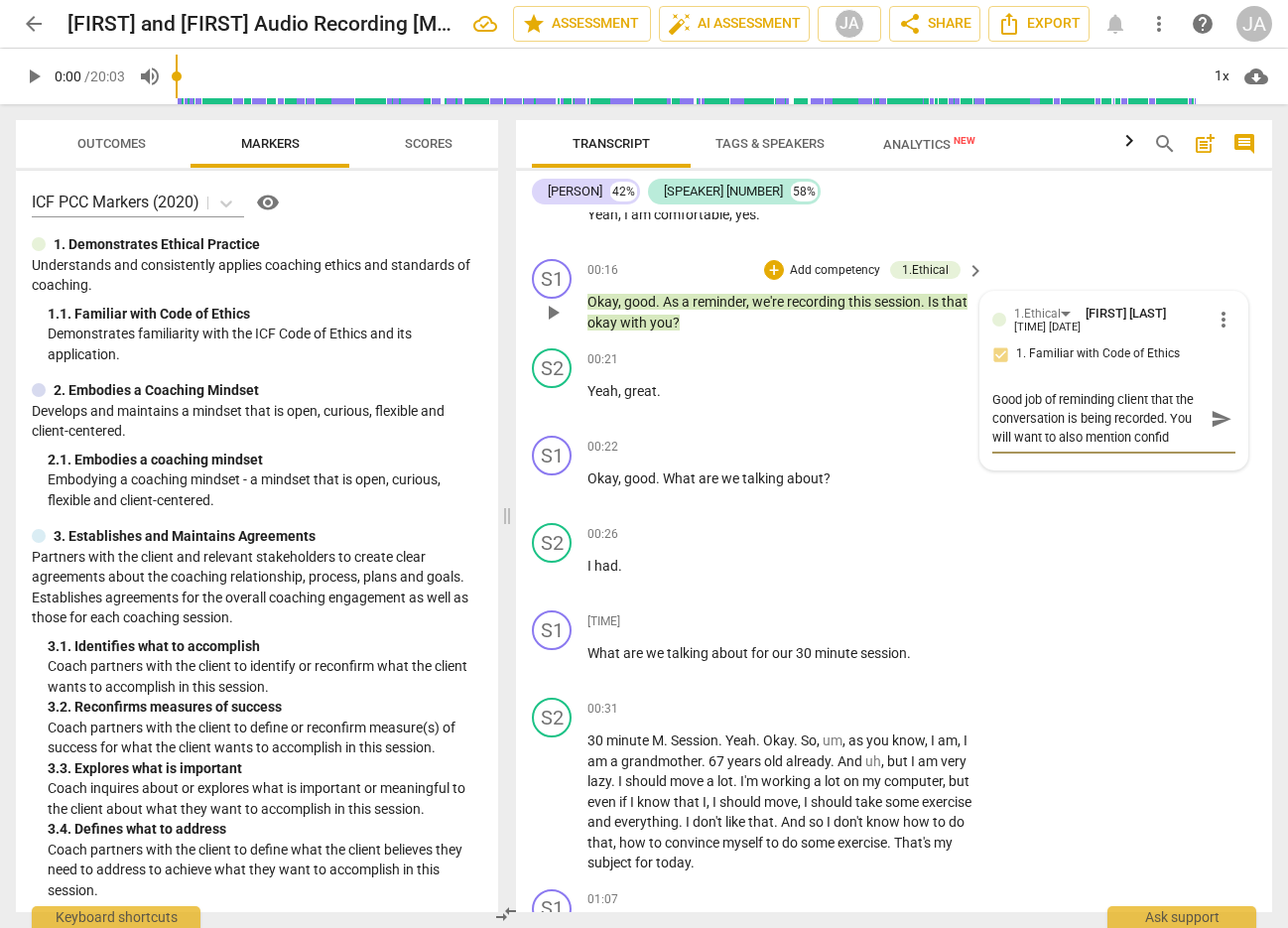type on "Good job of reminding client that the conversation is being recorded. You will want to also mention confide" 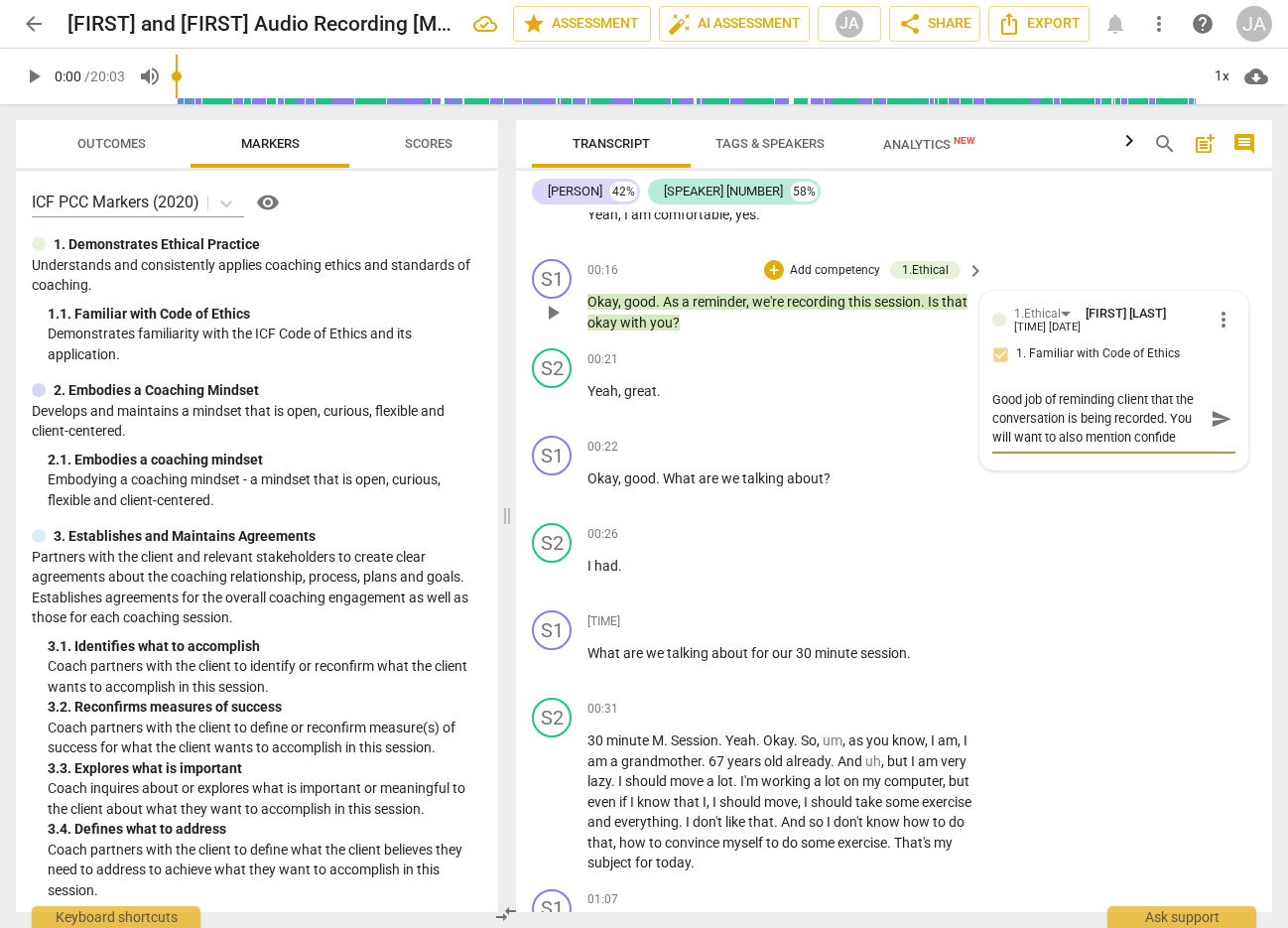 type on "Good job of reminding client that the conversation is being recorded. You will want to also mention confiden" 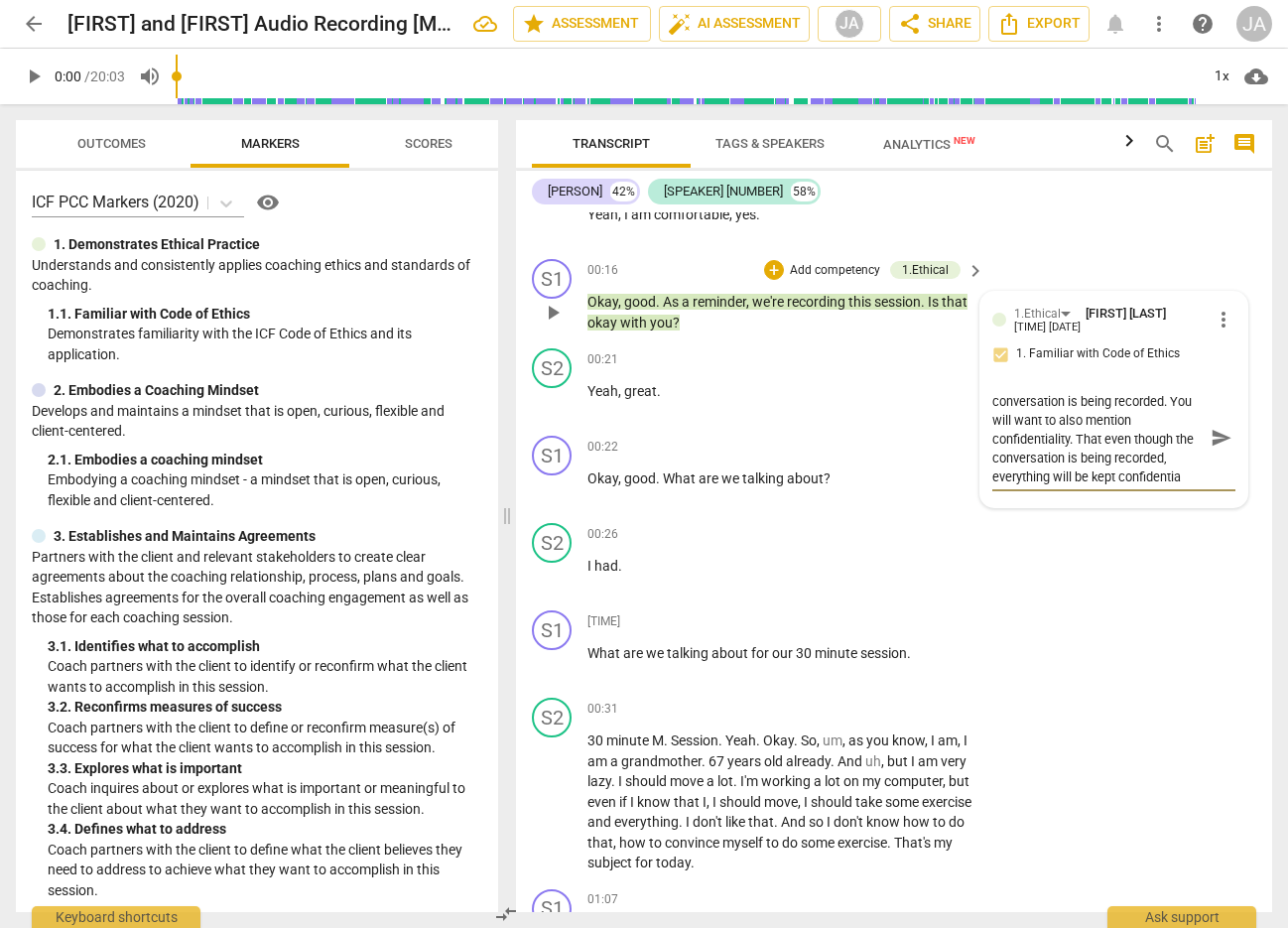 scroll, scrollTop: 0, scrollLeft: 0, axis: both 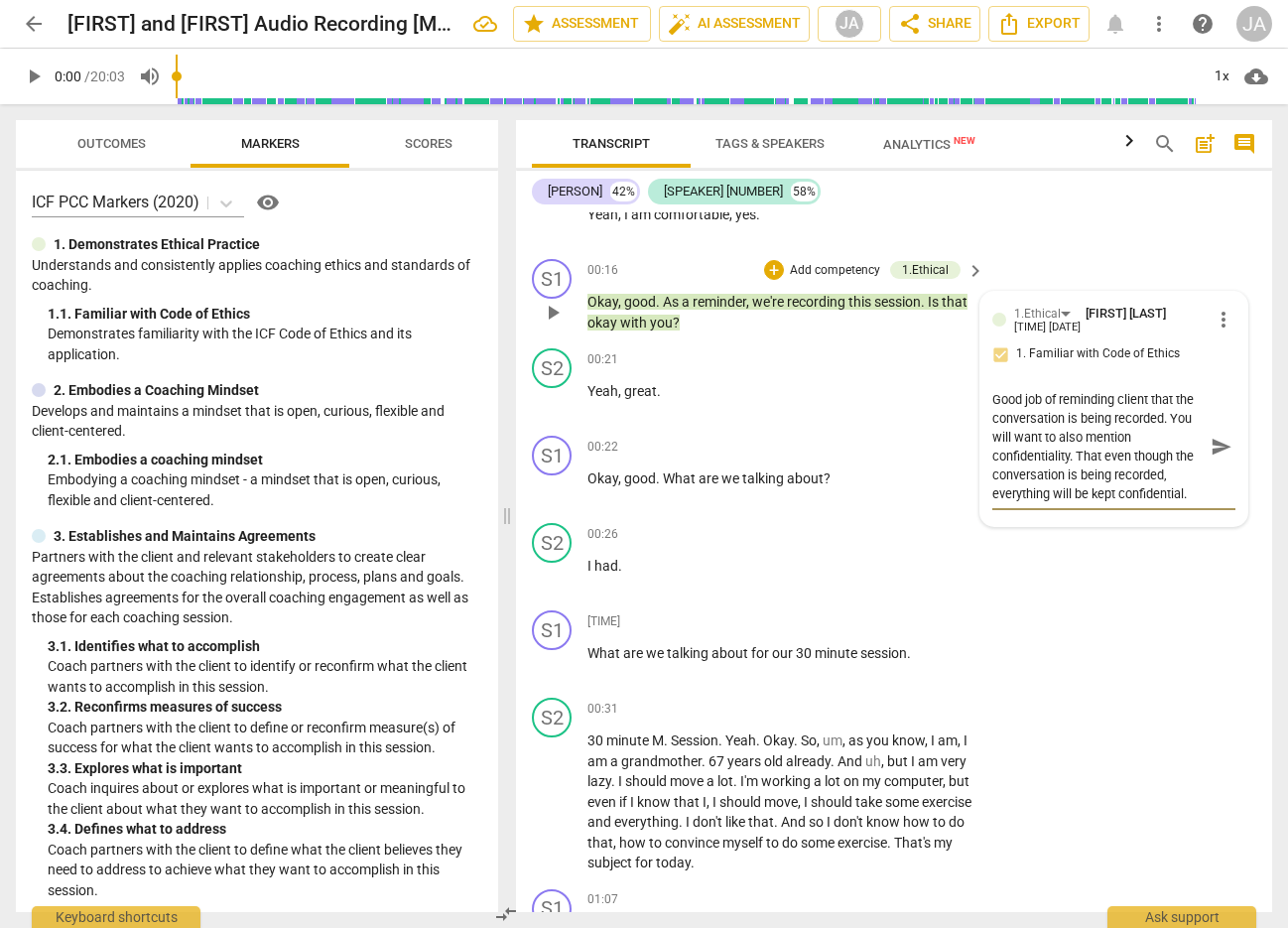 click on "send" at bounding box center [1222, 447] 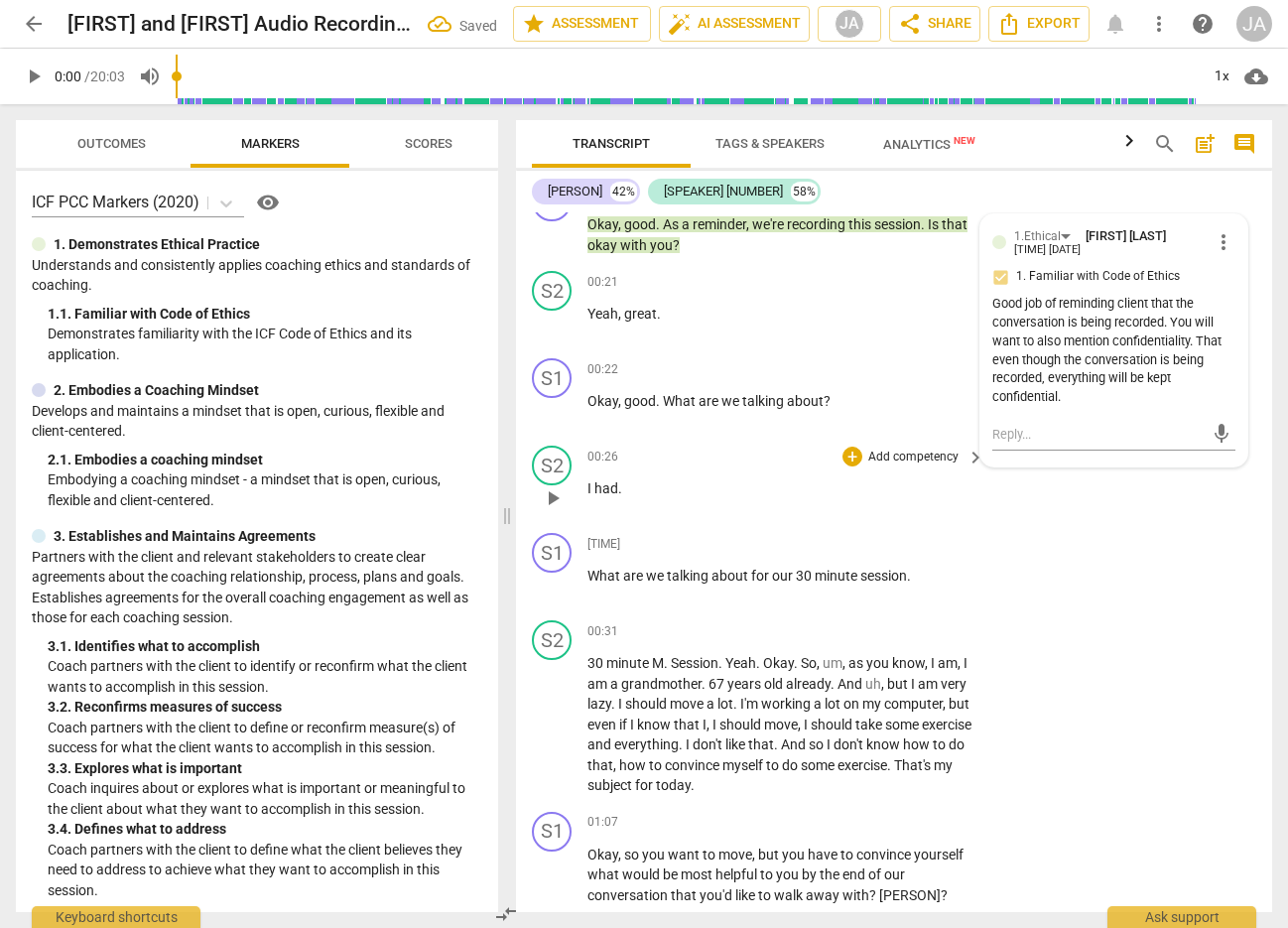 scroll, scrollTop: 391, scrollLeft: 0, axis: vertical 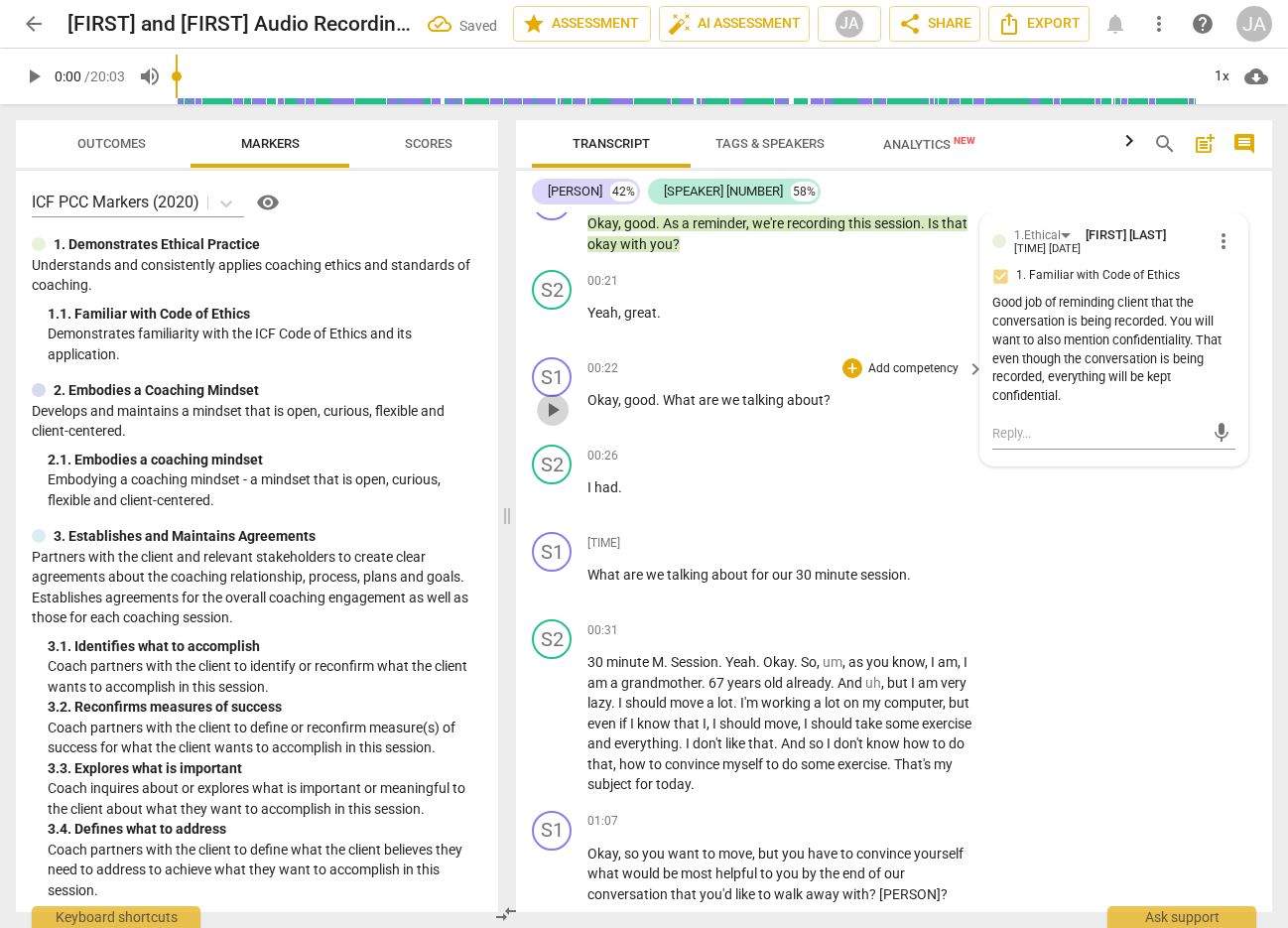 click on "play_arrow" at bounding box center (553, 410) 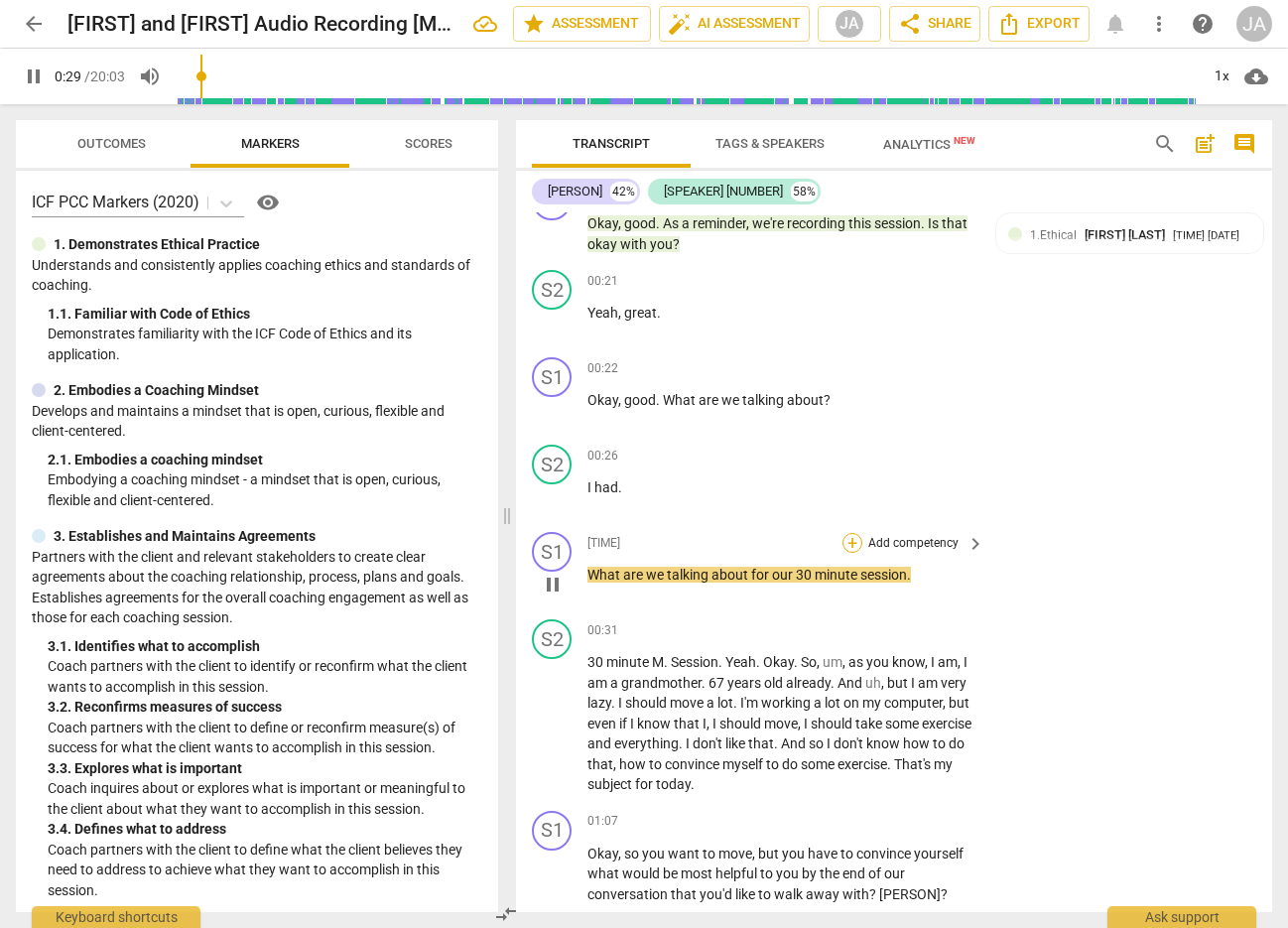 click on "+" at bounding box center [852, 543] 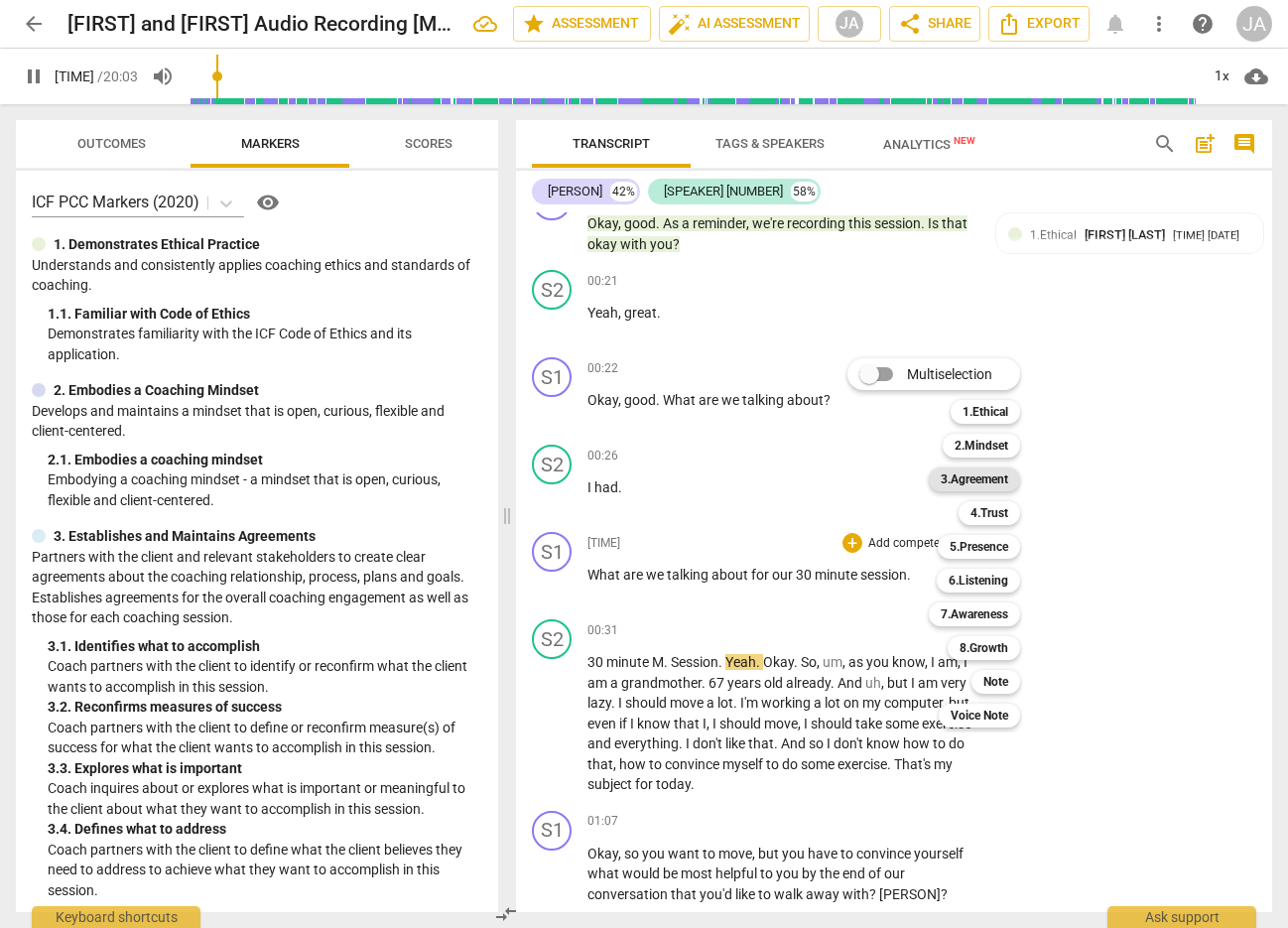 click on "3.Agreement" at bounding box center (974, 479) 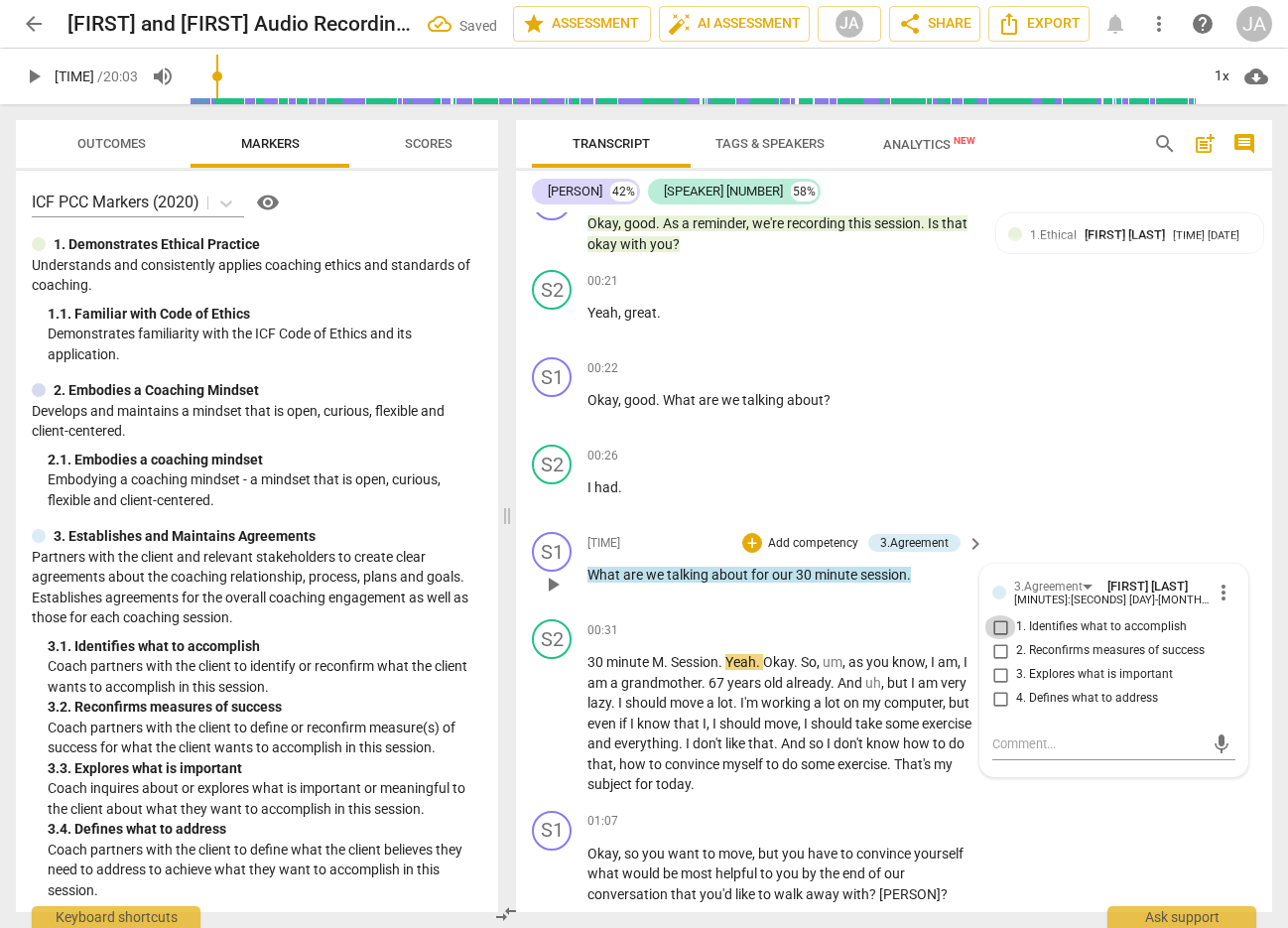 click on "1. Identifies what to accomplish" at bounding box center (1000, 627) 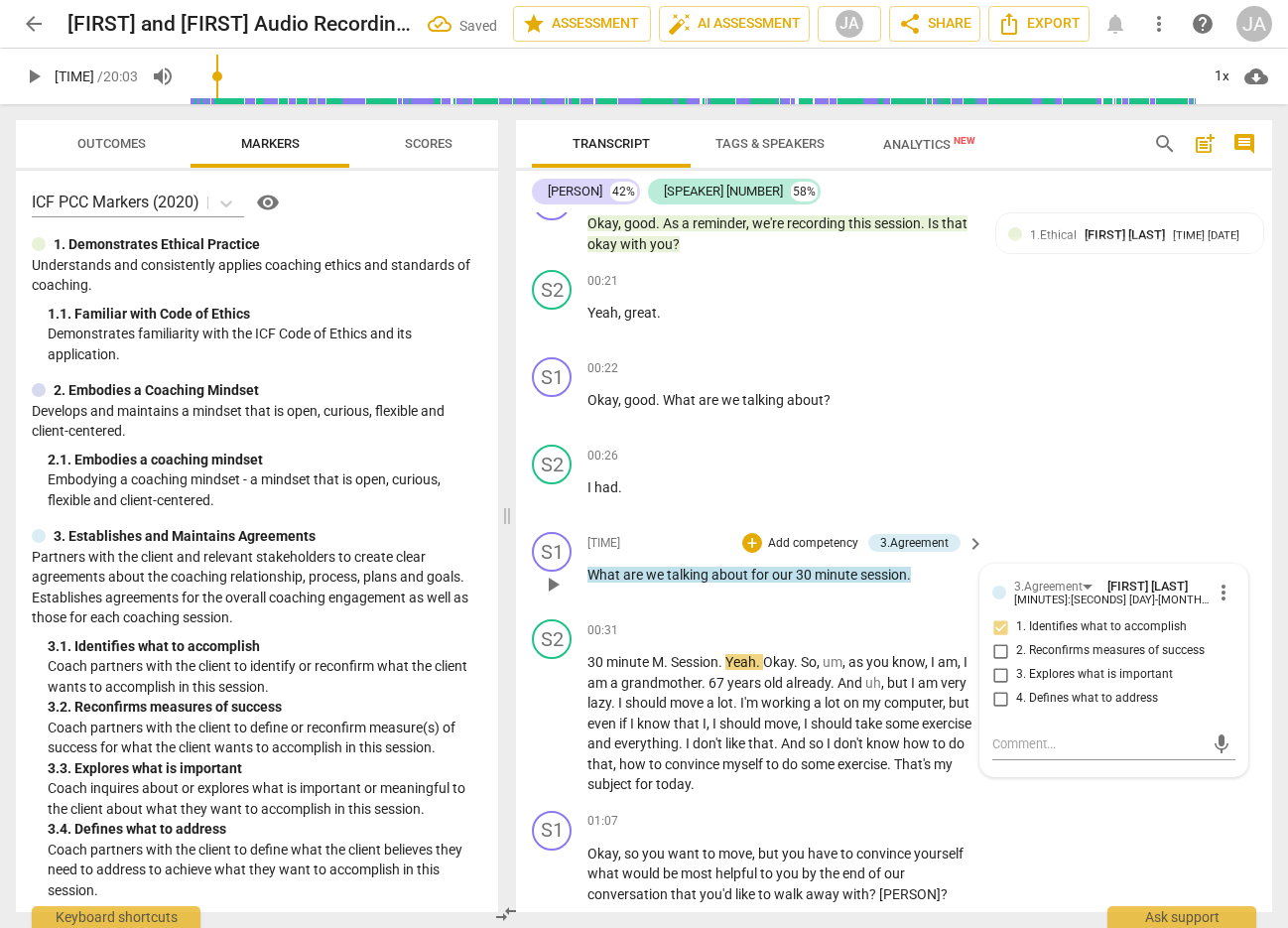 drag, startPoint x: 1013, startPoint y: 745, endPoint x: 1084, endPoint y: 691, distance: 89.20202 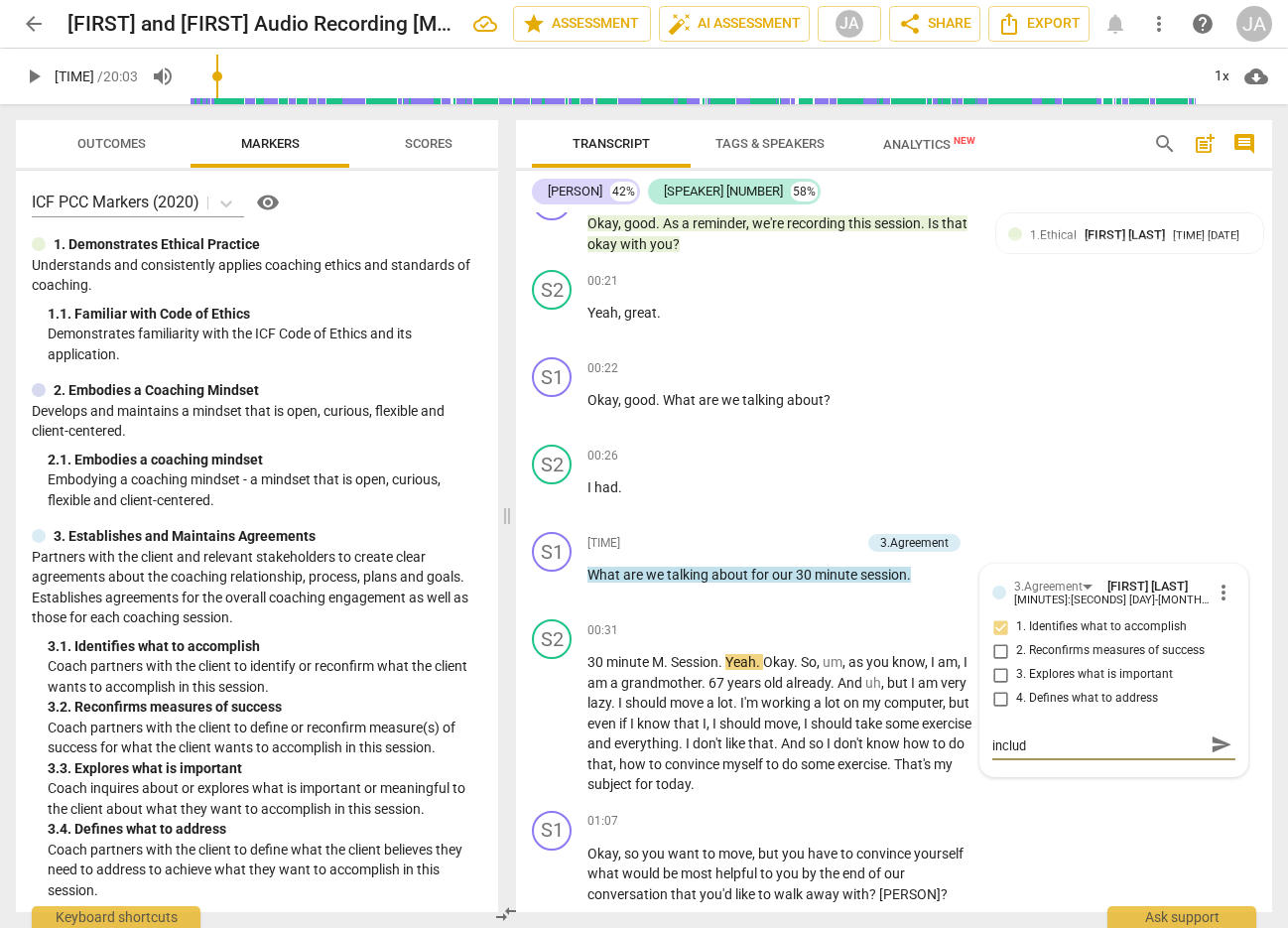 scroll, scrollTop: 0, scrollLeft: 0, axis: both 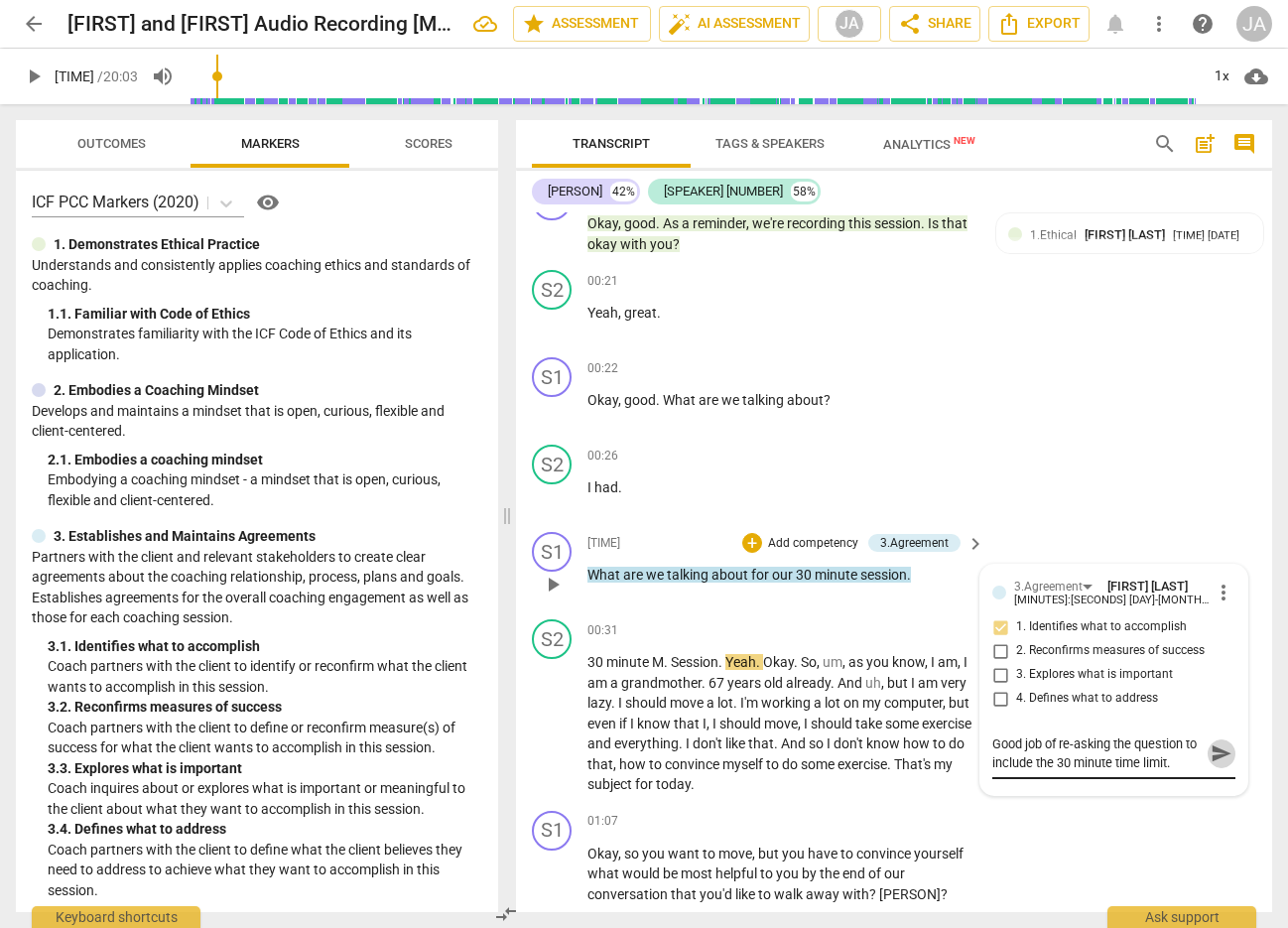 click on "send" at bounding box center [1222, 753] 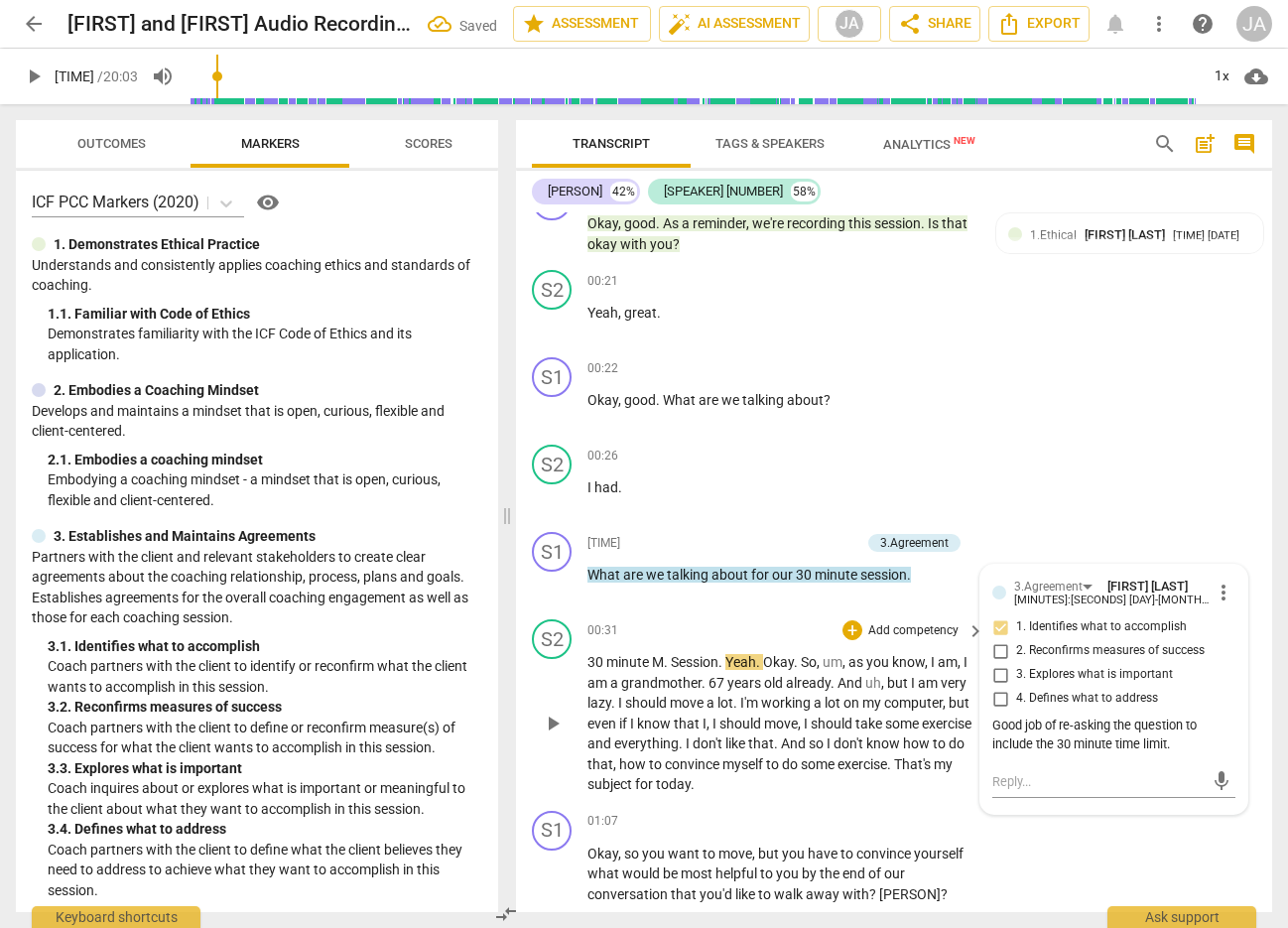 click on "play_arrow" at bounding box center (553, 724) 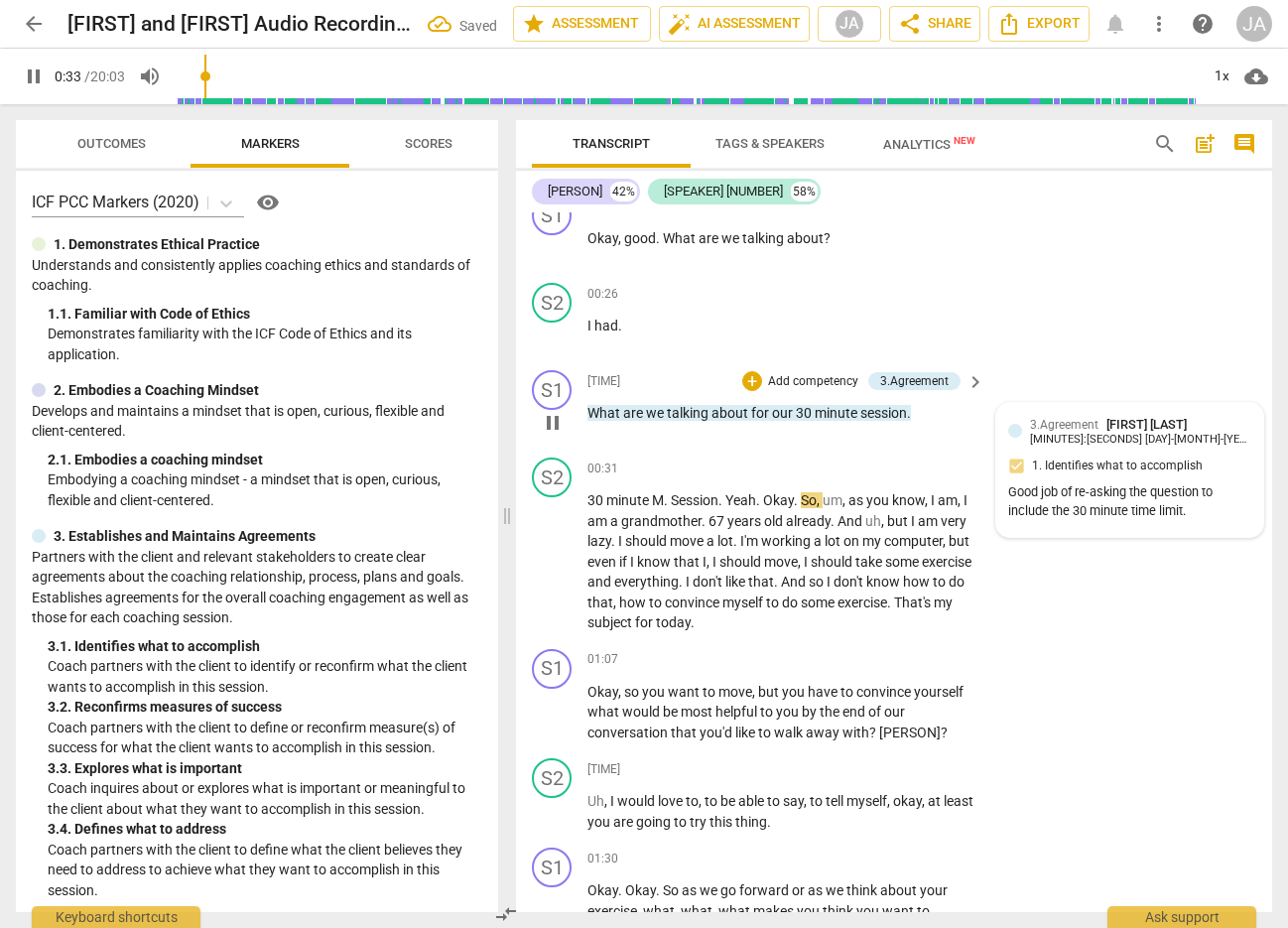 scroll, scrollTop: 655, scrollLeft: 0, axis: vertical 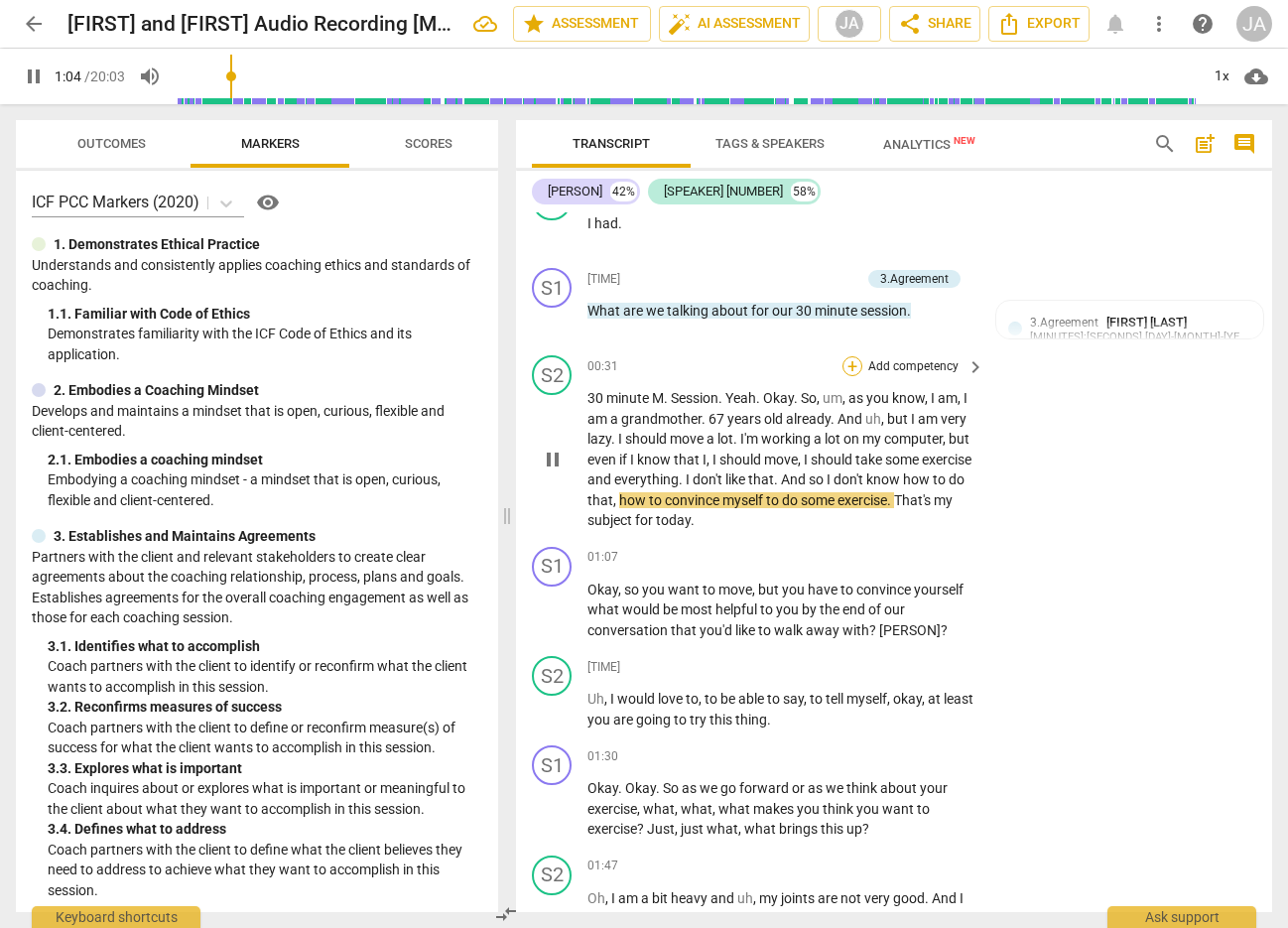 click on "+" at bounding box center [852, 366] 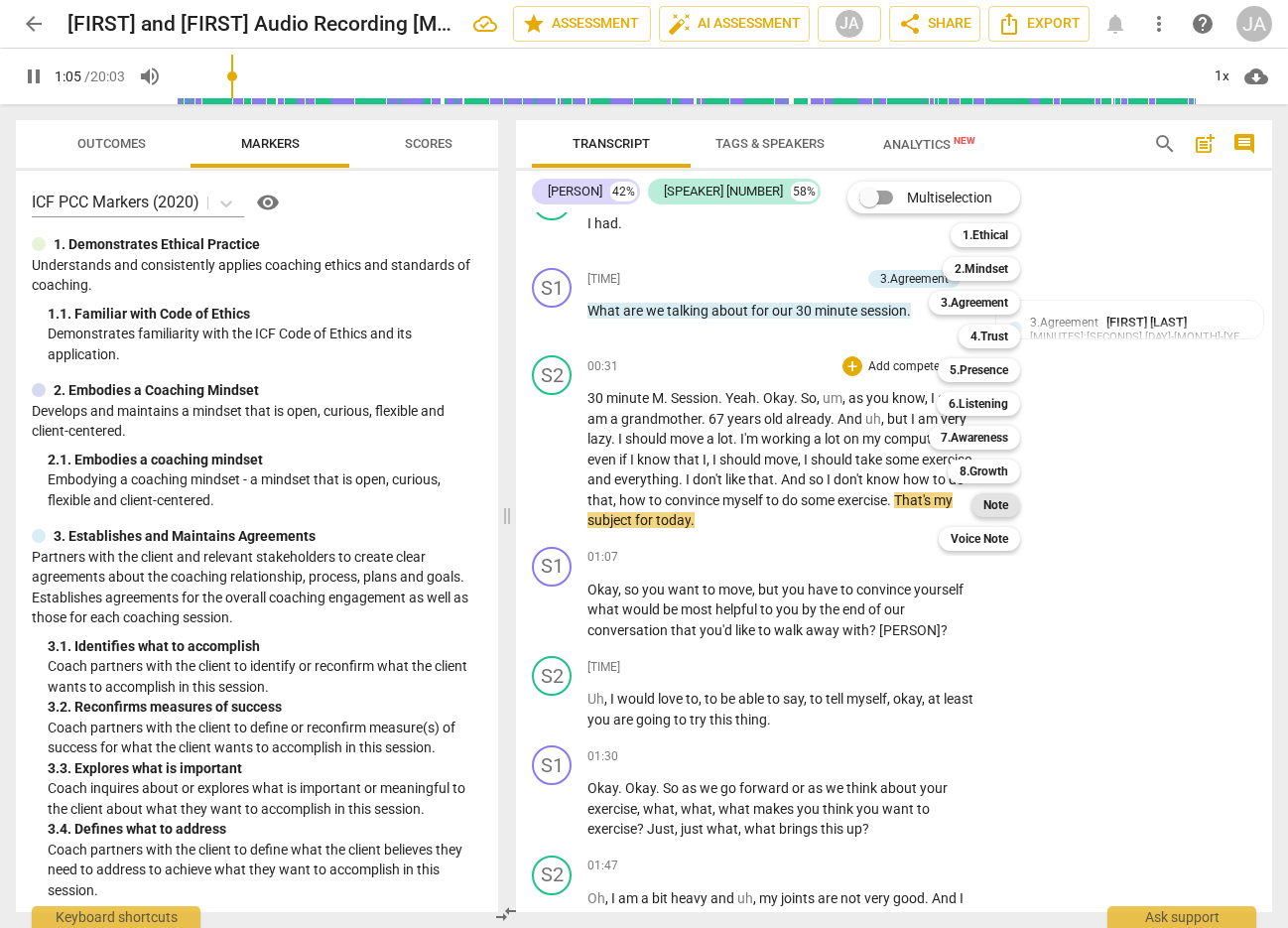click on "Note" at bounding box center [995, 505] 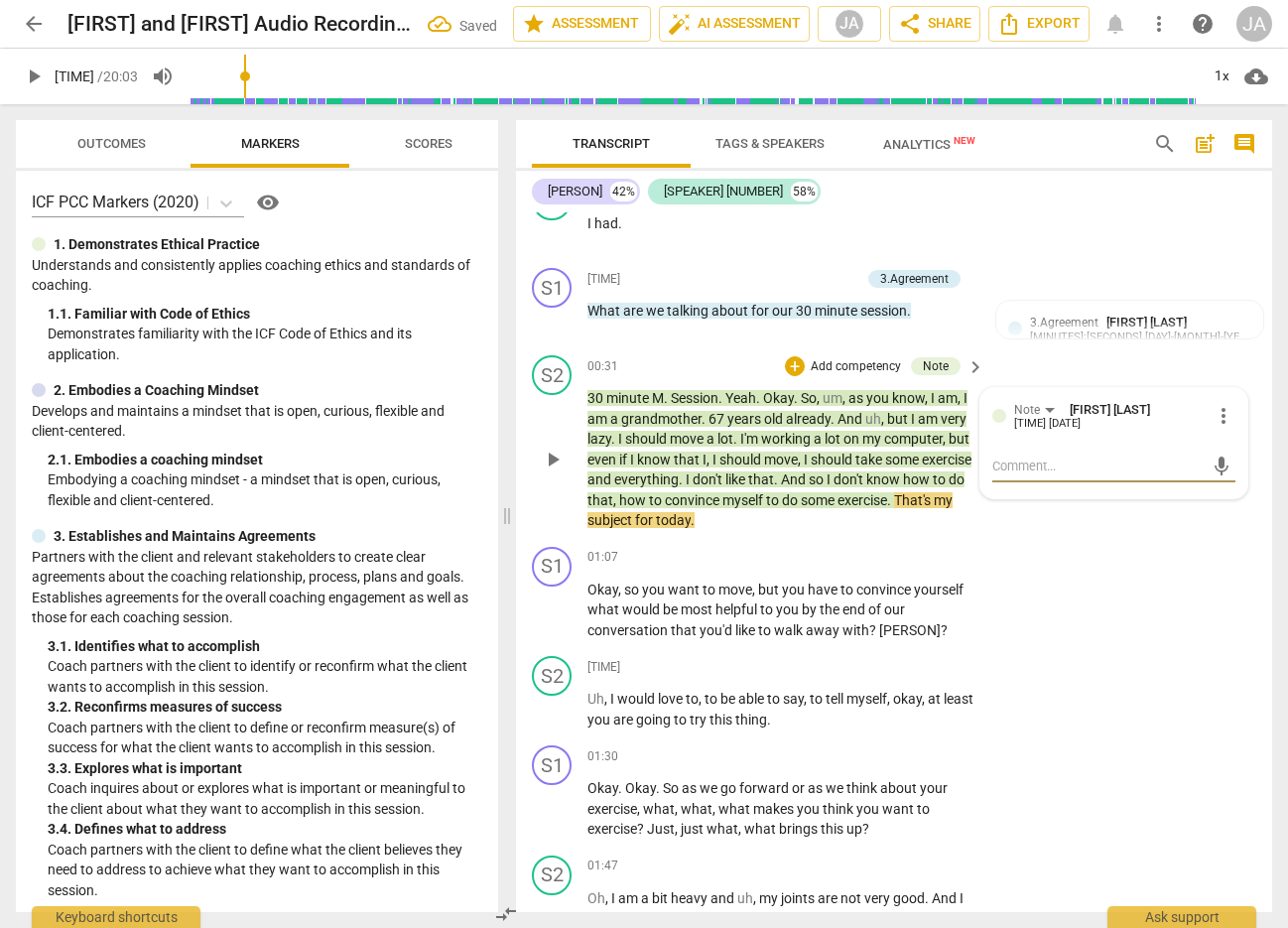 click at bounding box center (1097, 465) 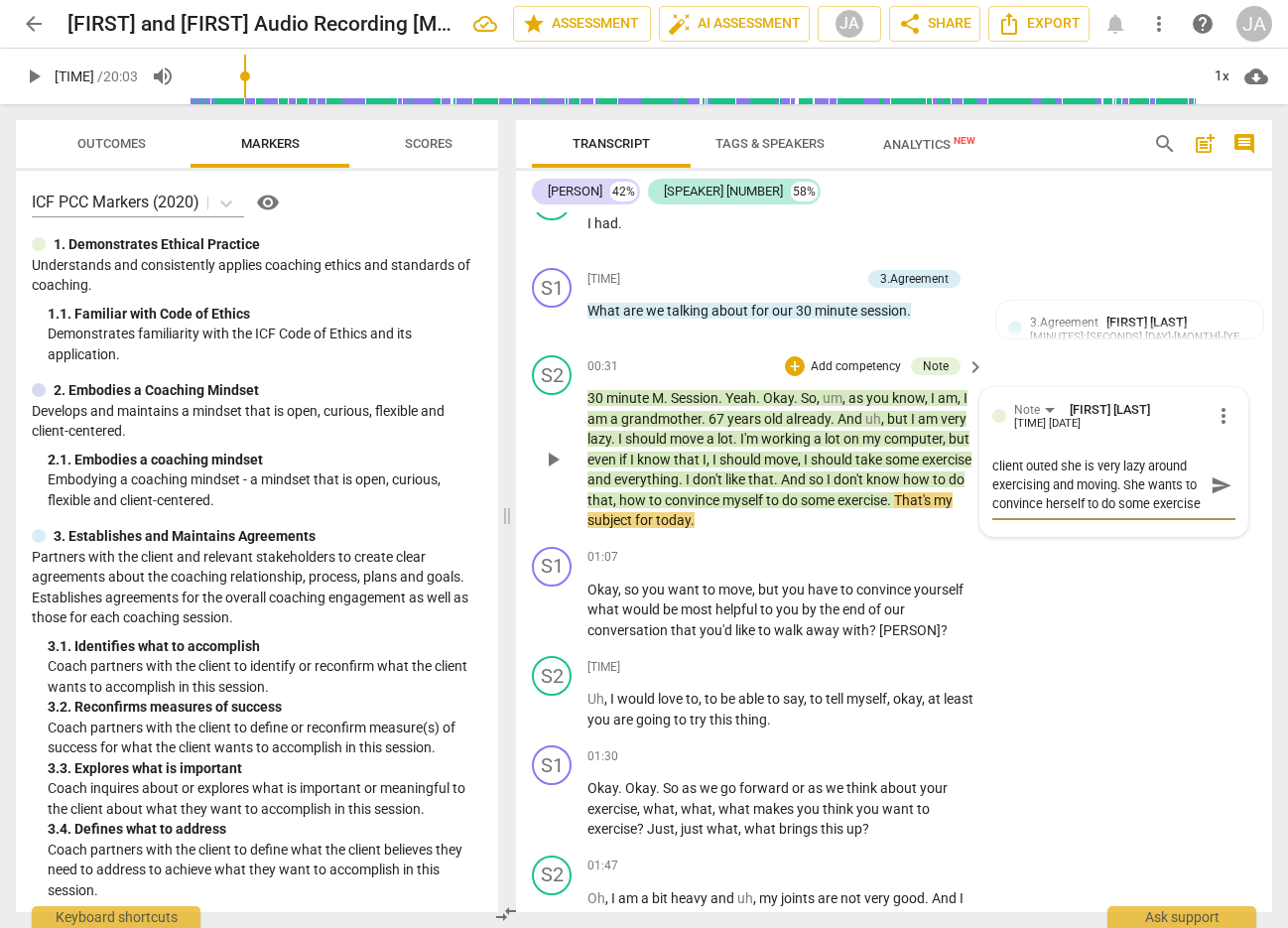 scroll, scrollTop: 17, scrollLeft: 0, axis: vertical 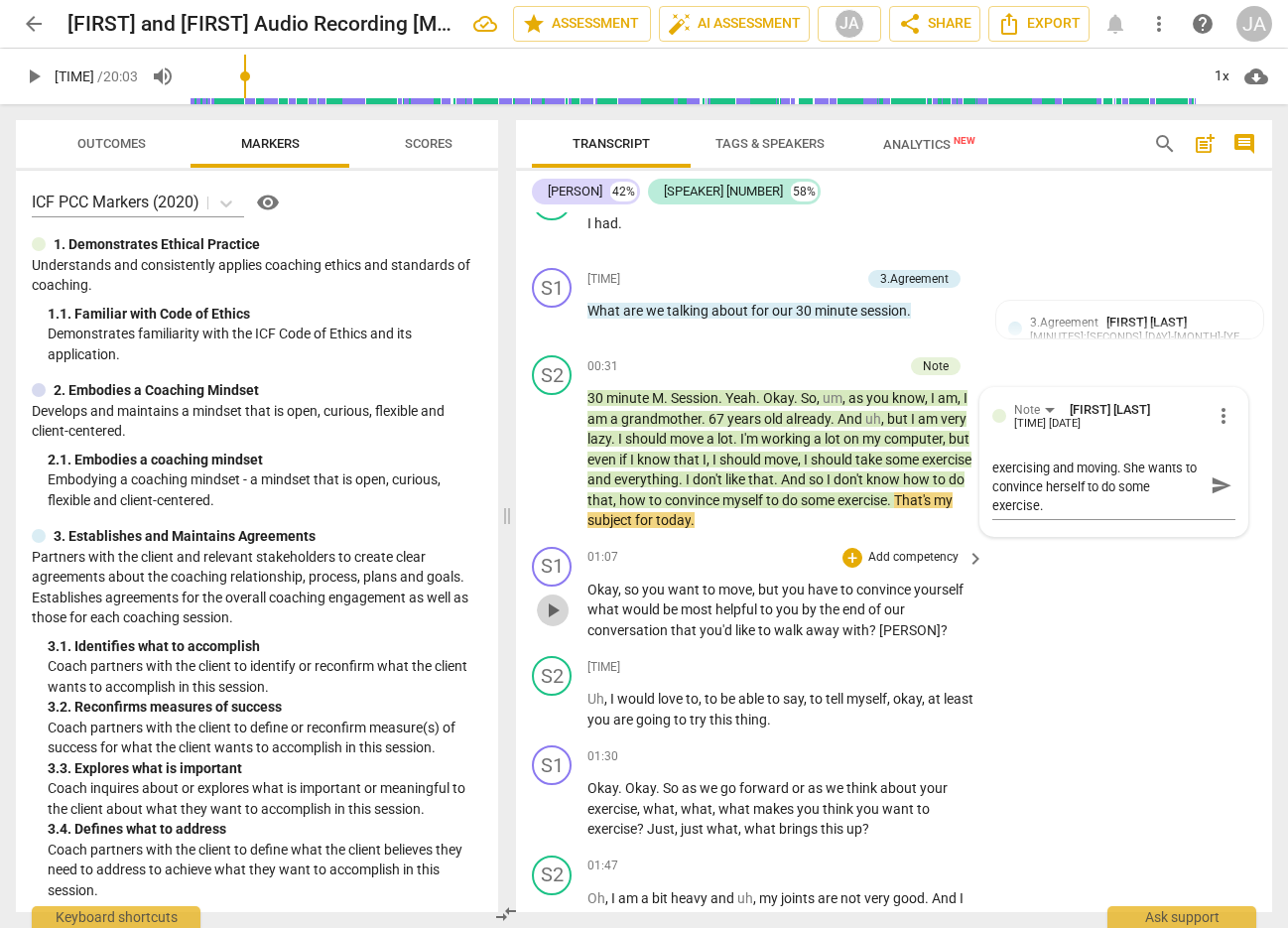 drag, startPoint x: 547, startPoint y: 608, endPoint x: 757, endPoint y: 619, distance: 210.2879 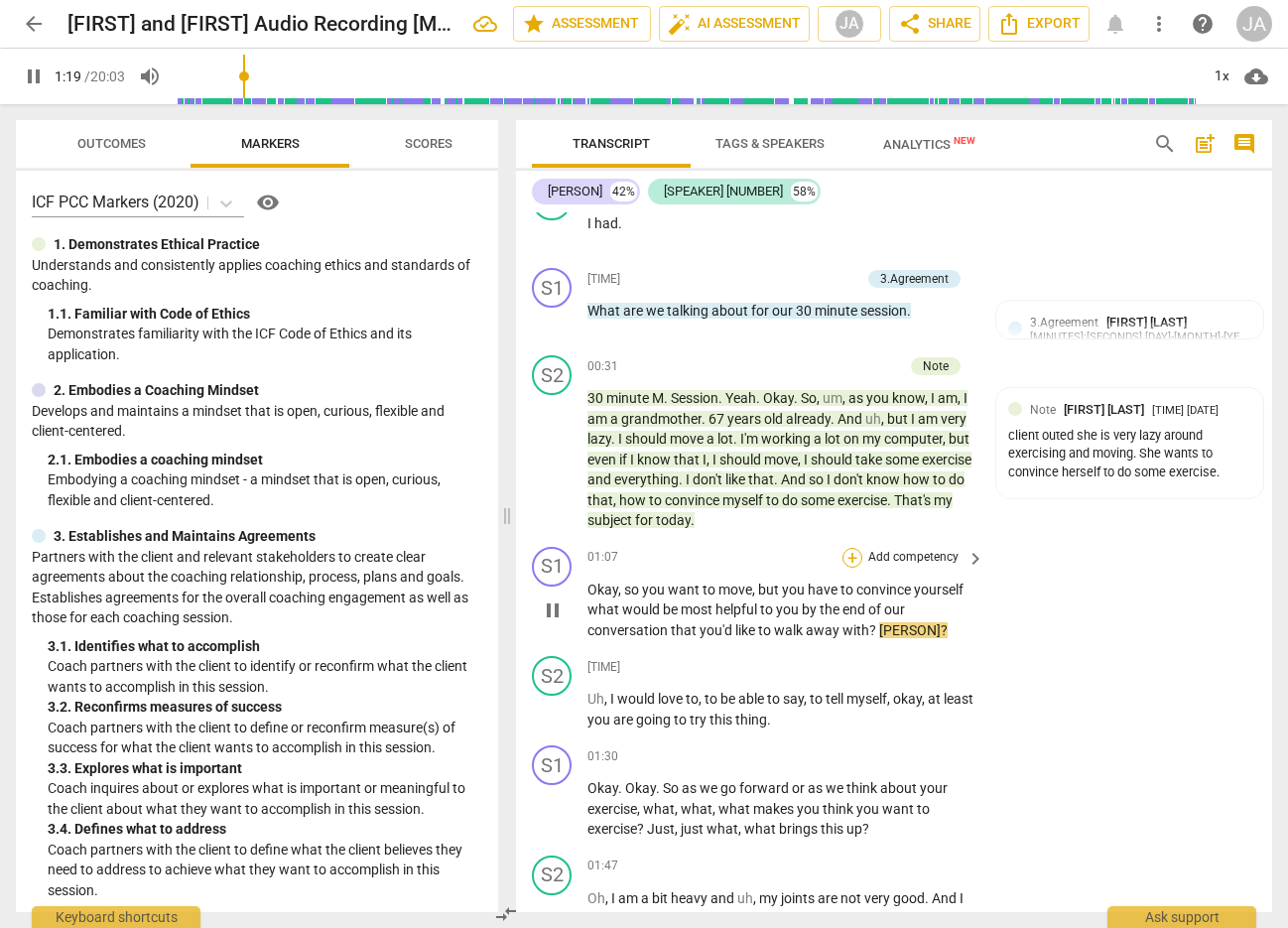click on "+" at bounding box center (852, 558) 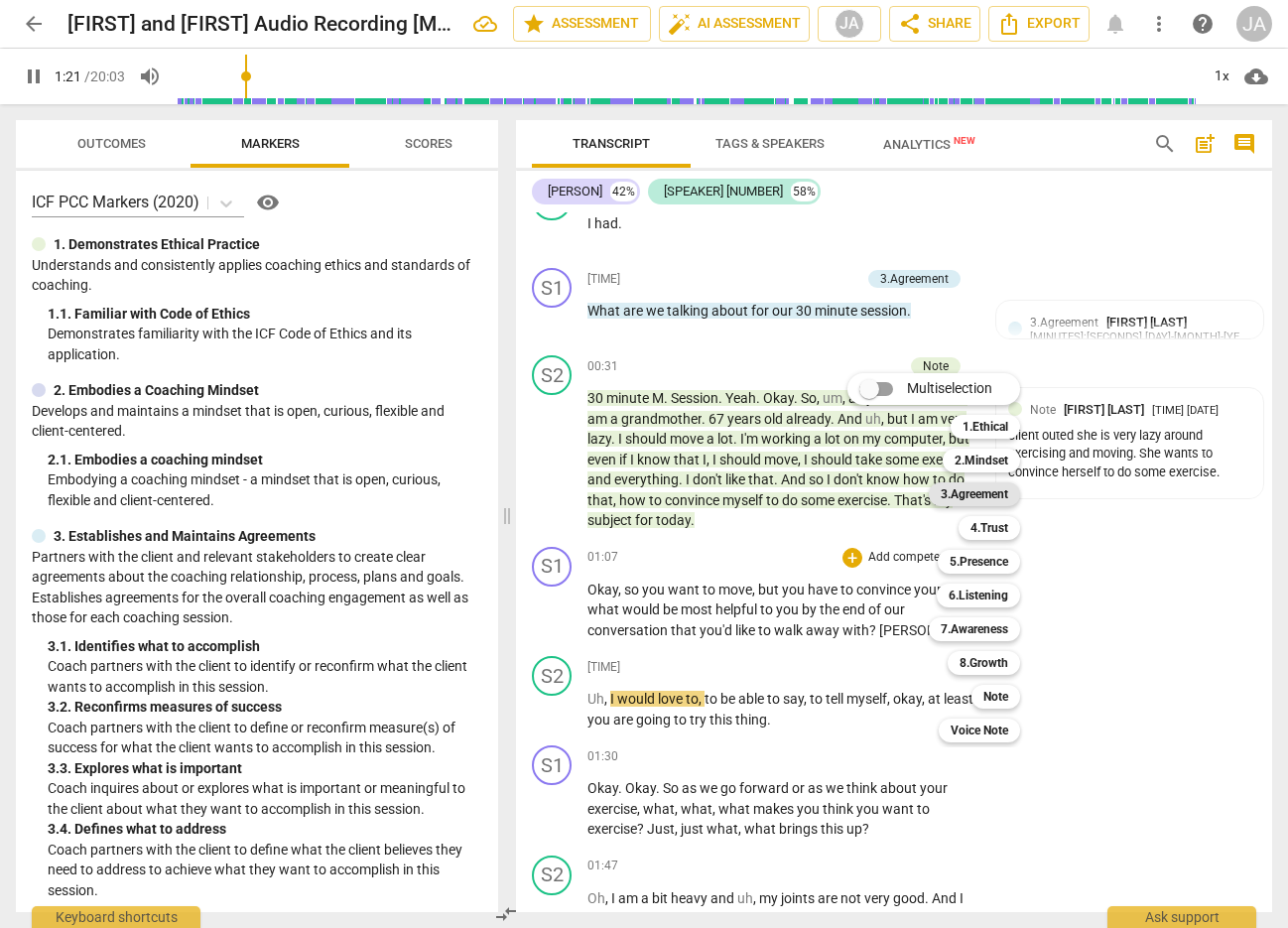 click on "3.Agreement" at bounding box center [974, 494] 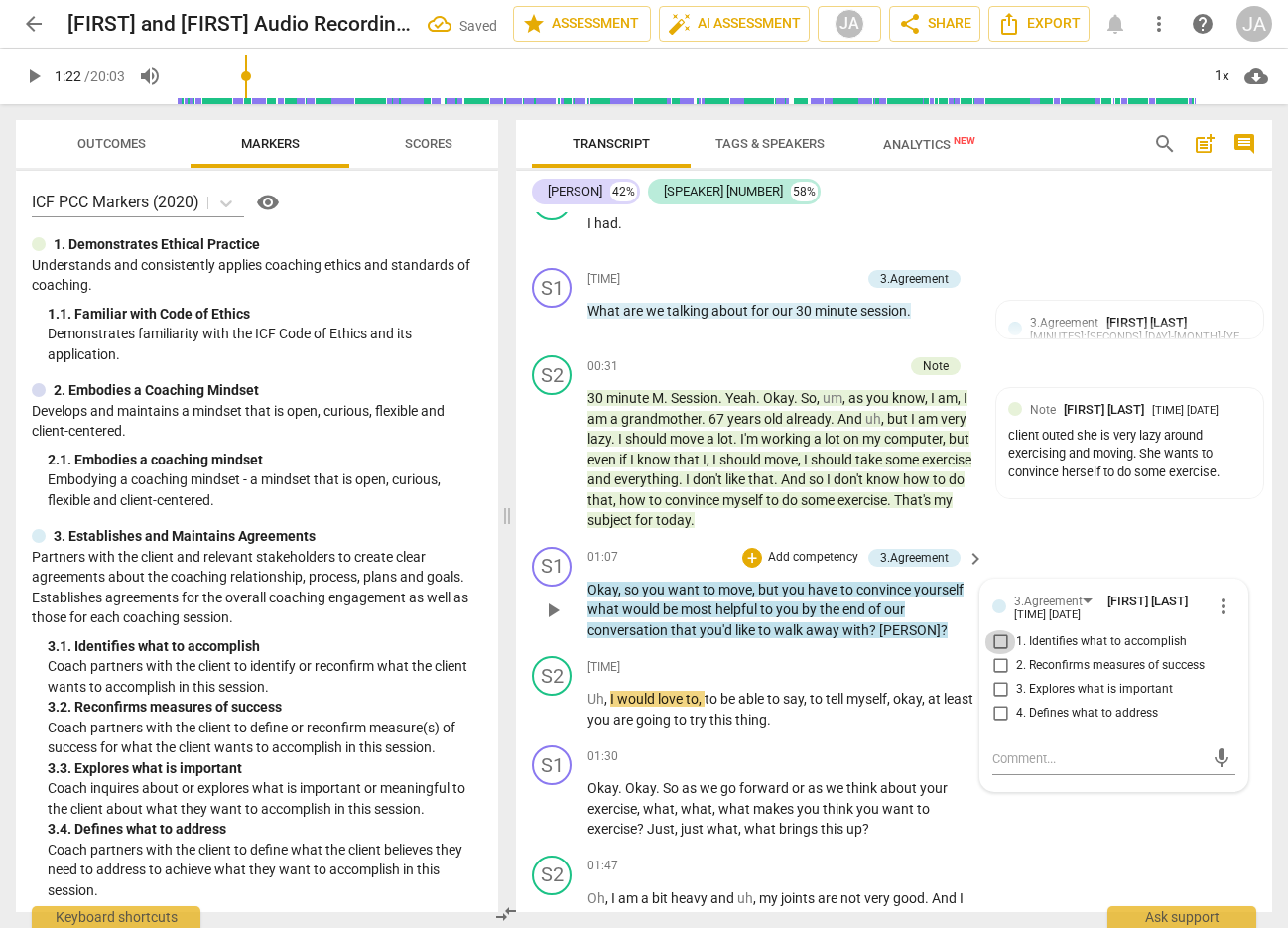click on "1. Identifies what to accomplish" at bounding box center (1000, 642) 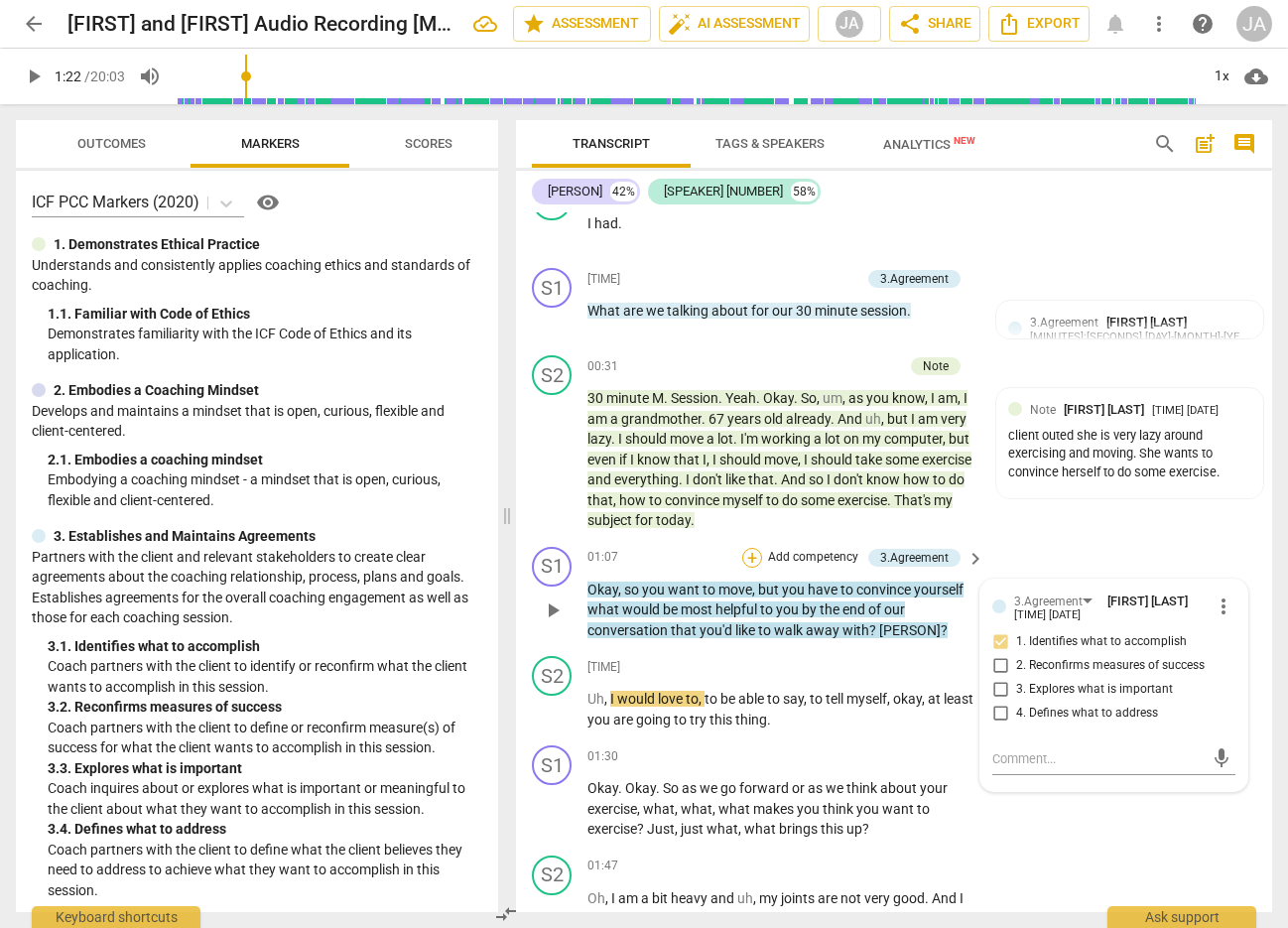 click on "+" at bounding box center (752, 558) 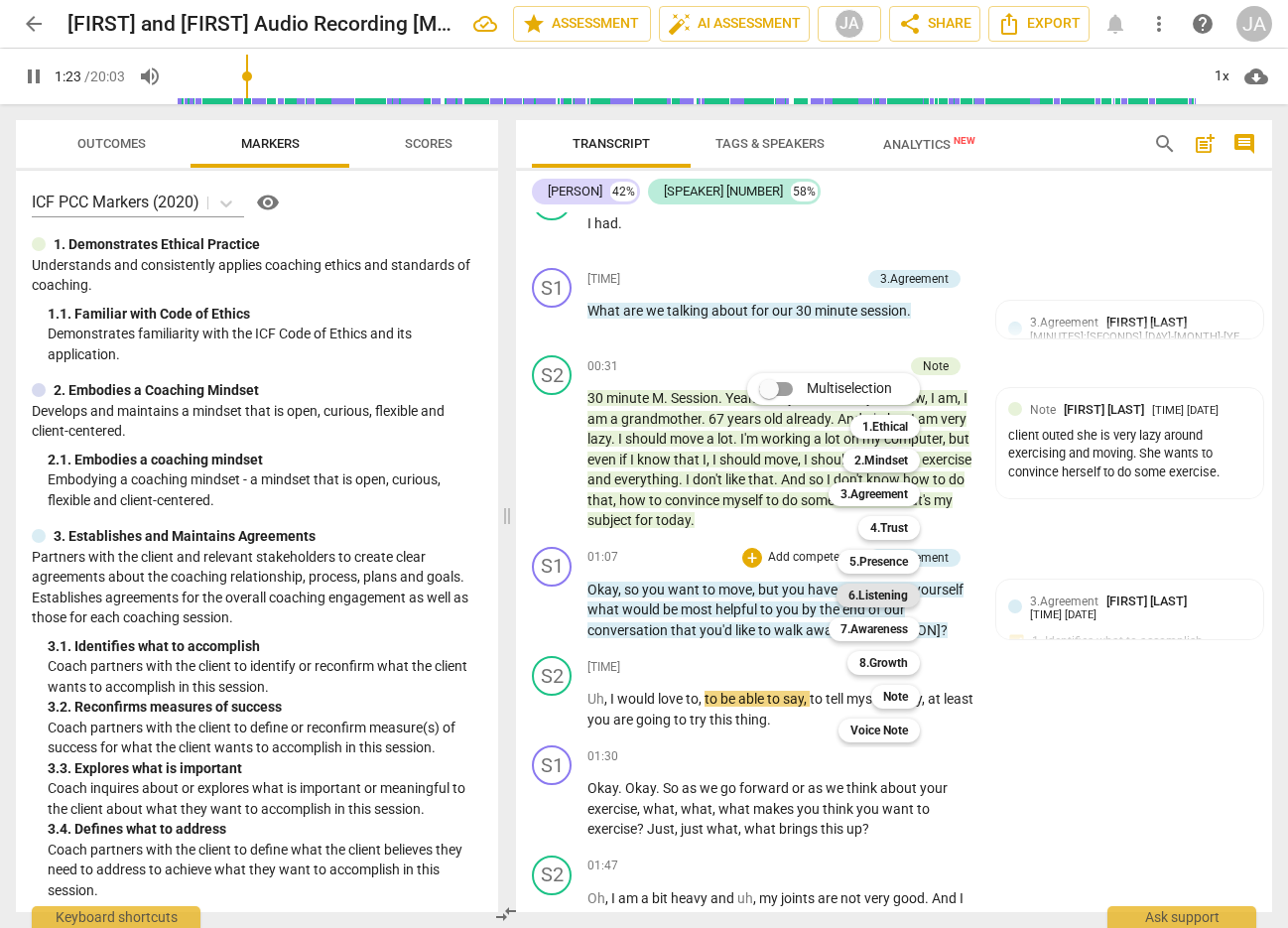 click on "6.Listening" at bounding box center [878, 596] 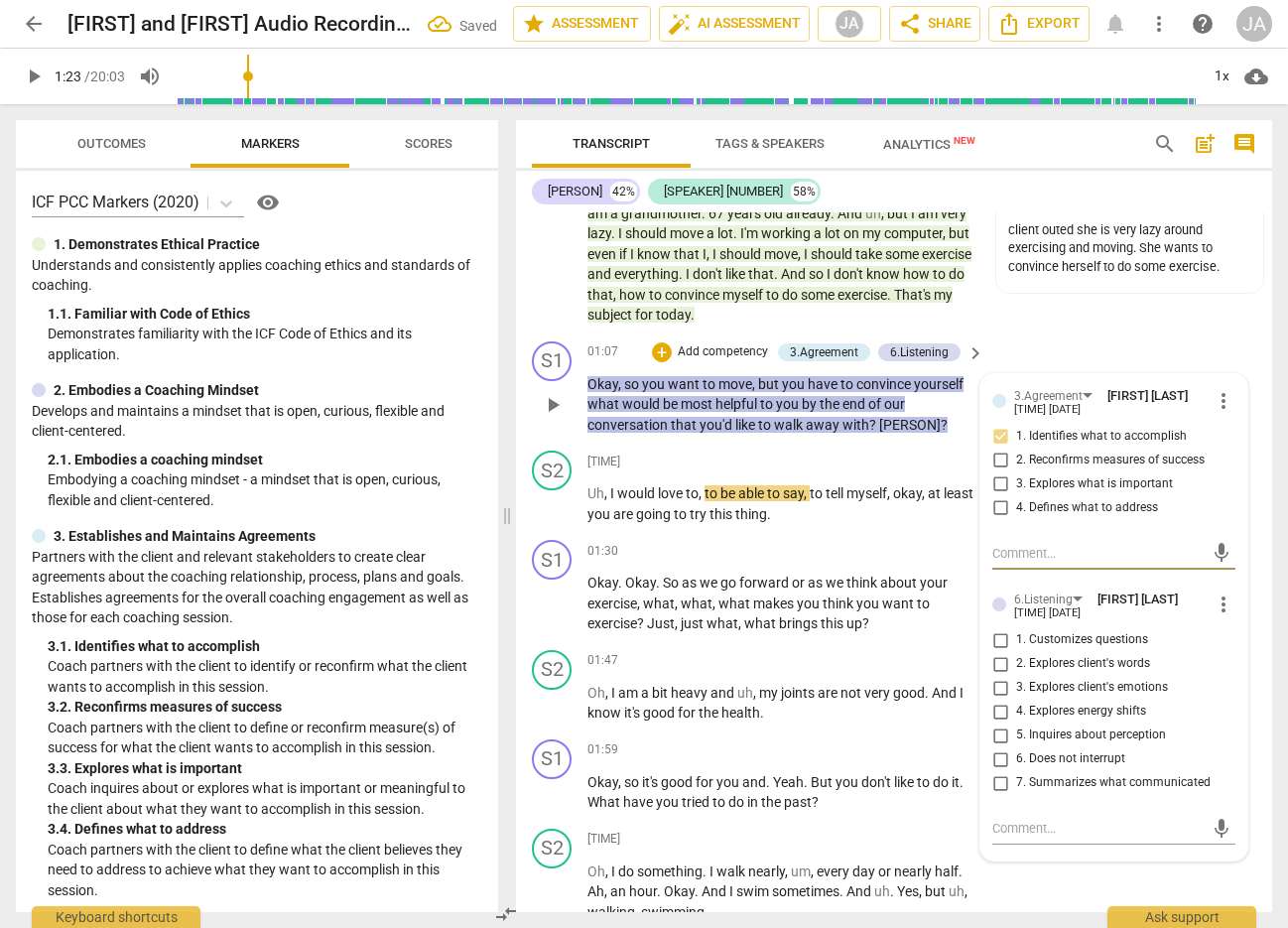 scroll, scrollTop: 864, scrollLeft: 0, axis: vertical 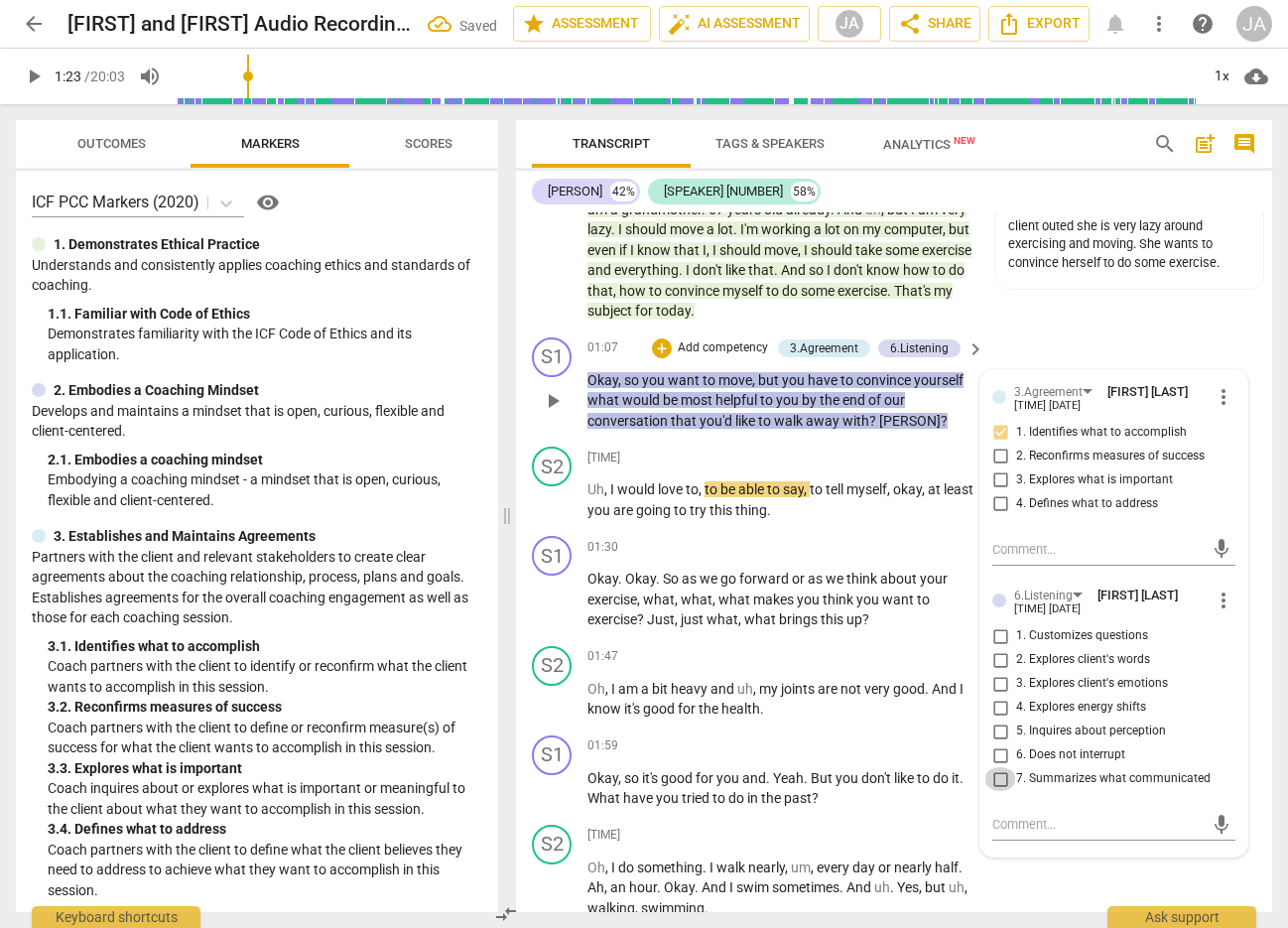 drag, startPoint x: 997, startPoint y: 778, endPoint x: 1010, endPoint y: 781, distance: 13.341664 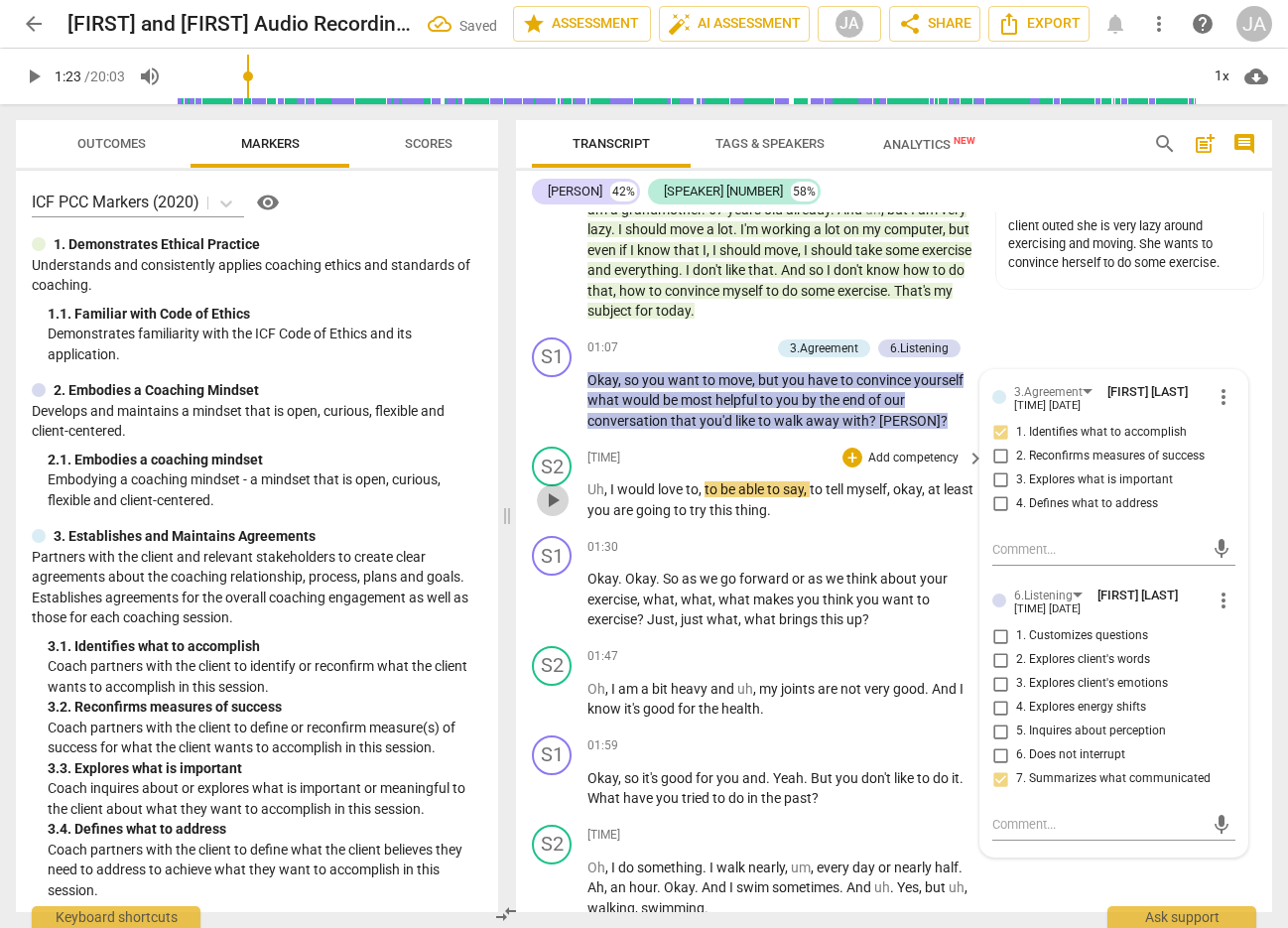 click on "play_arrow" at bounding box center [553, 500] 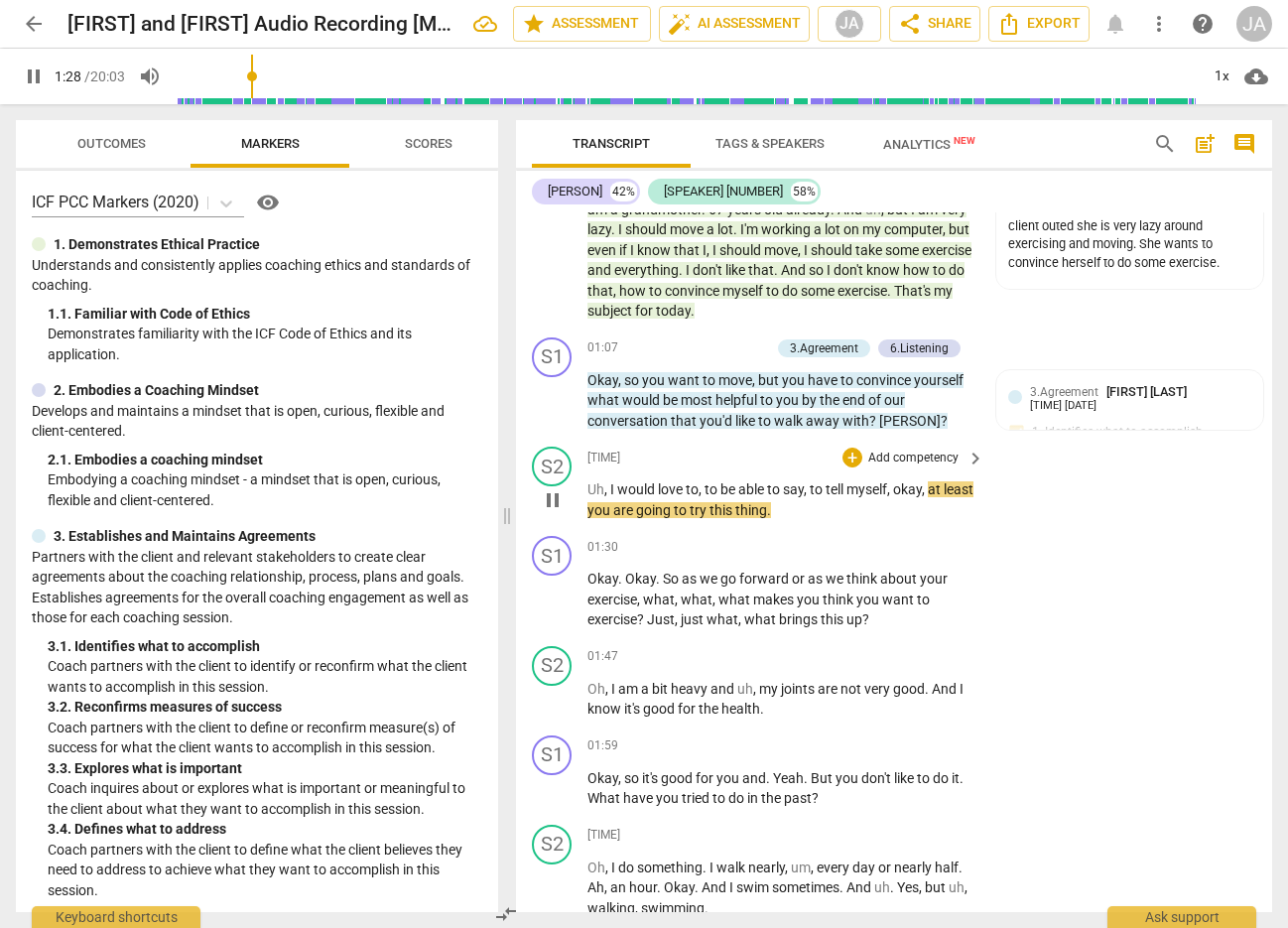 click on "pause" at bounding box center (553, 500) 